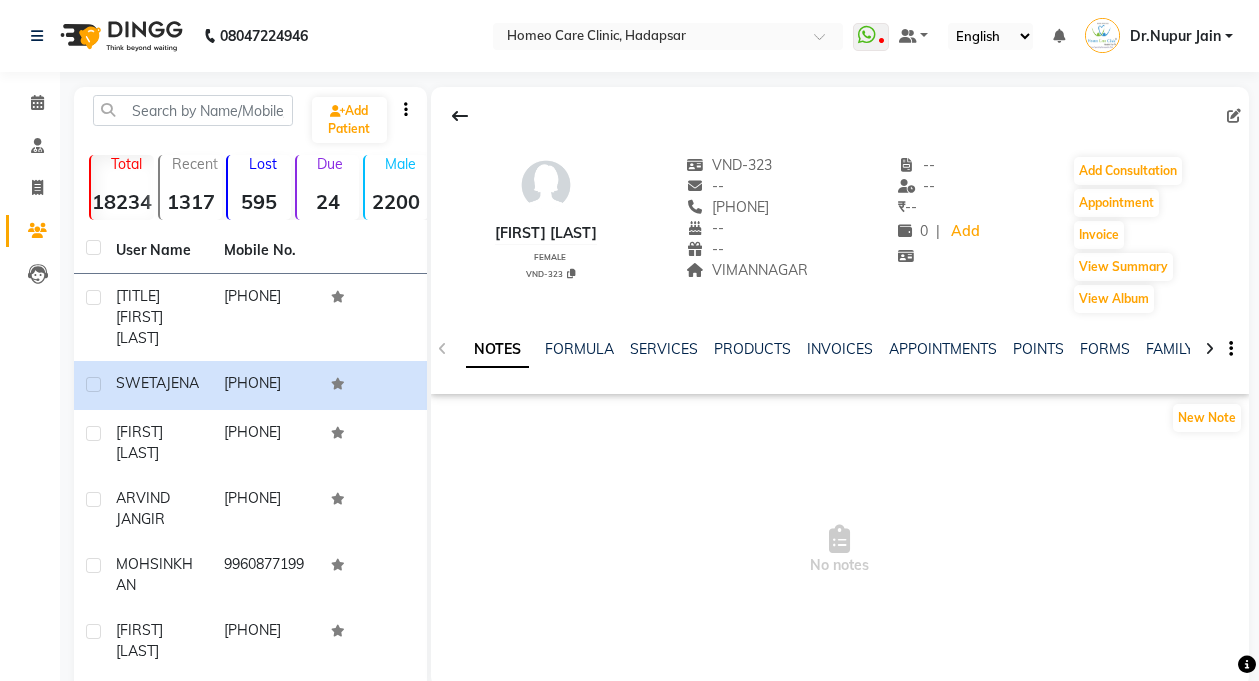 scroll, scrollTop: 0, scrollLeft: 0, axis: both 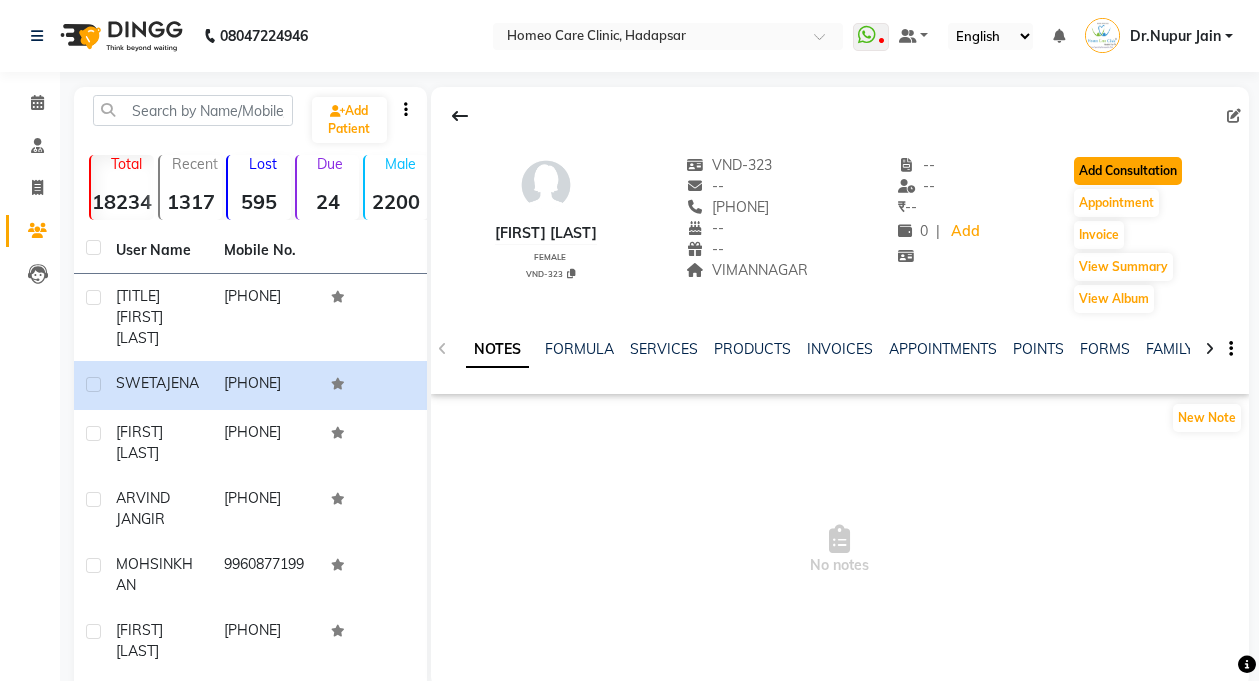 click on "Add Consultation" 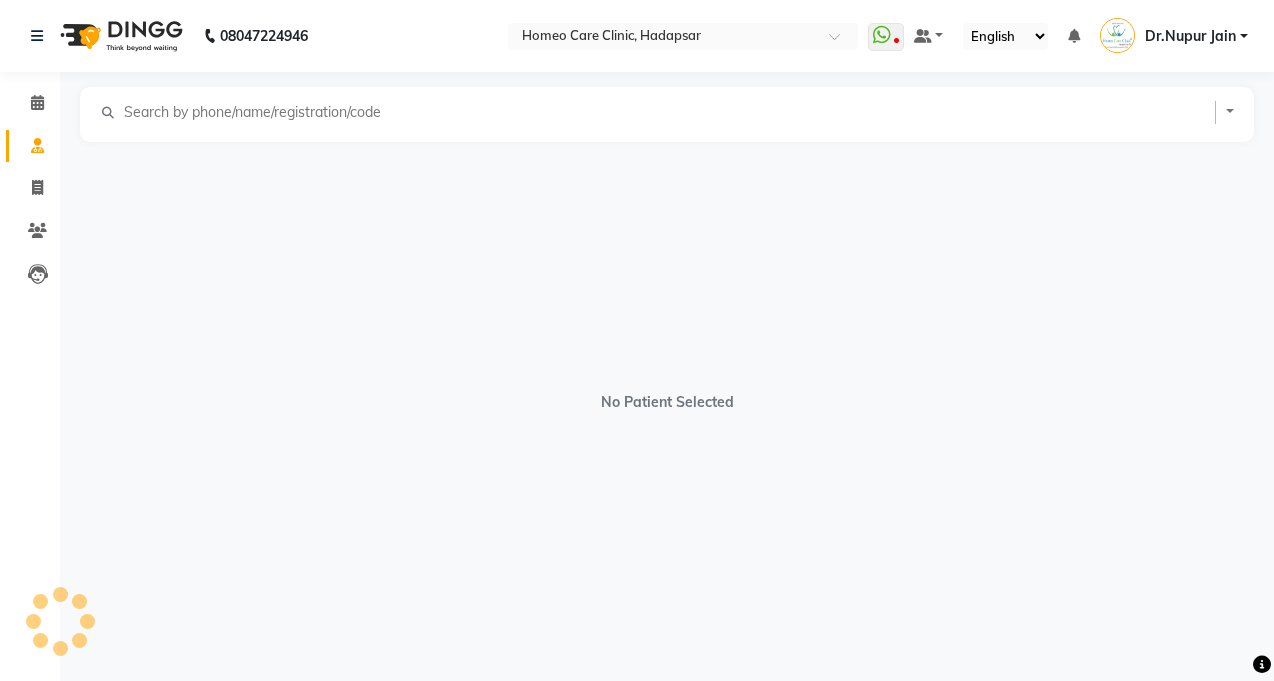 select on "female" 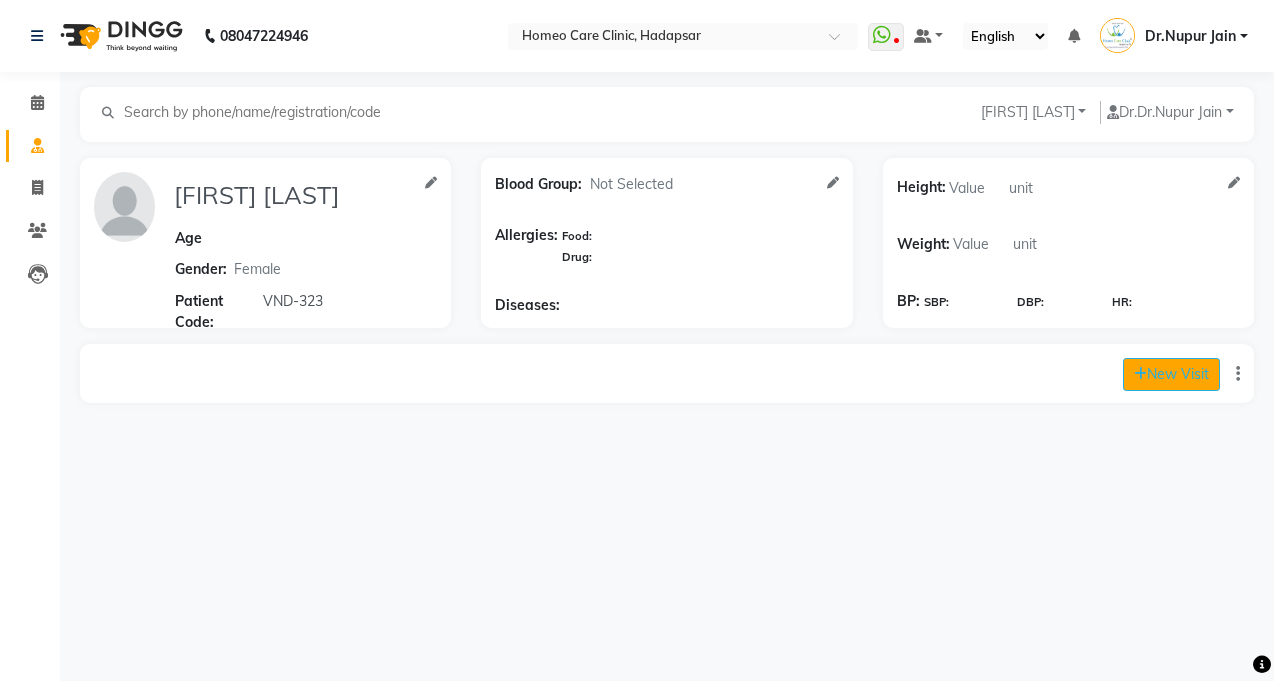 click on "New Visit" 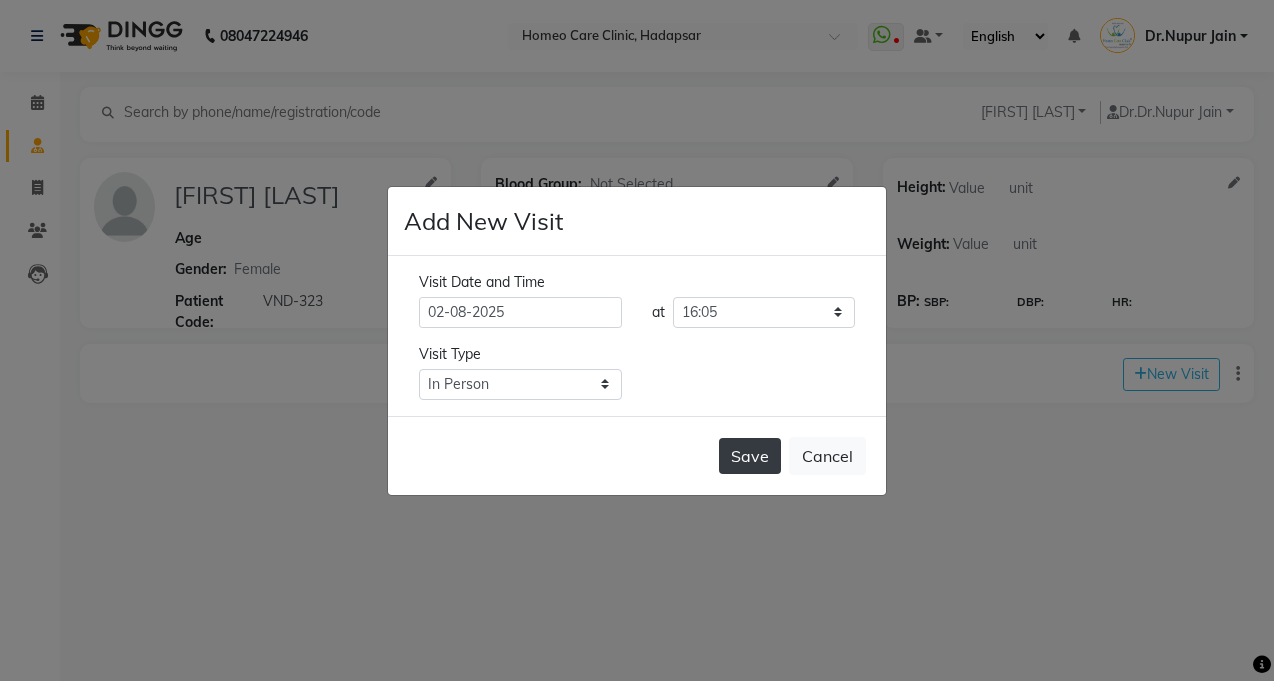 click on "Save" 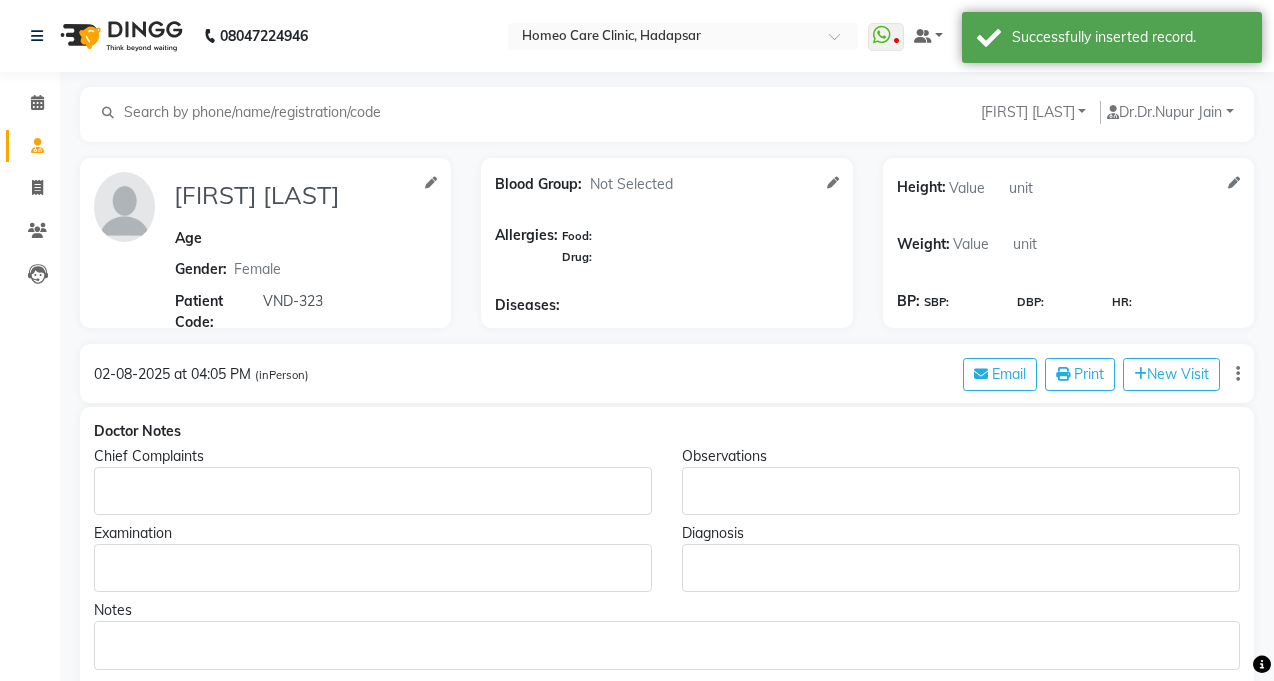 type on "[FIRST] [LAST]" 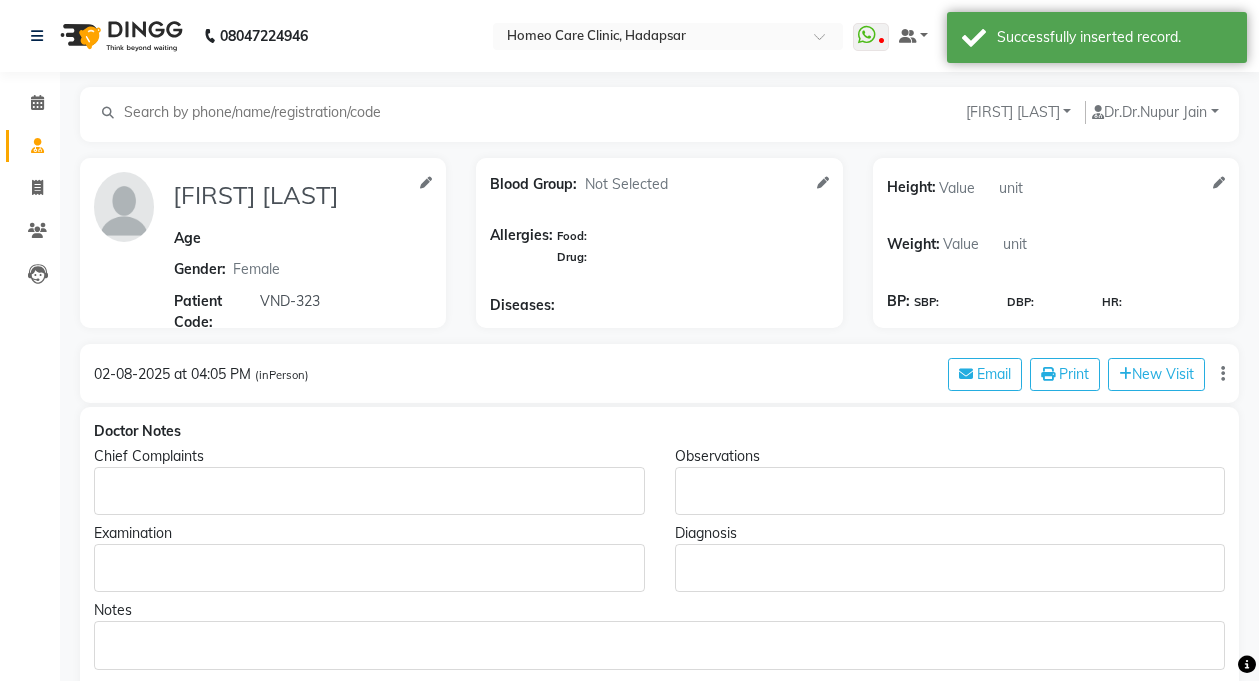 click 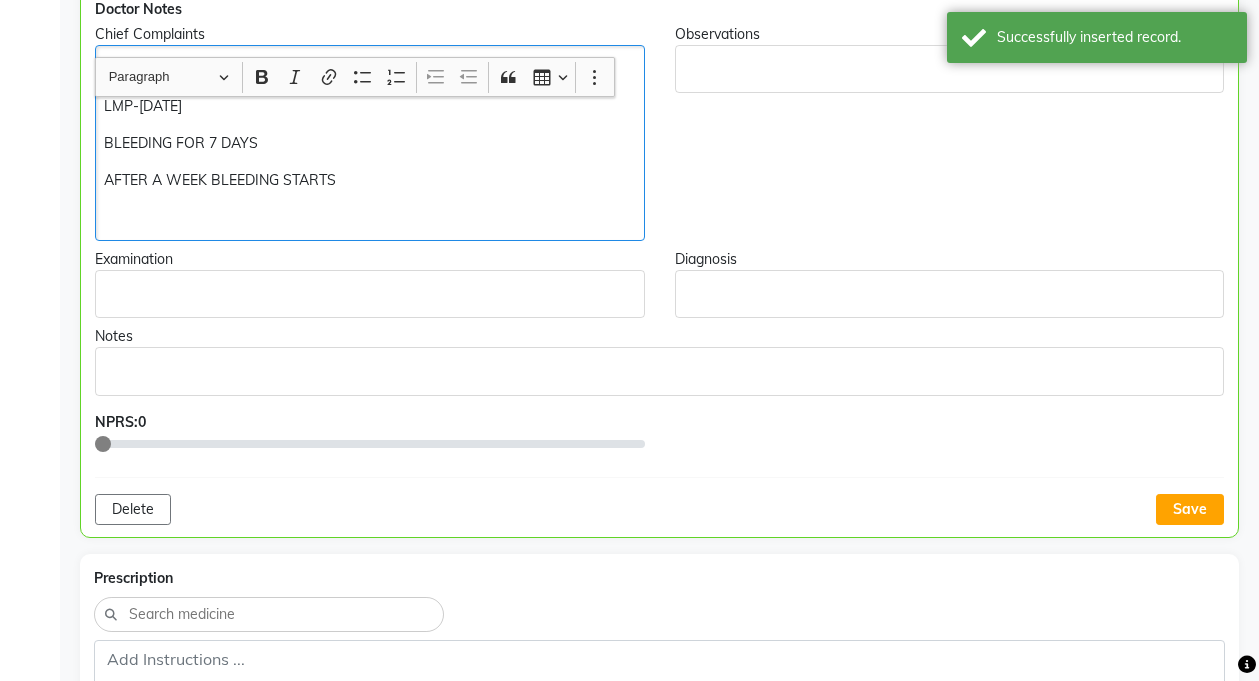 scroll, scrollTop: 487, scrollLeft: 0, axis: vertical 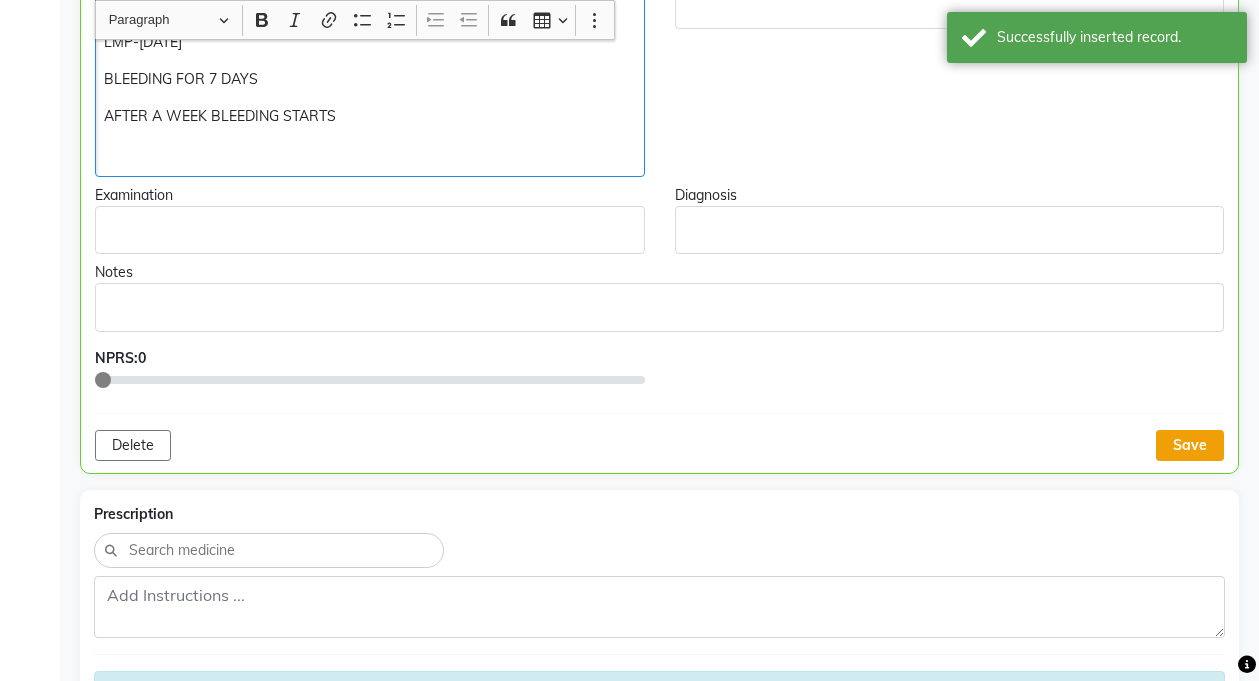 click on "Save" 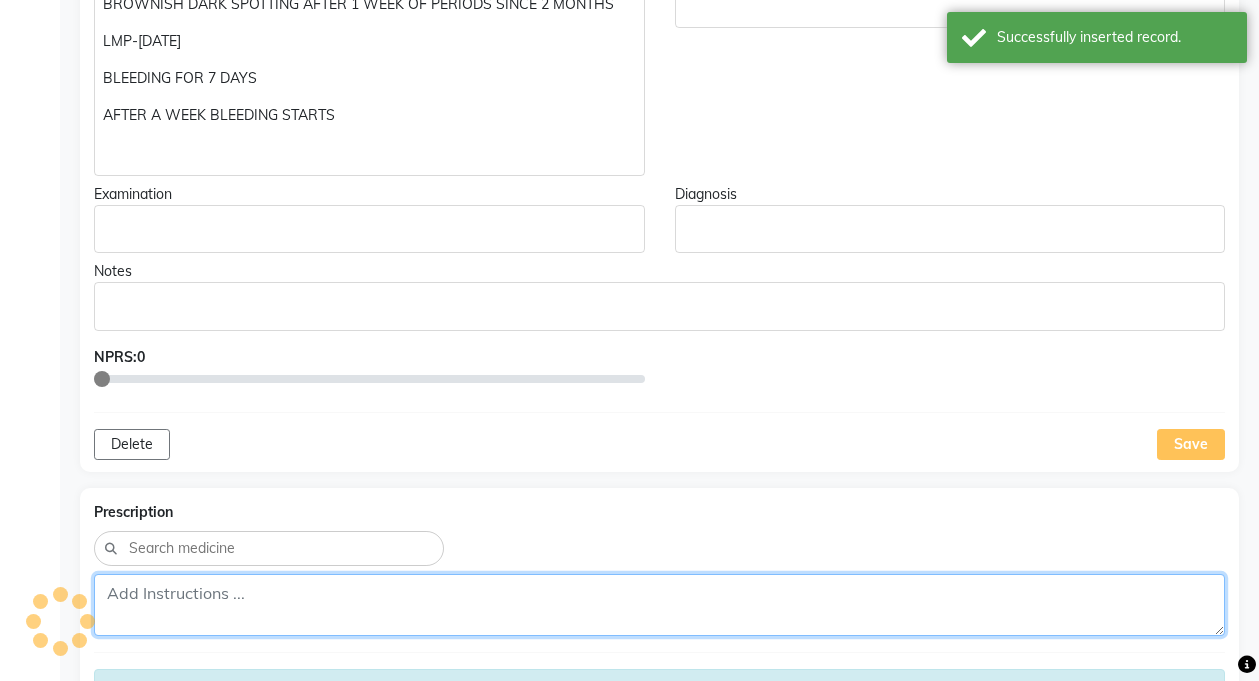 click 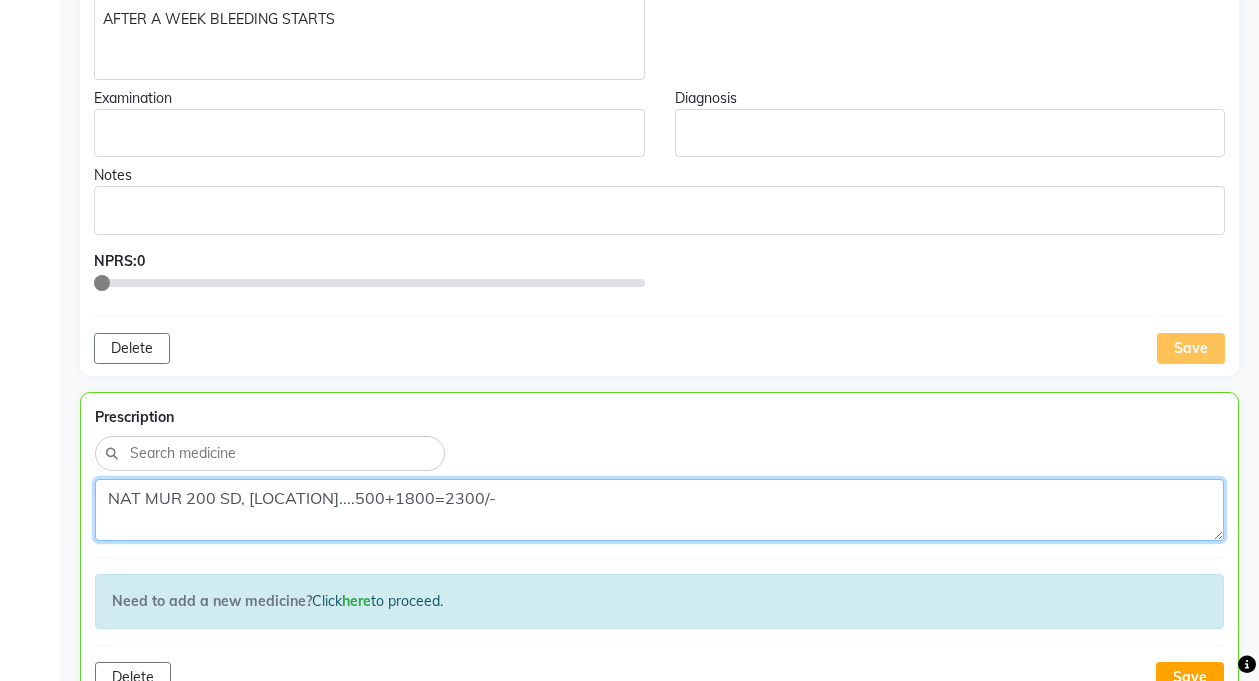 scroll, scrollTop: 806, scrollLeft: 0, axis: vertical 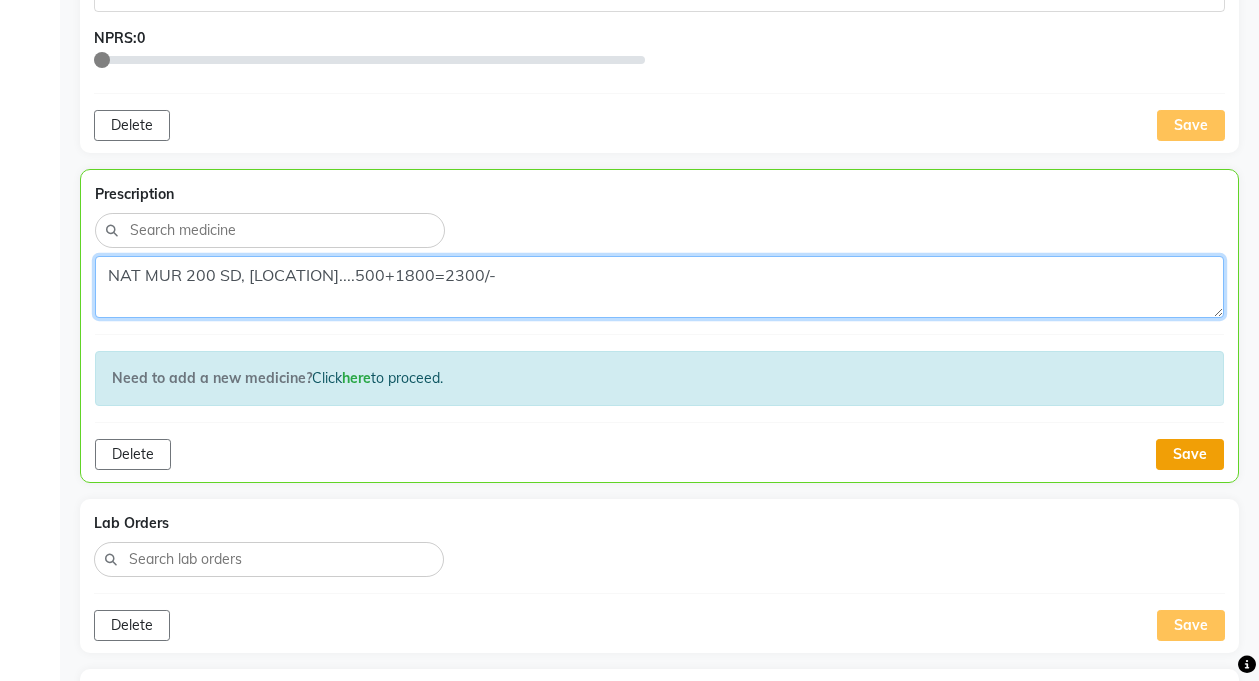 type on "NAT MUR 200 SD, [LOCATION]....500+1800=2300/-" 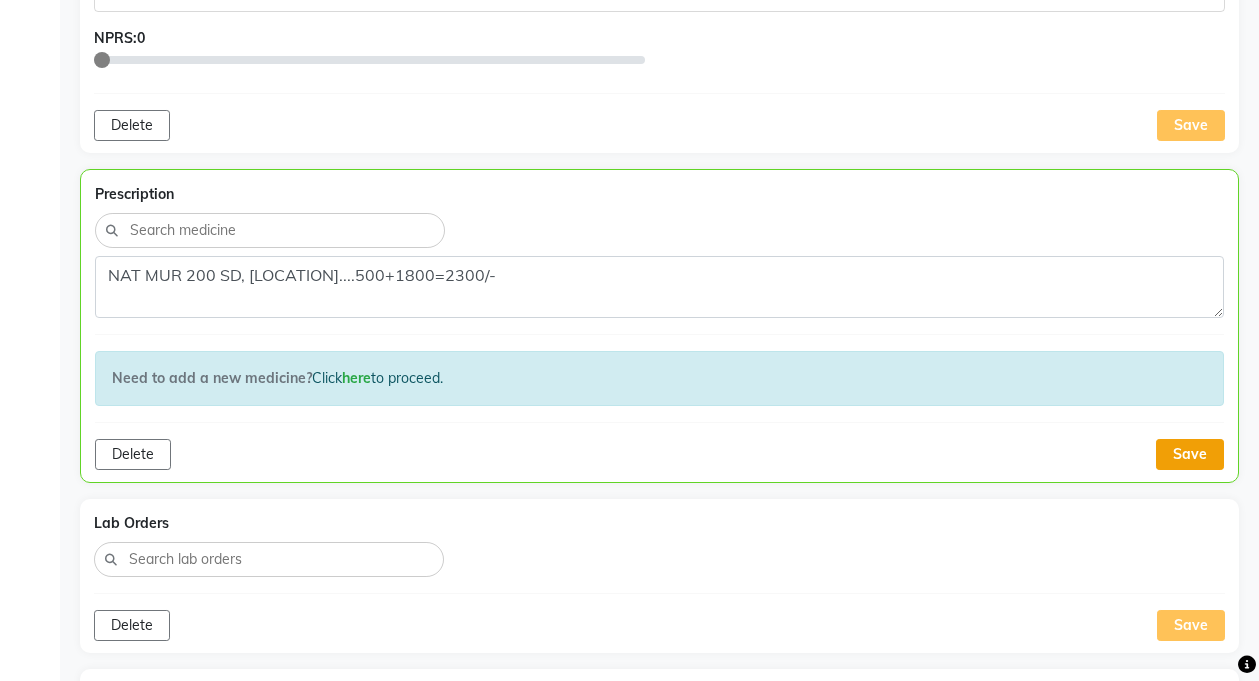 click on "Save" 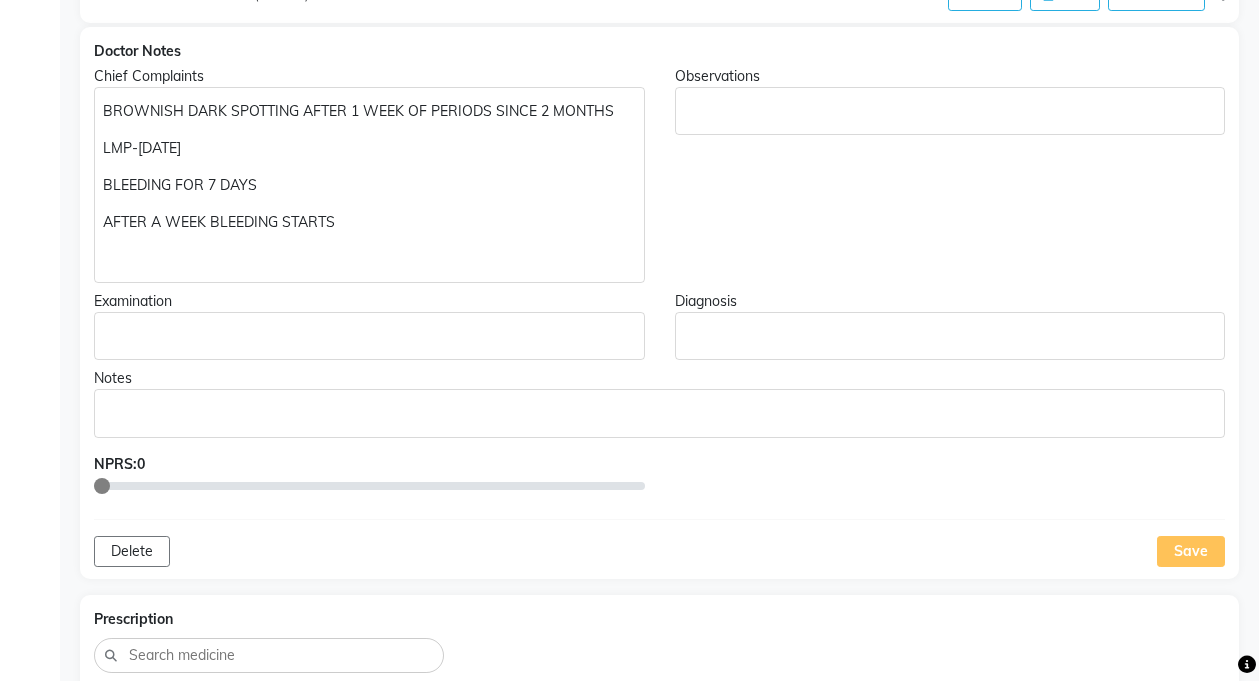 scroll, scrollTop: 0, scrollLeft: 0, axis: both 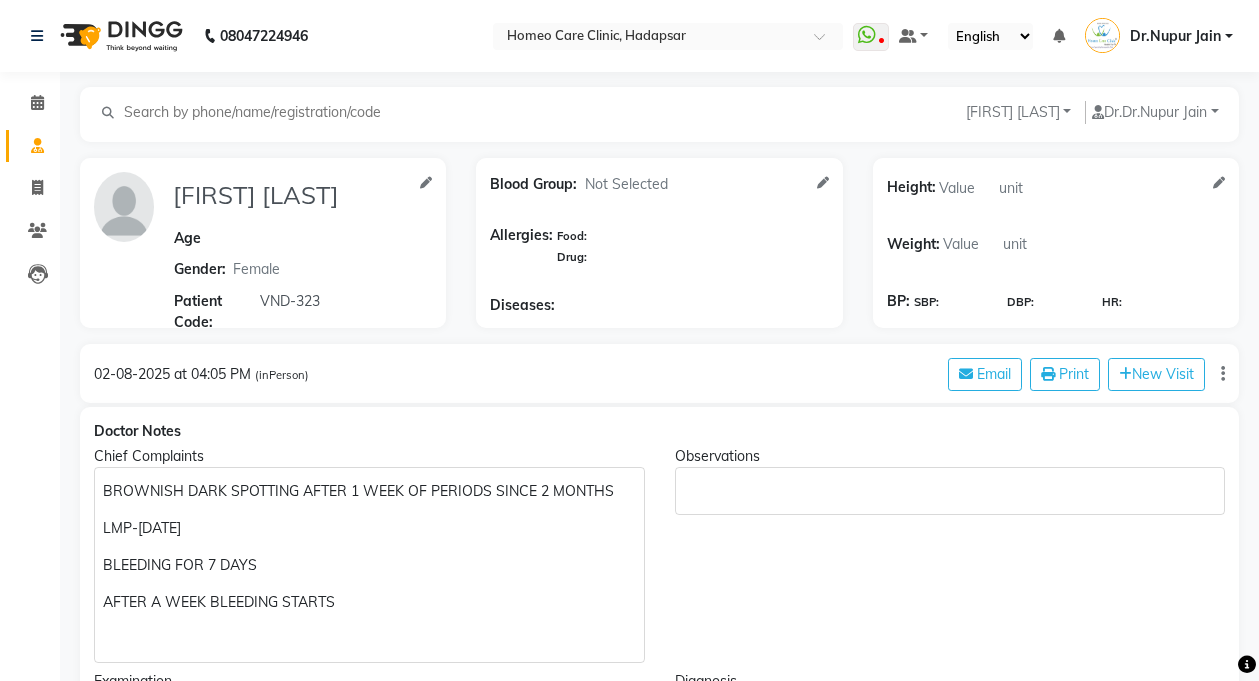 click on "Blood Group: Not Selected Allergies: Food: Drug: Diseases:" 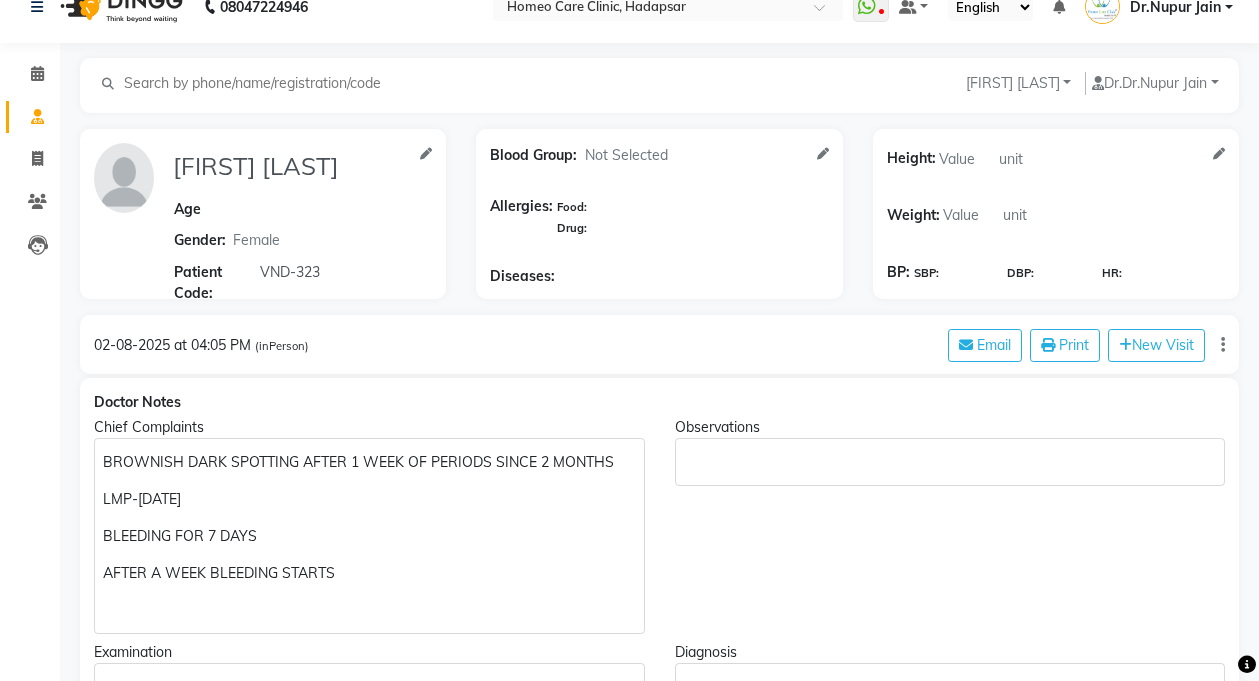scroll, scrollTop: 0, scrollLeft: 0, axis: both 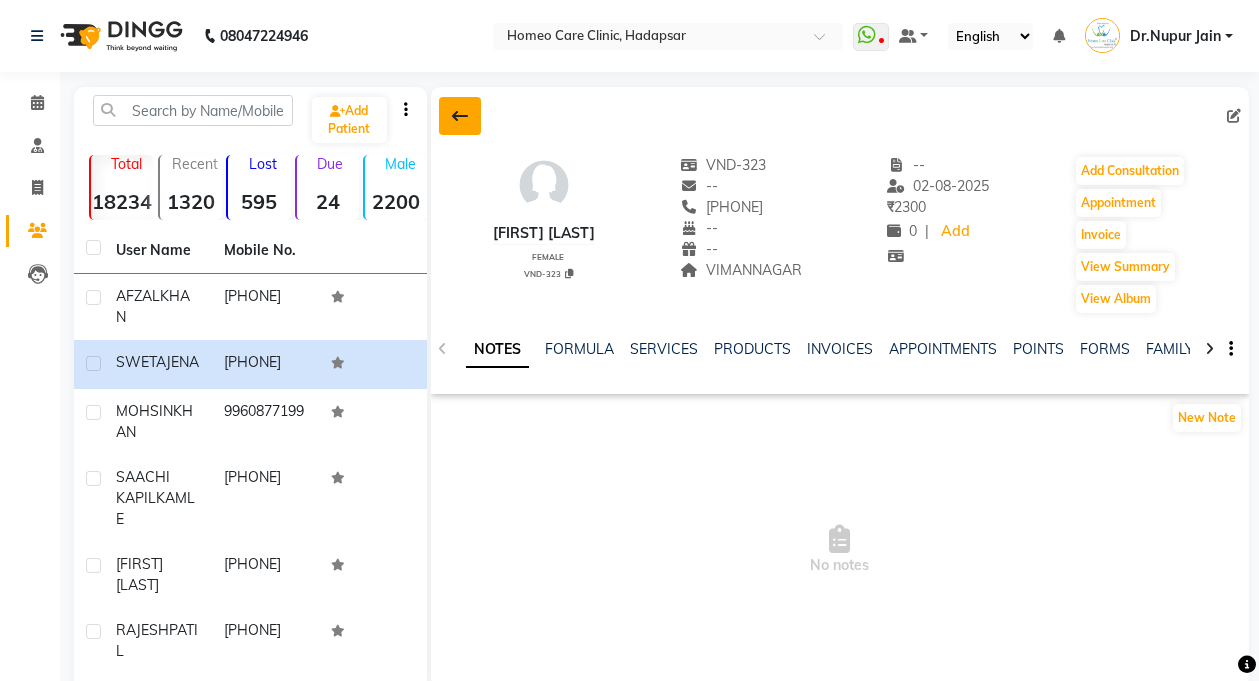 click 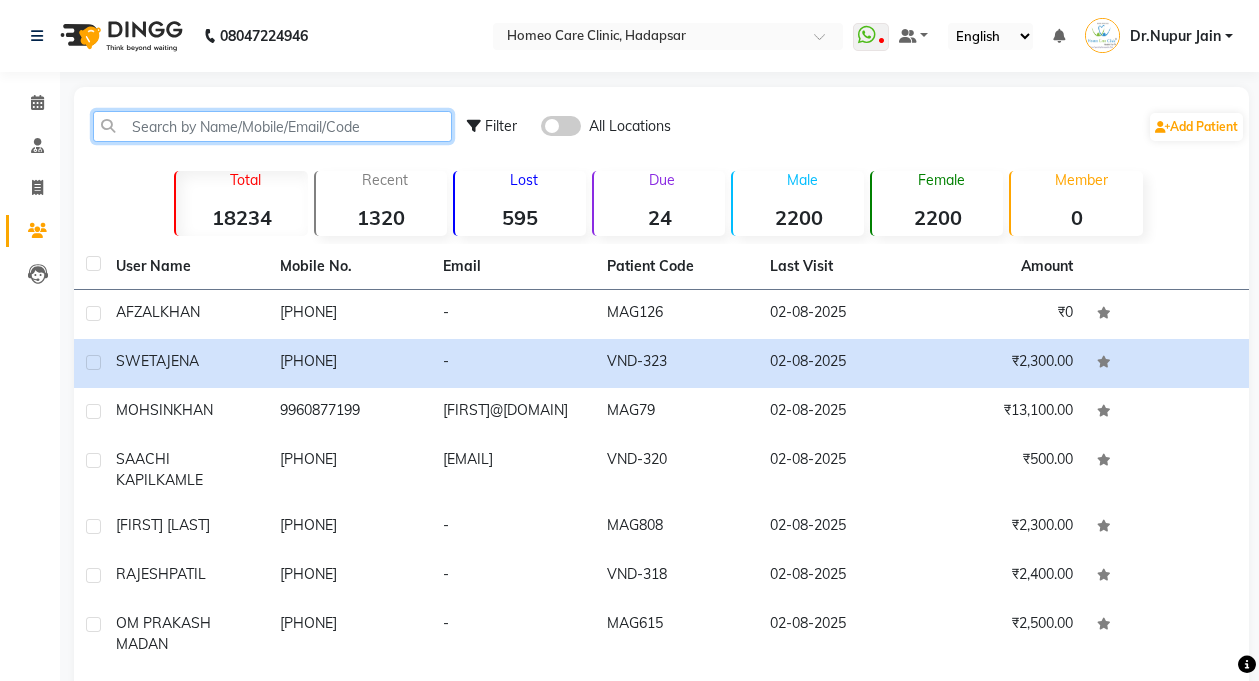 click 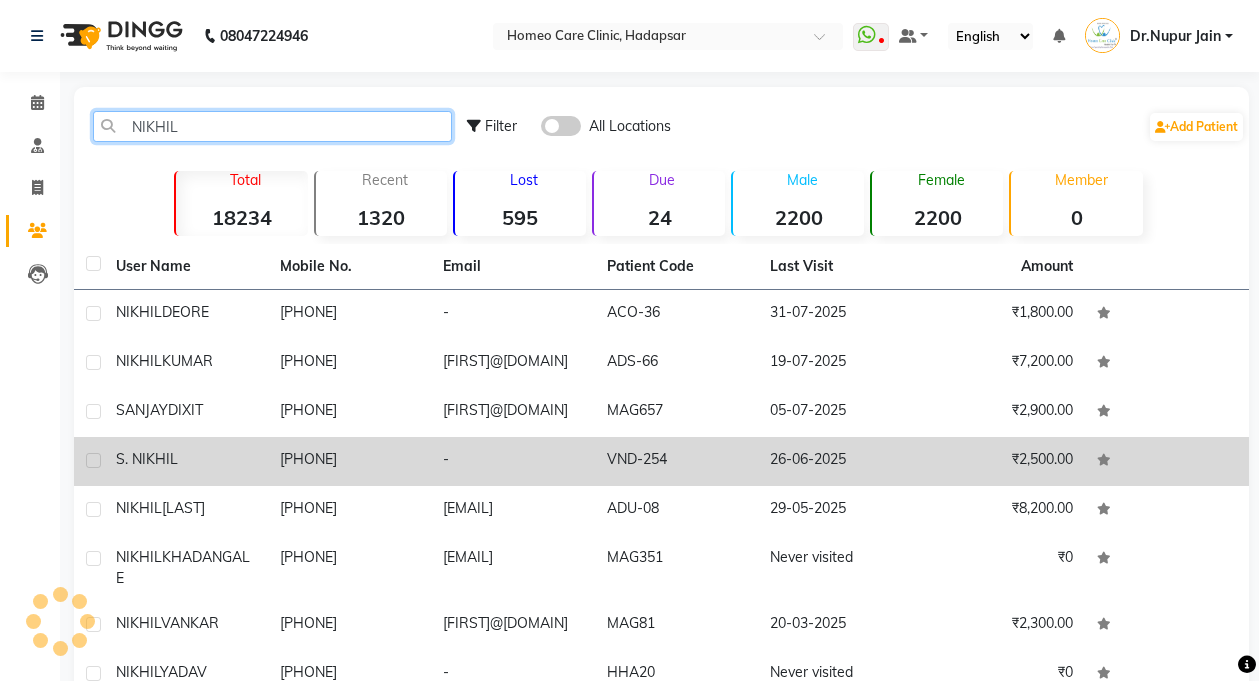 type on "NIKHIL" 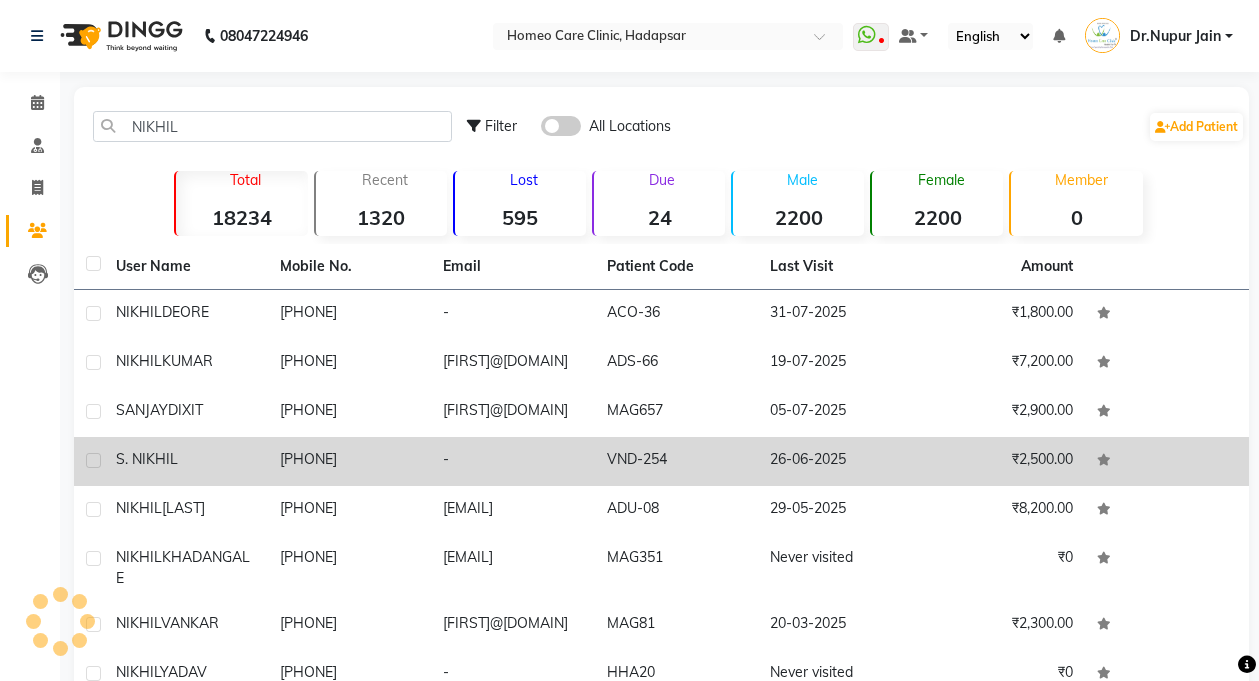 click on "S. NIKHIL" 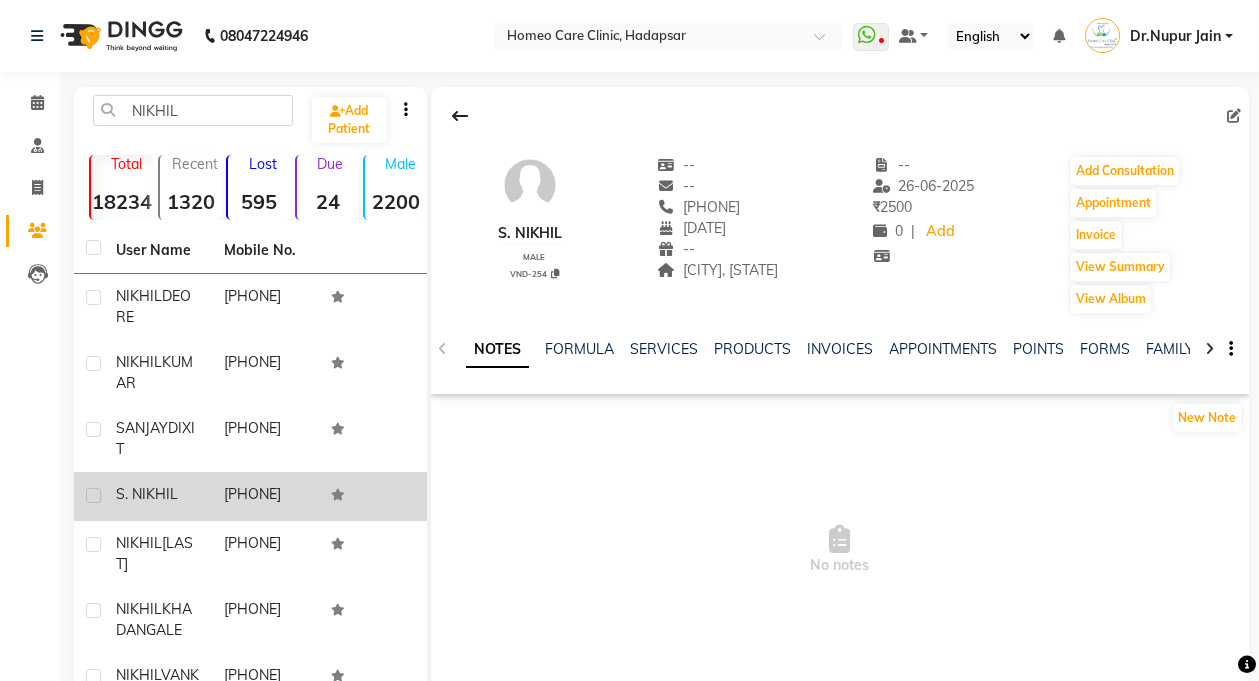 scroll, scrollTop: 0, scrollLeft: 13, axis: horizontal 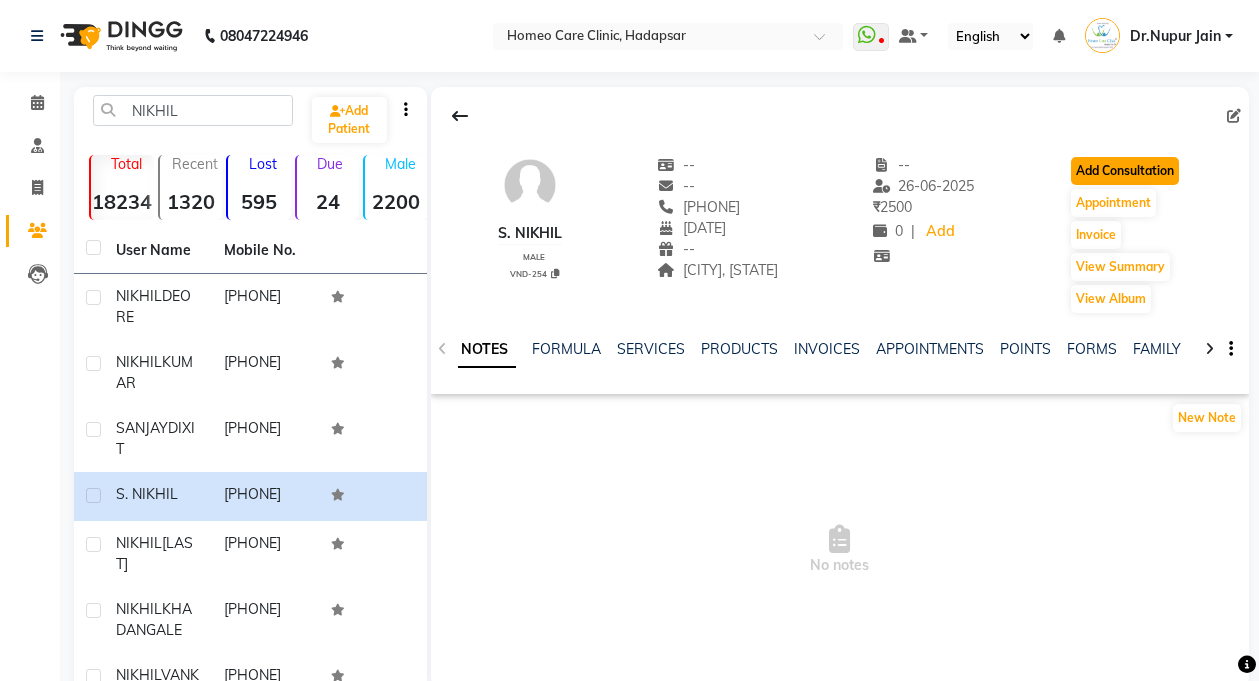click on "Add Consultation" 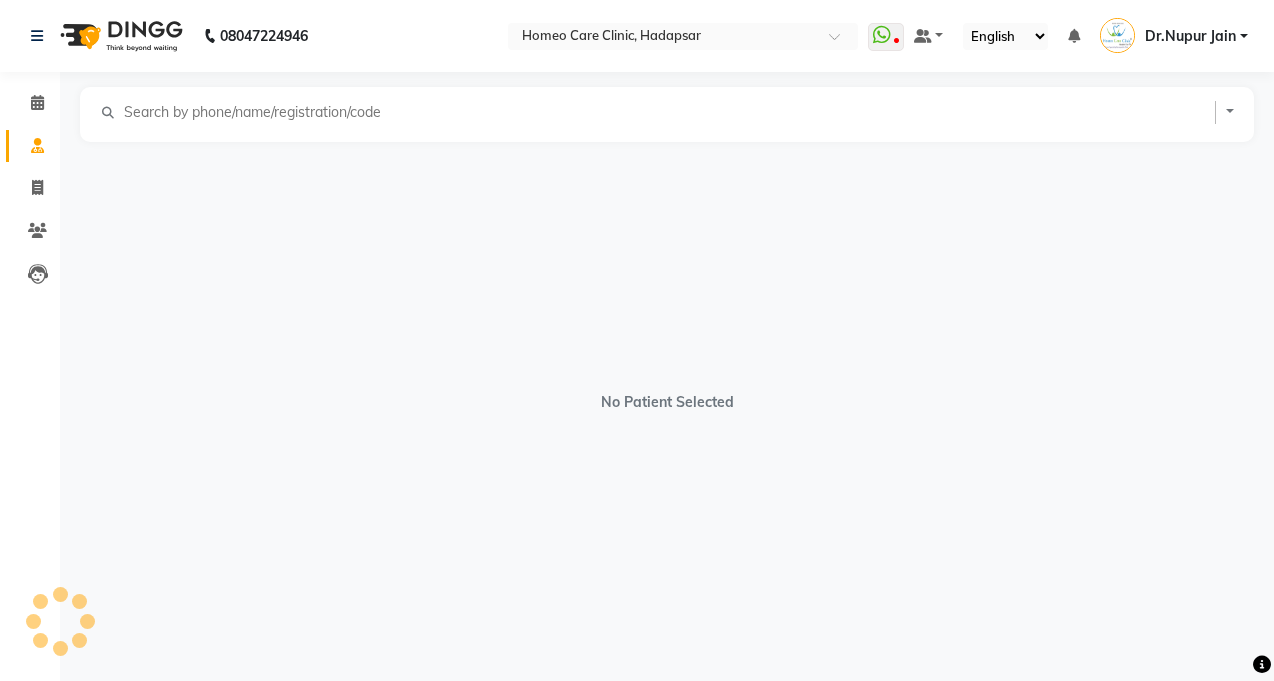 select on "male" 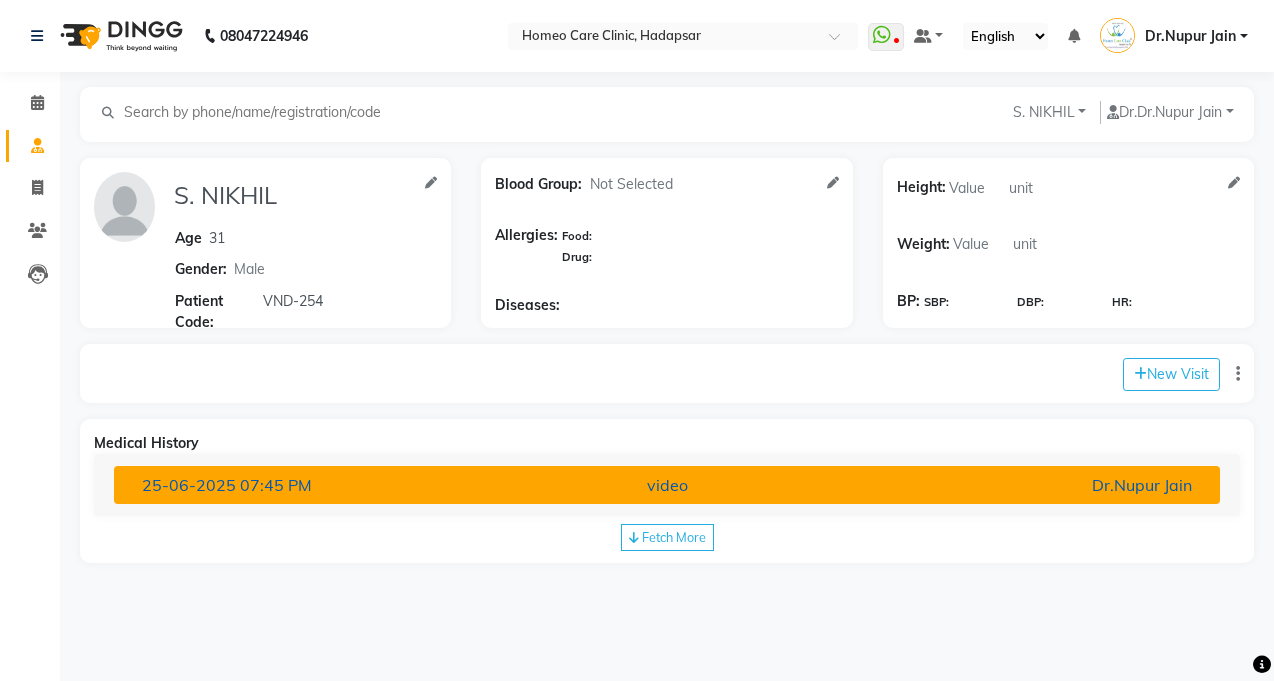 click on "video" at bounding box center (667, 485) 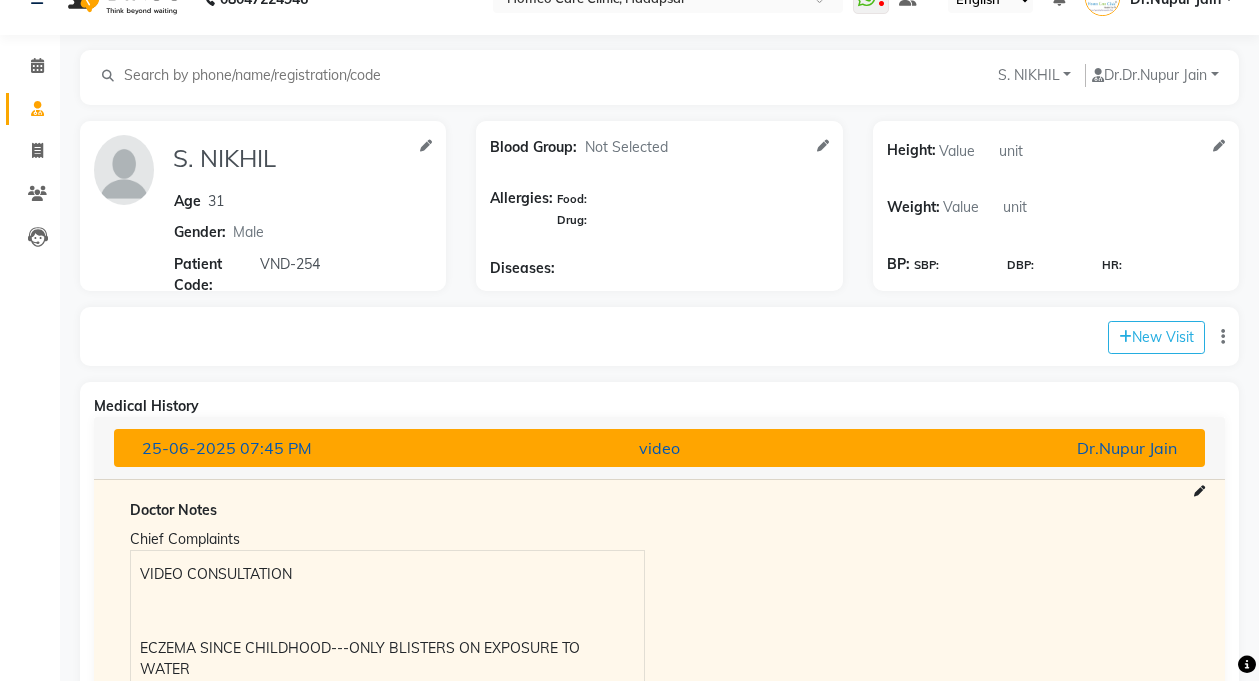 scroll, scrollTop: 0, scrollLeft: 0, axis: both 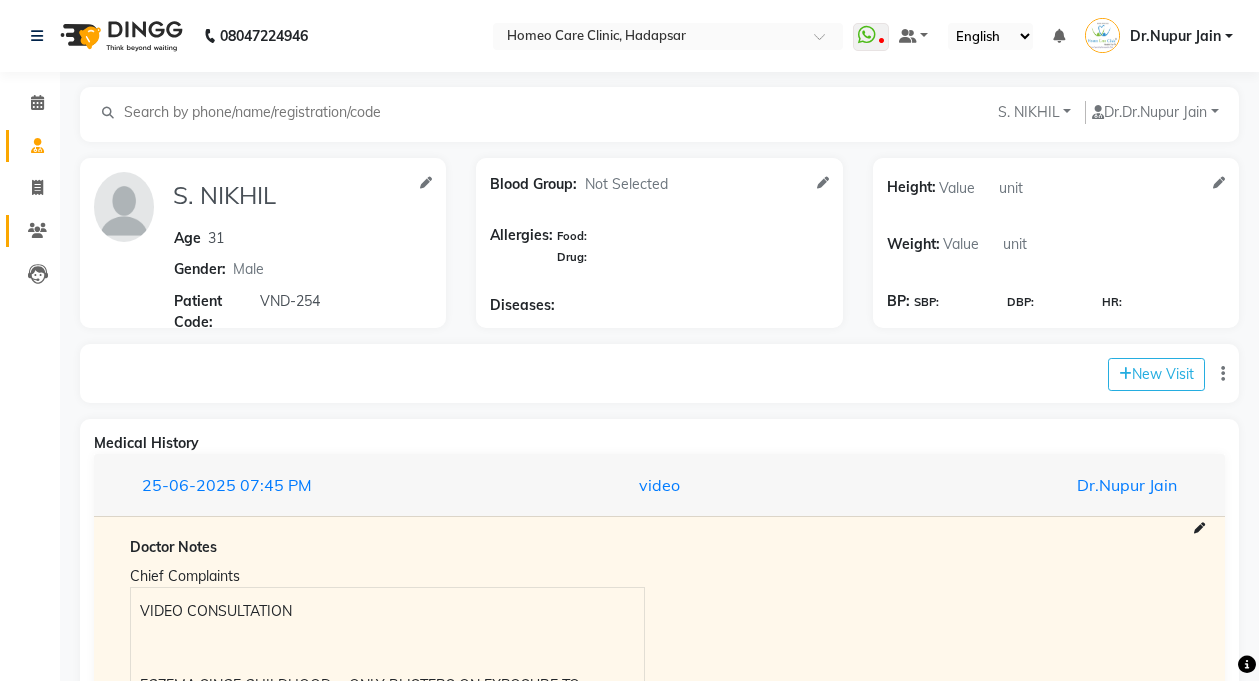 click 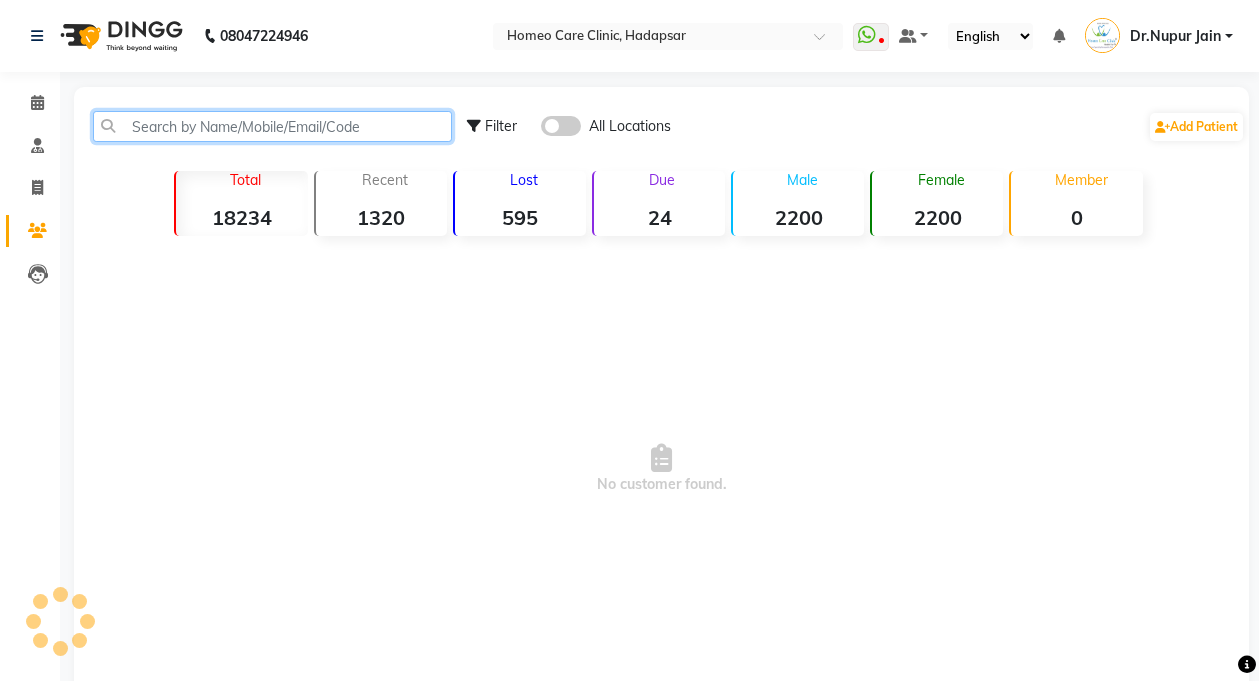 click 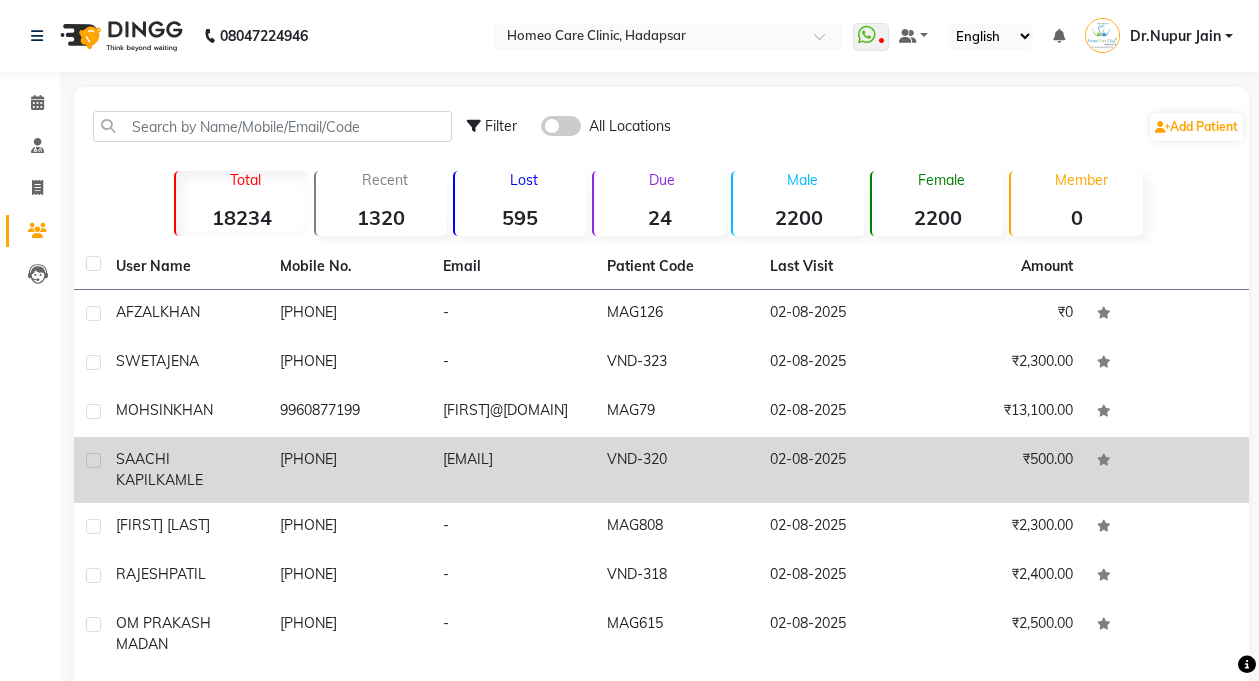 click on "SAACHI KAPIL" 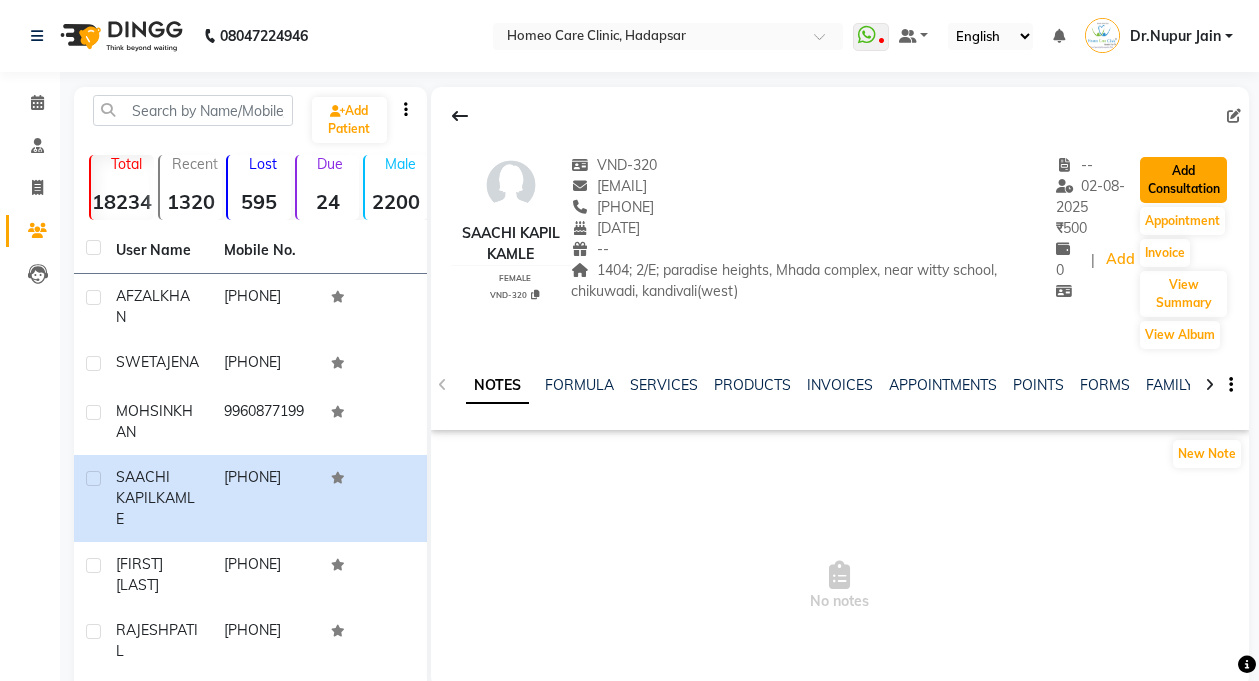 click on "Add Consultation" 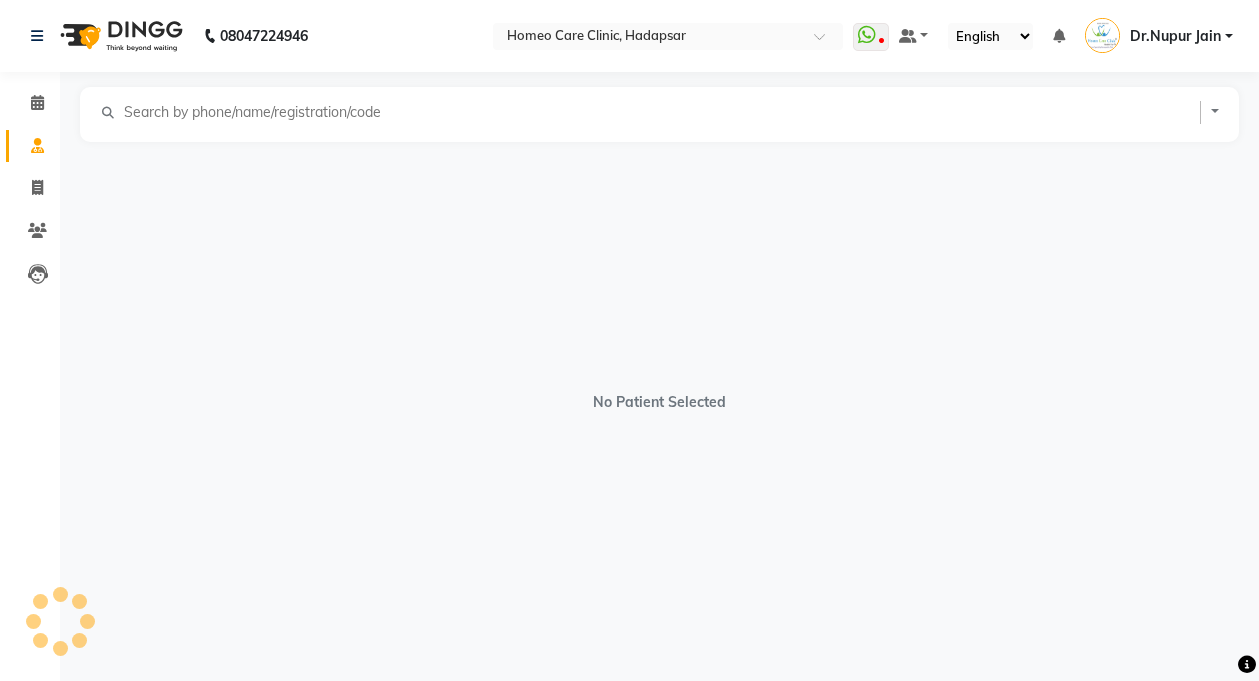 select on "female" 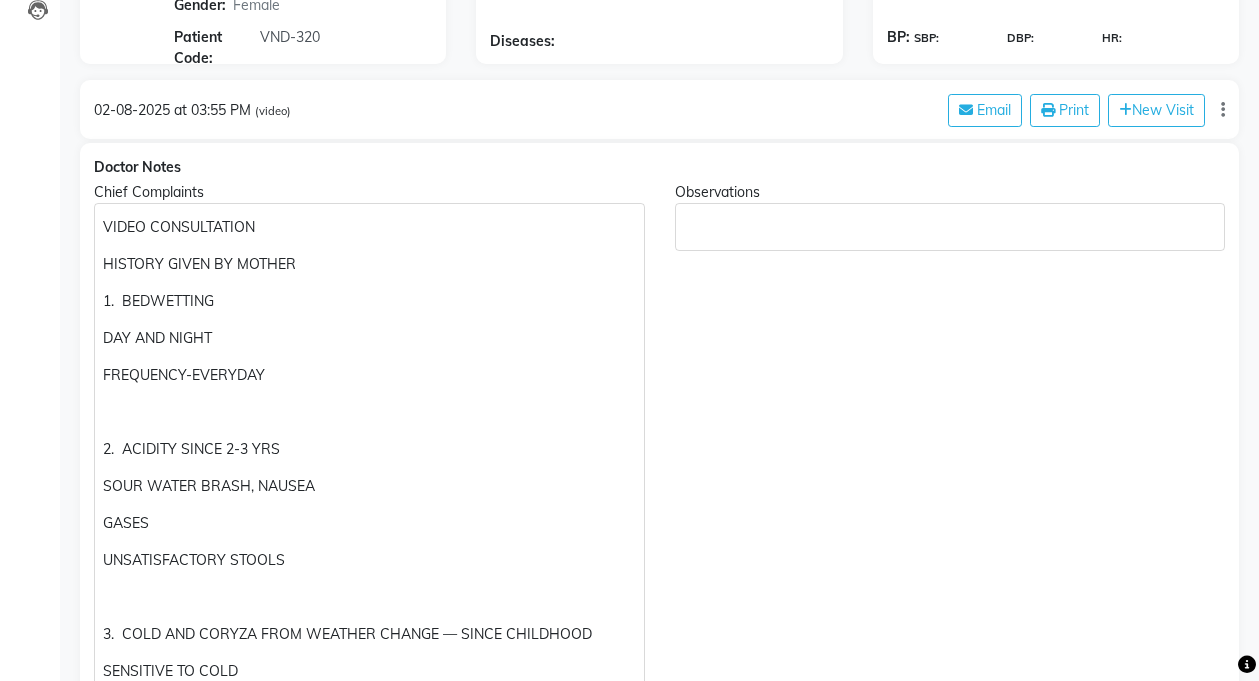 scroll, scrollTop: 0, scrollLeft: 0, axis: both 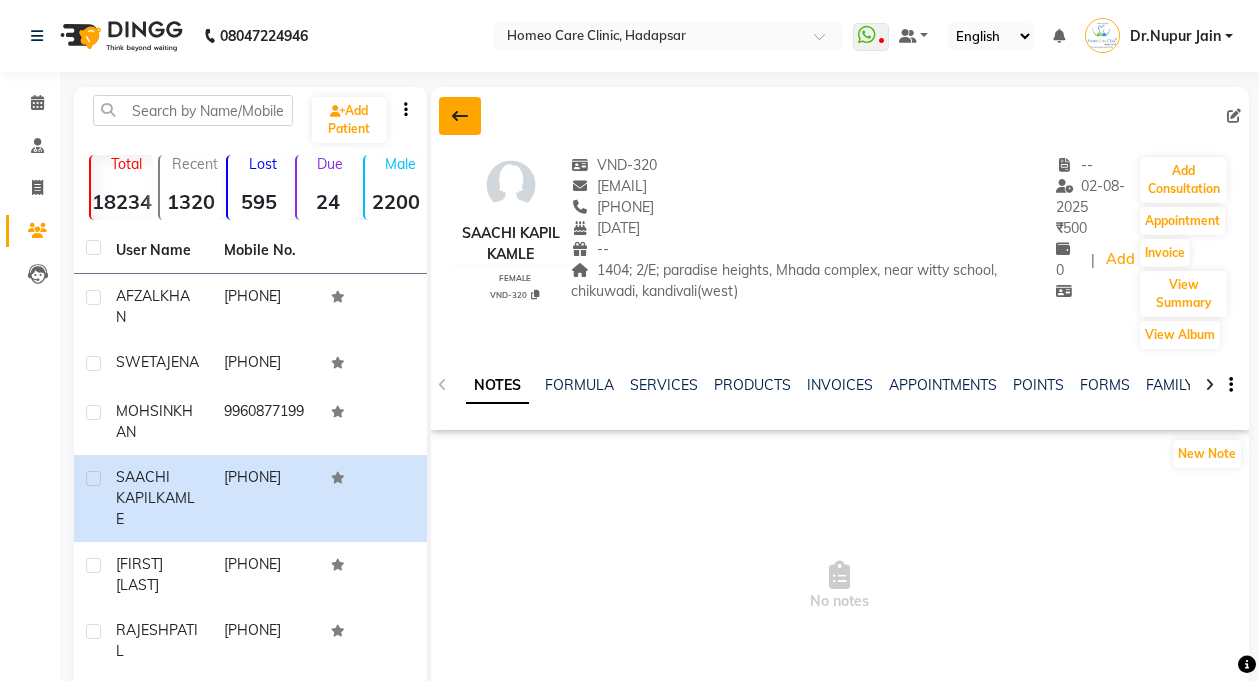 click 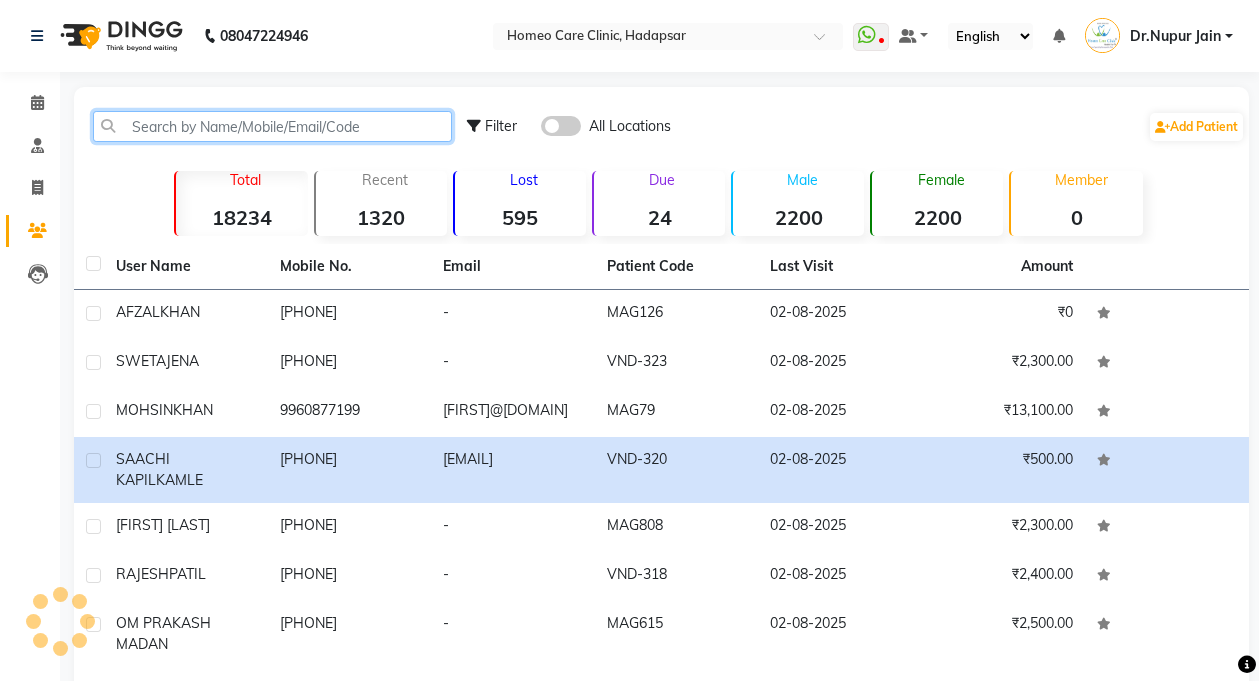 click 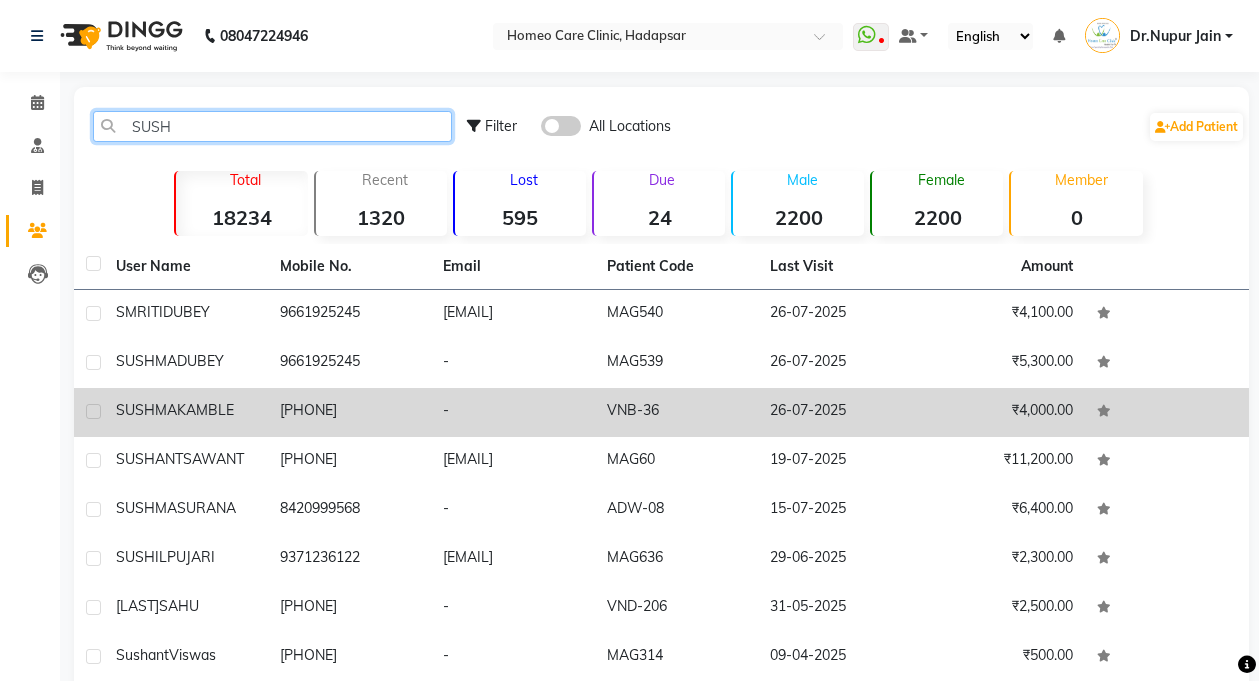 type on "SUSH" 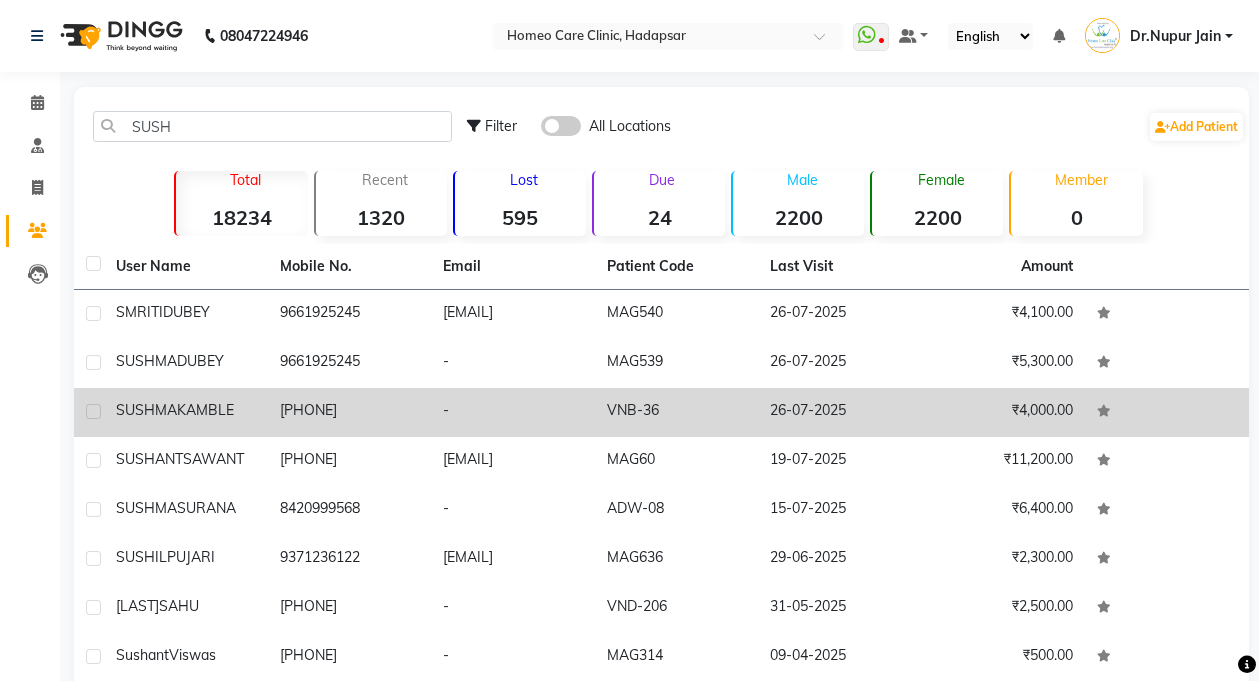 click on "KAMBLE" 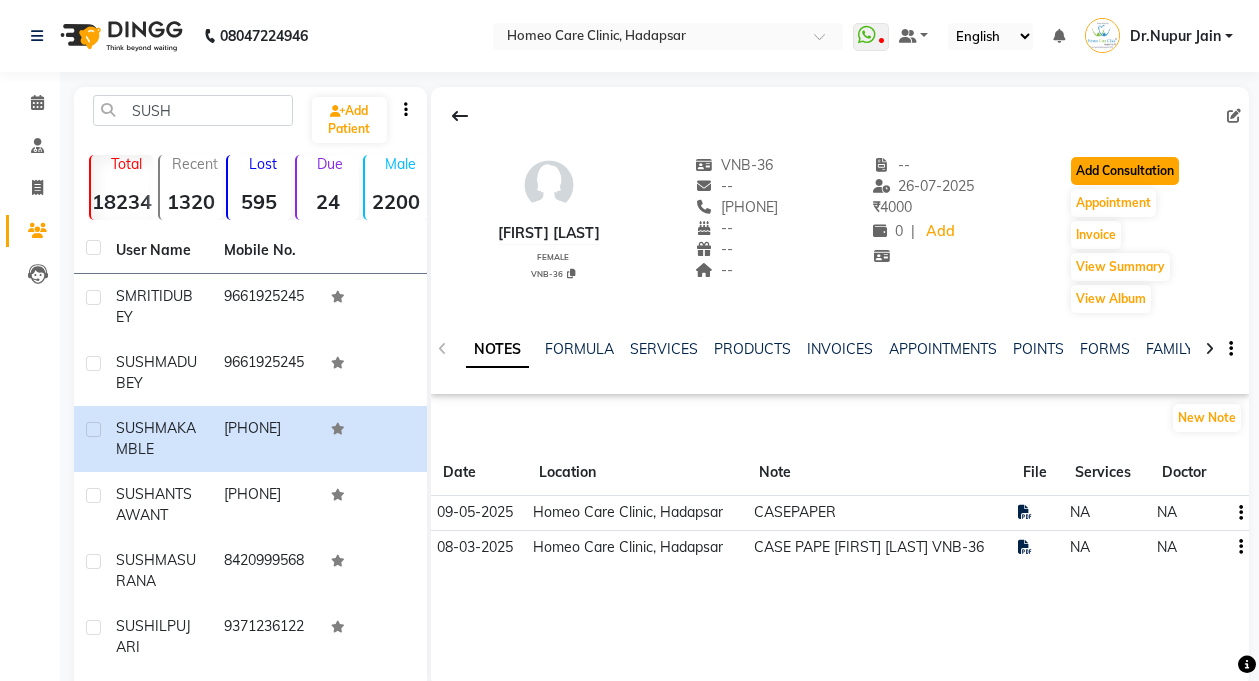 click on "Add Consultation" 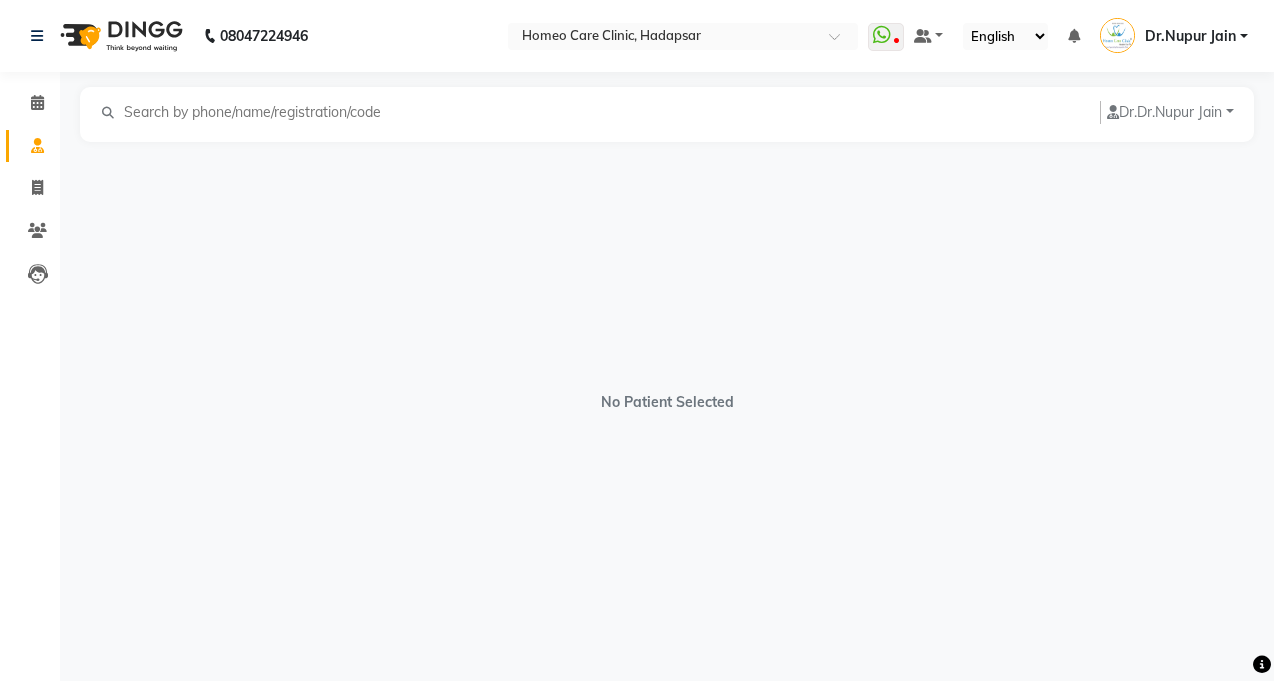 select on "female" 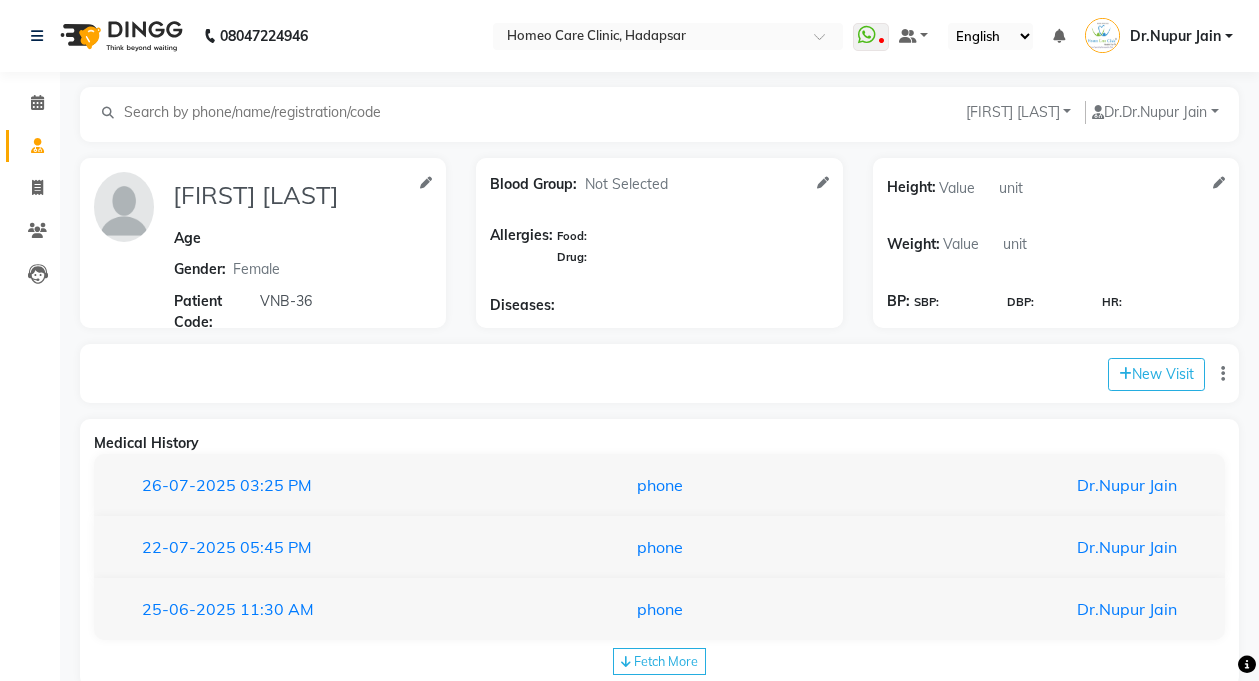 click on "[DATE] [TIME] phone Dr.[FIRST] [LAST]" at bounding box center (659, 485) 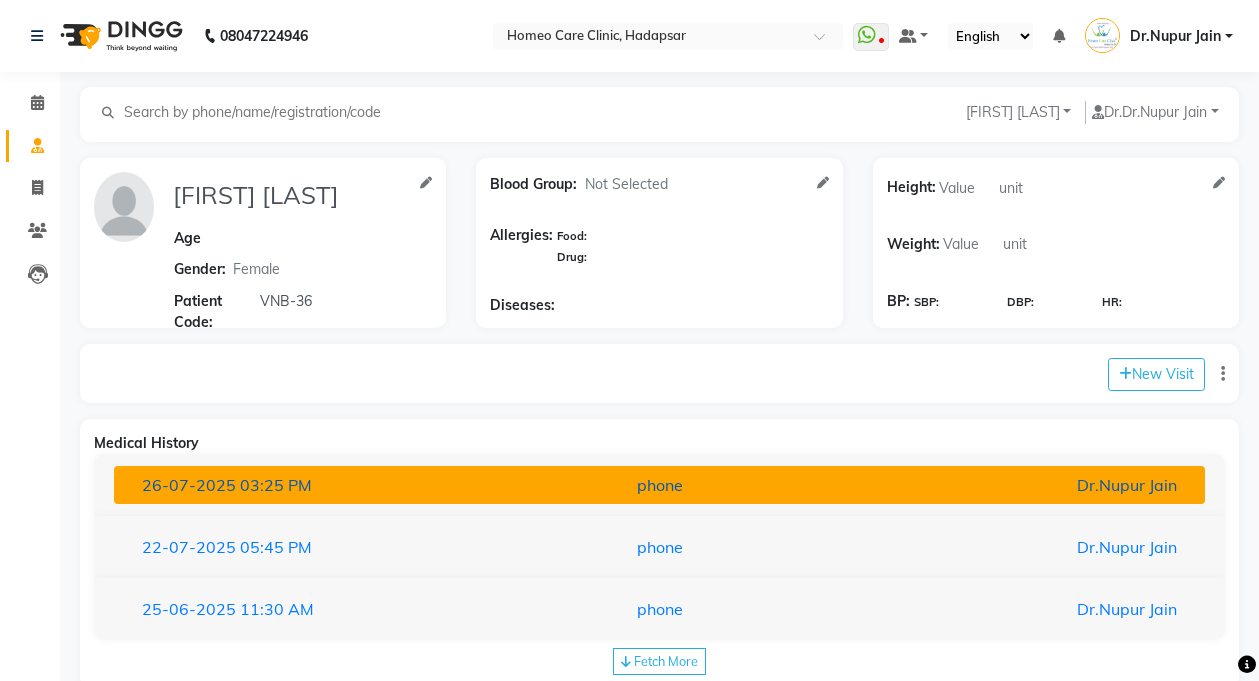 click on "[DATE] [TIME] phone Dr.[FIRST] [LAST]" at bounding box center [659, 485] 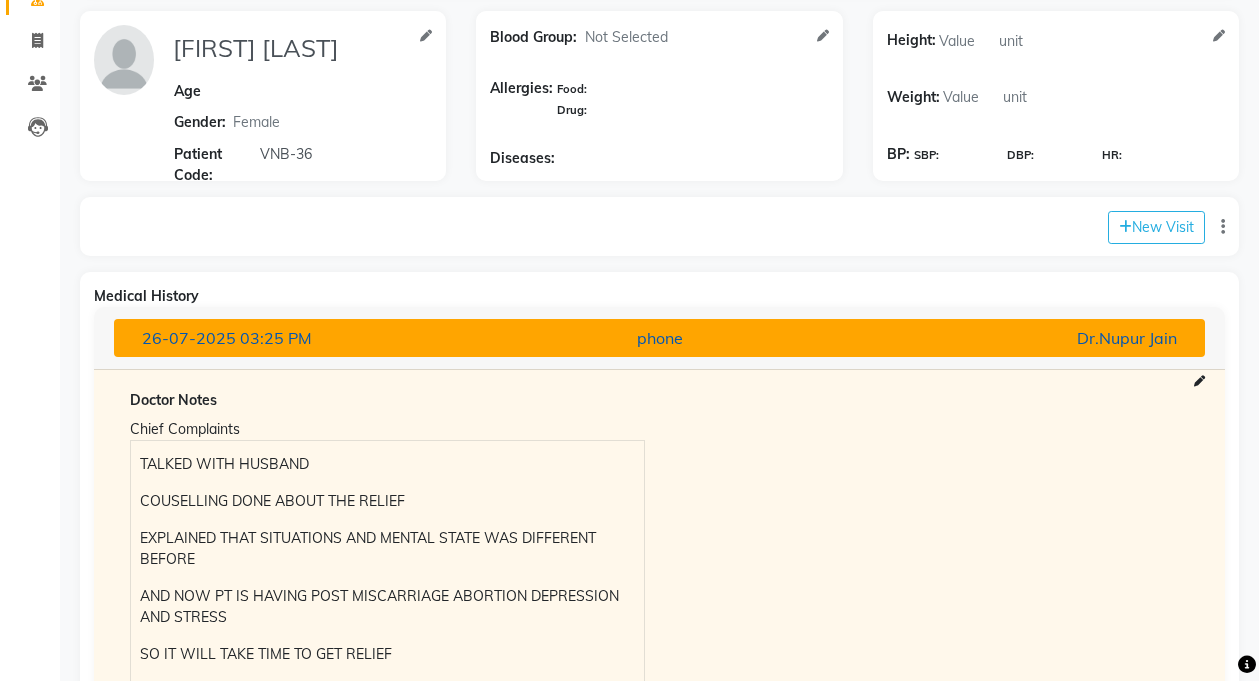 scroll, scrollTop: 567, scrollLeft: 0, axis: vertical 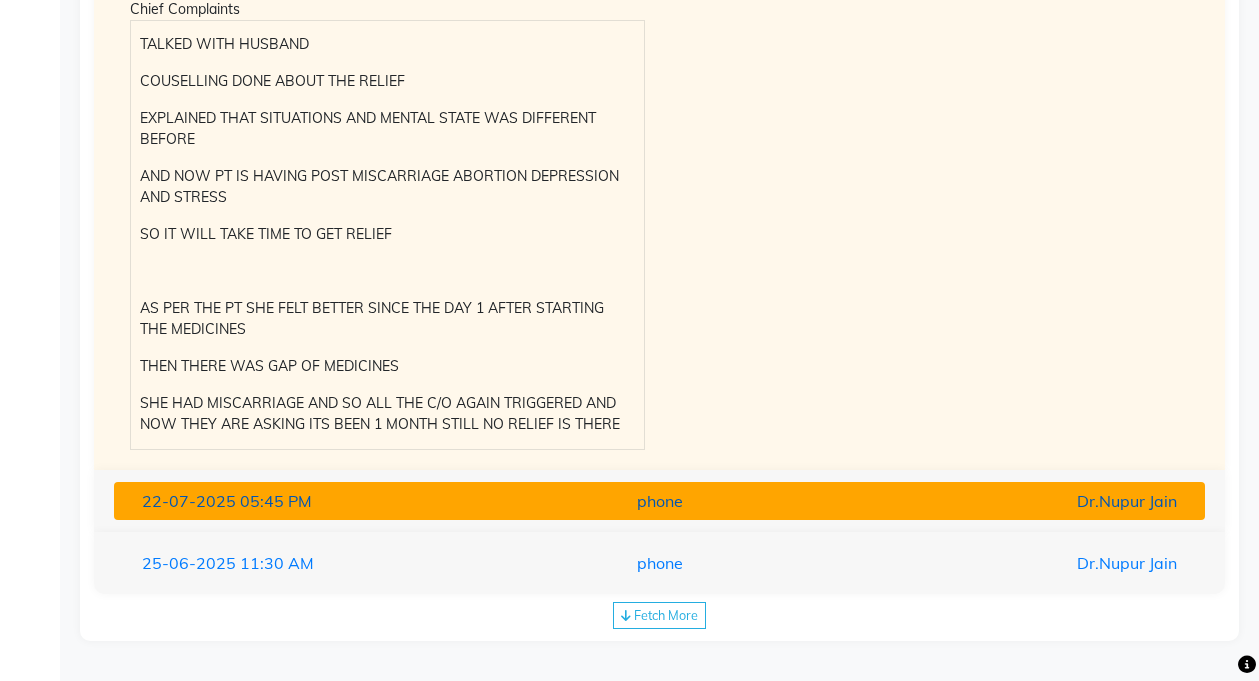 click on "[DATE] [TIME]" at bounding box center (304, 501) 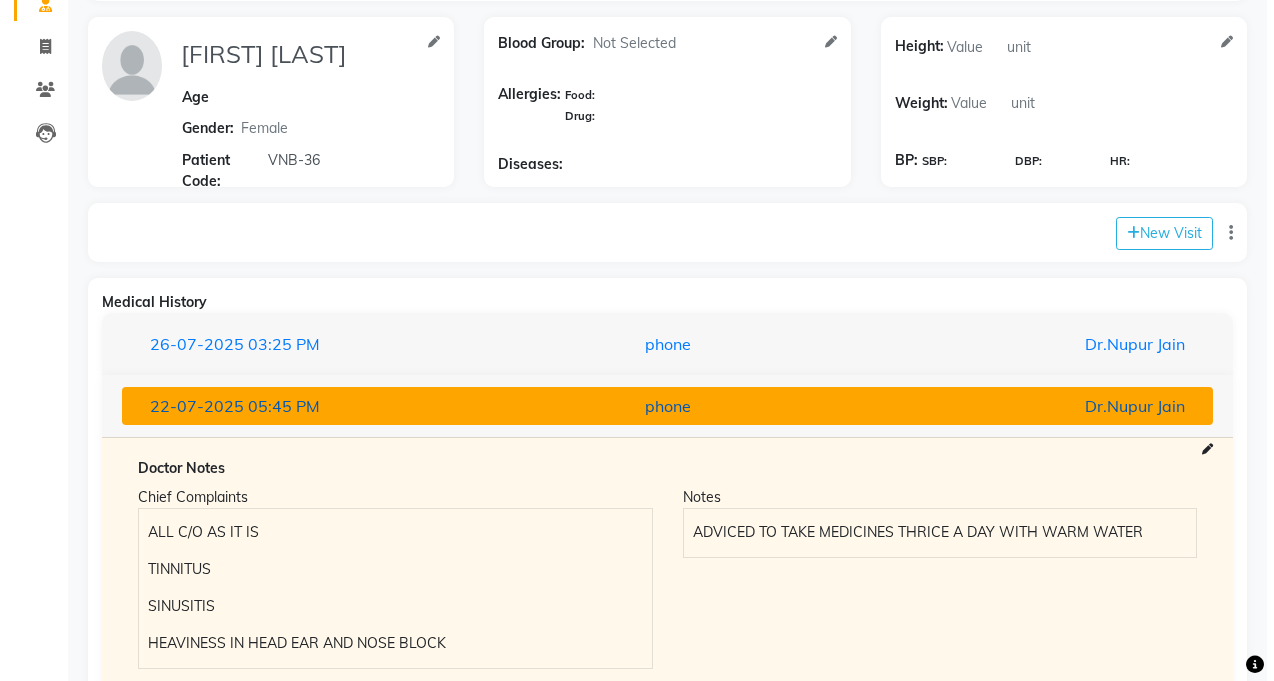 scroll, scrollTop: 139, scrollLeft: 0, axis: vertical 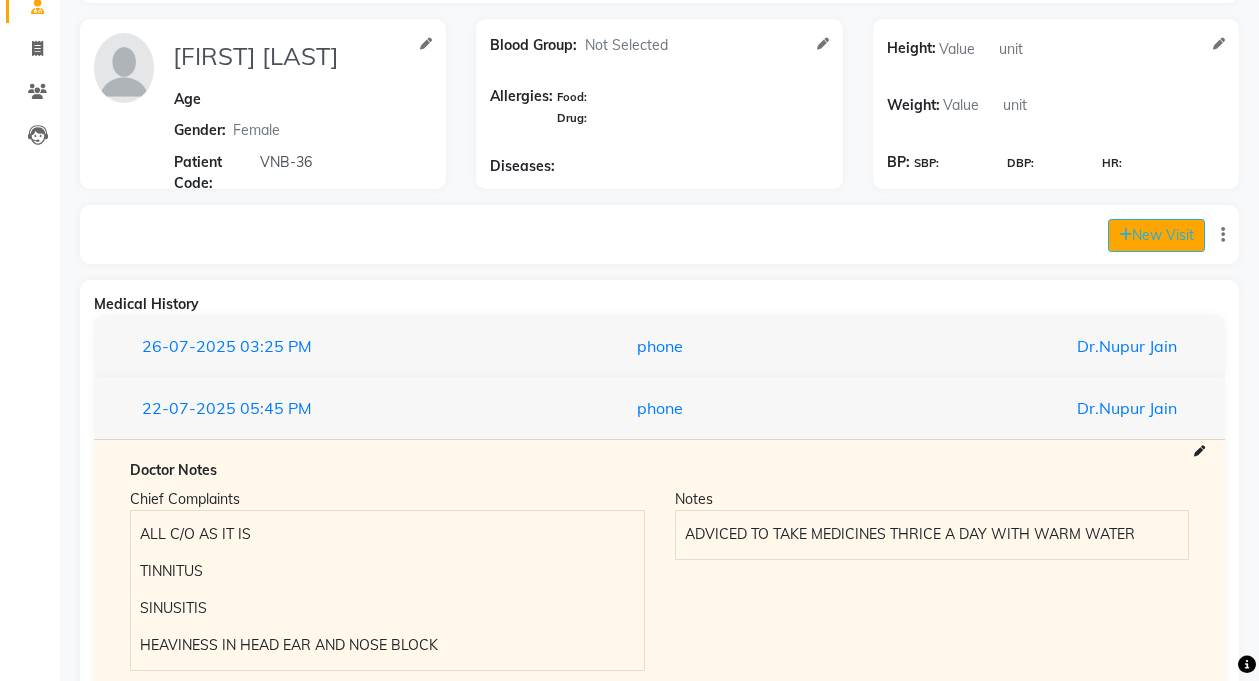 click on "New Visit" 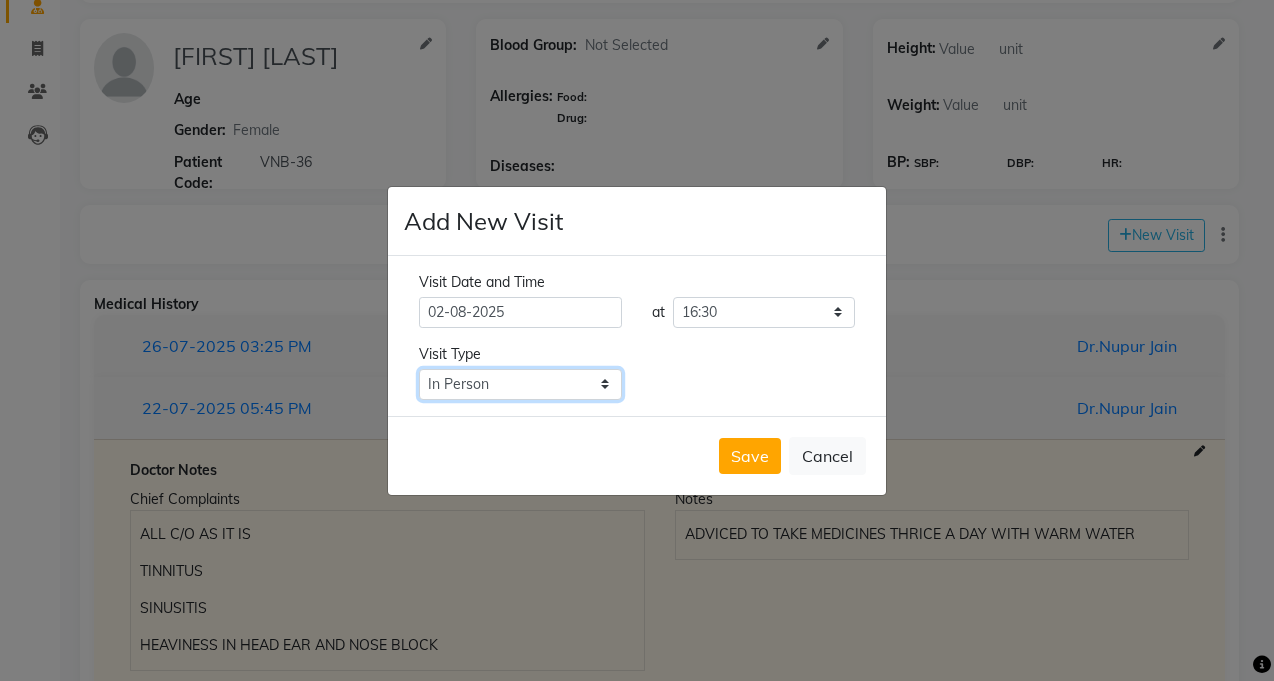 click on "Select Type In Person Video Phone Chat" 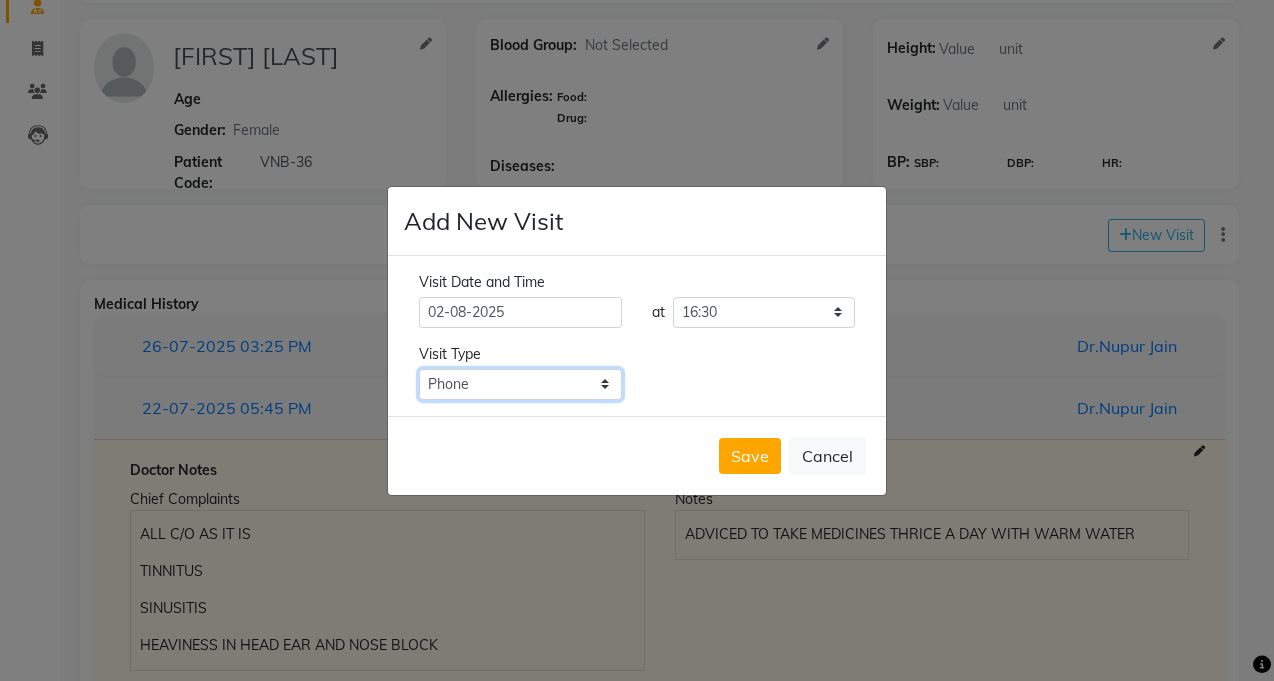 click on "Select Type In Person Video Phone Chat" 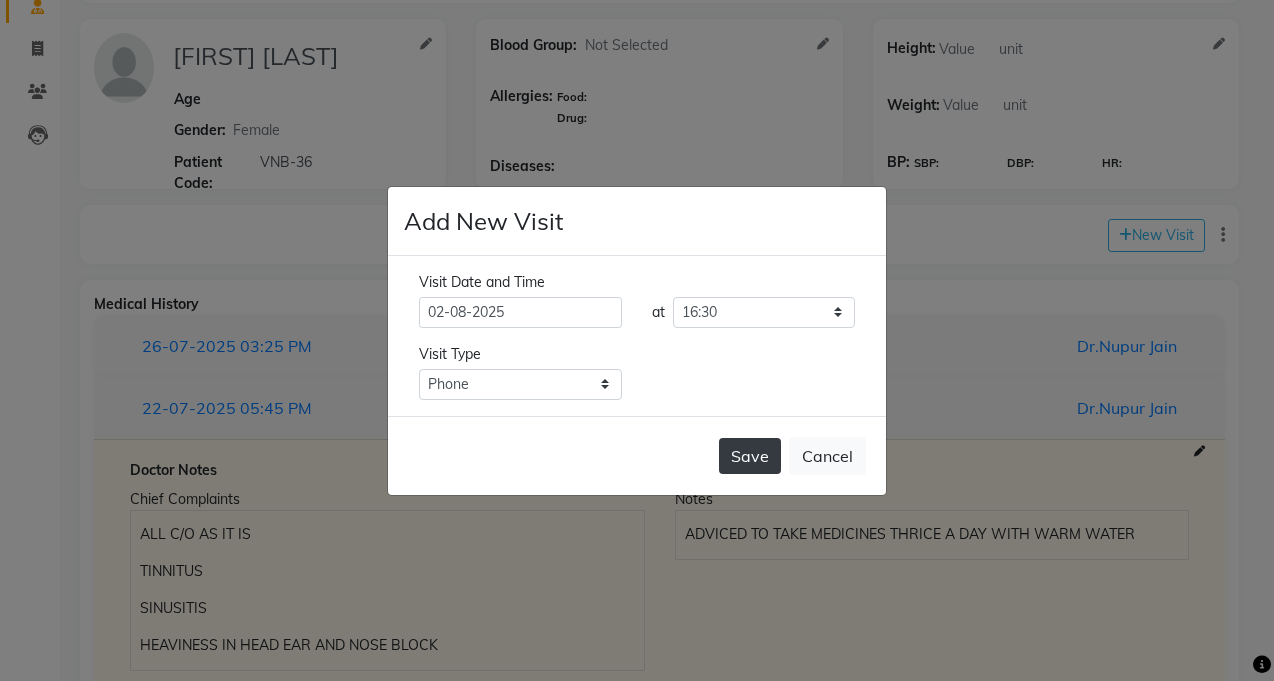 click on "Save" 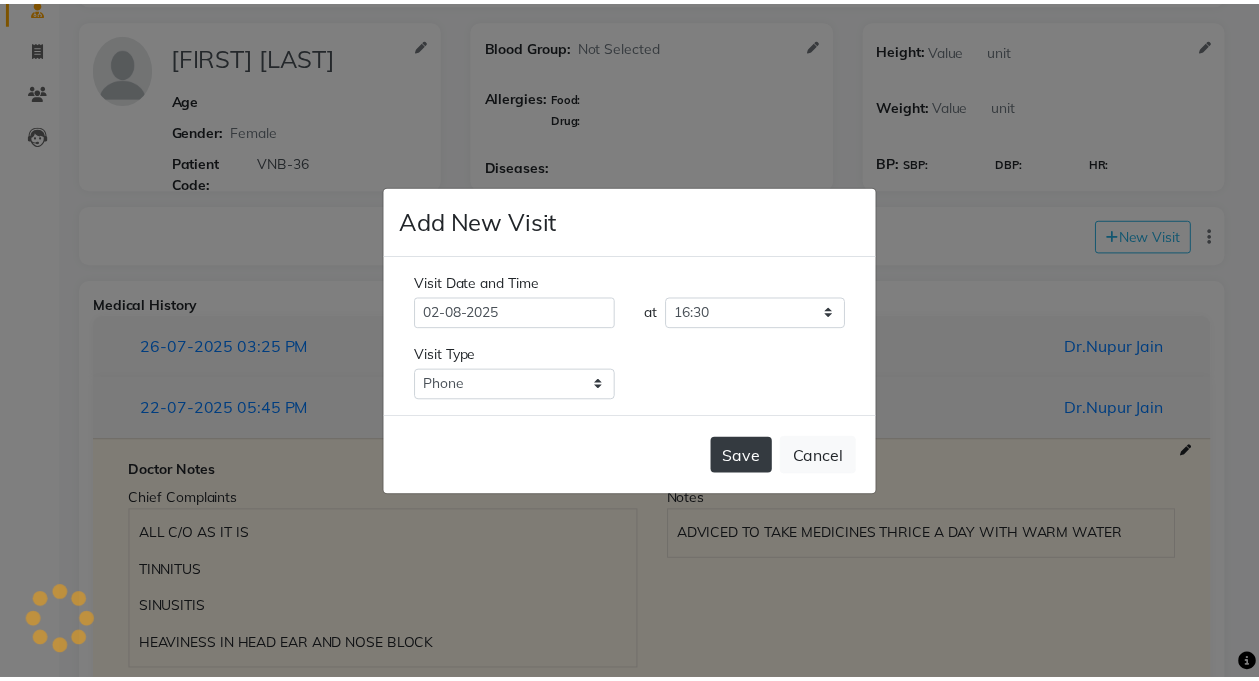 scroll, scrollTop: 0, scrollLeft: 0, axis: both 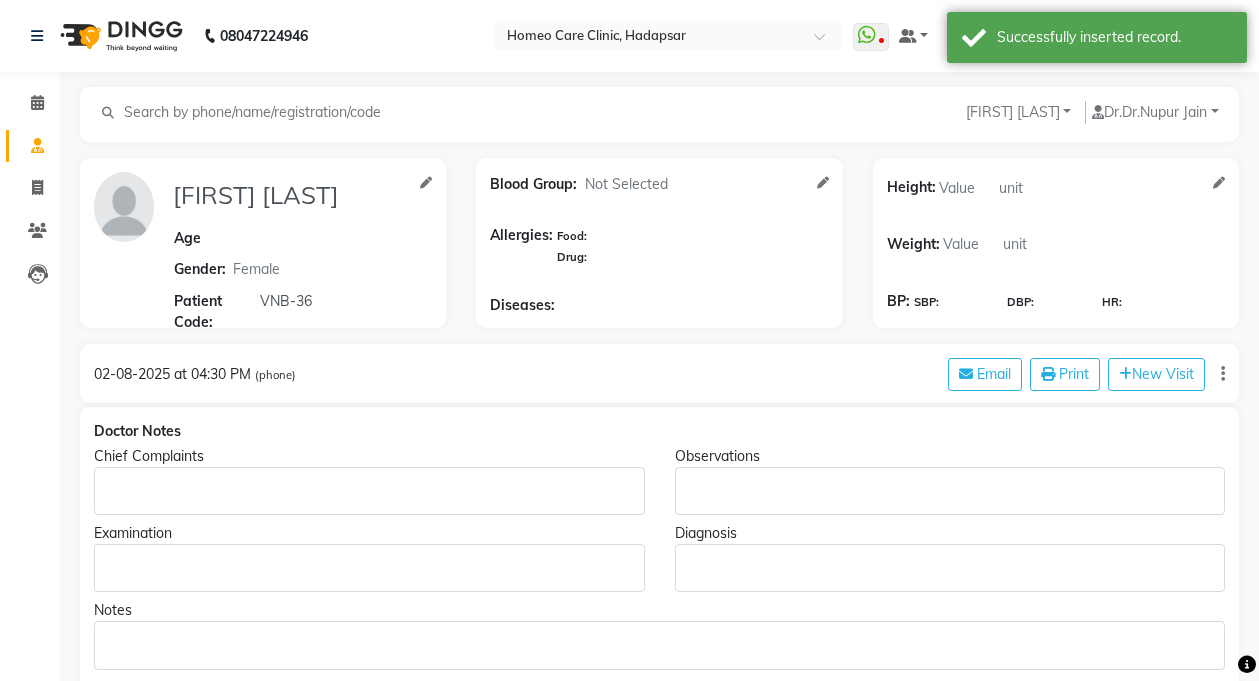 type on "[FIRST] [LAST]" 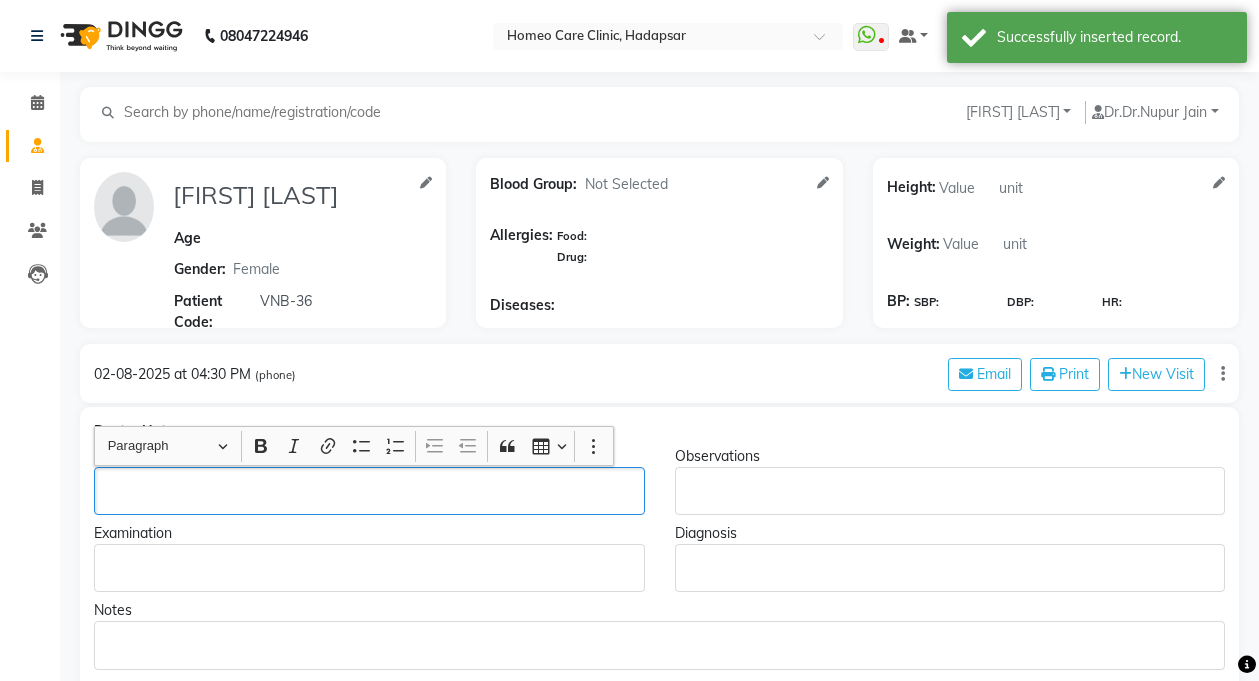type 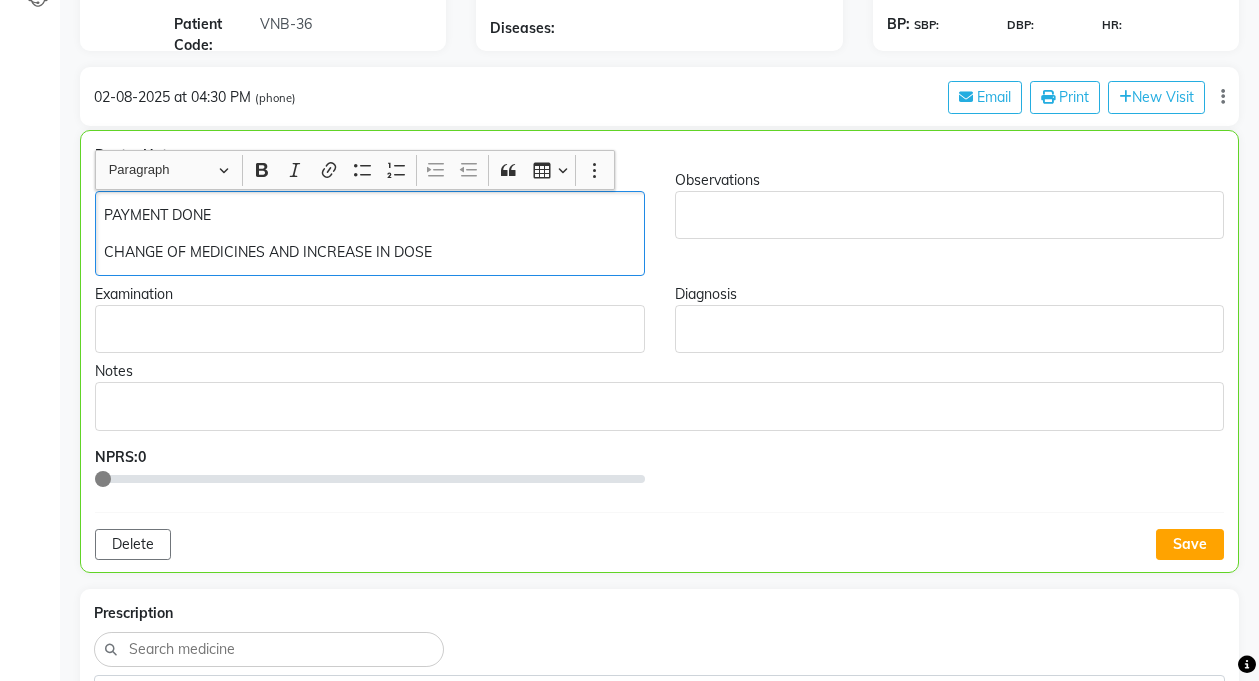 scroll, scrollTop: 322, scrollLeft: 0, axis: vertical 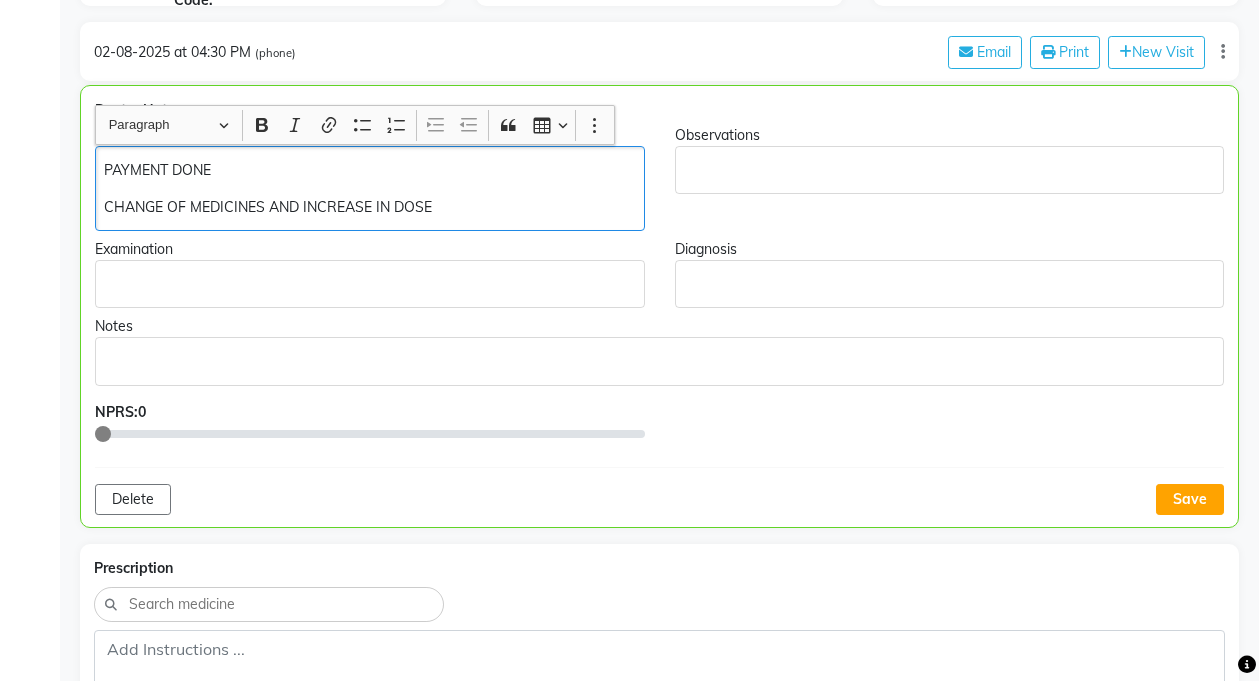 click on "PAYMENT DONE" 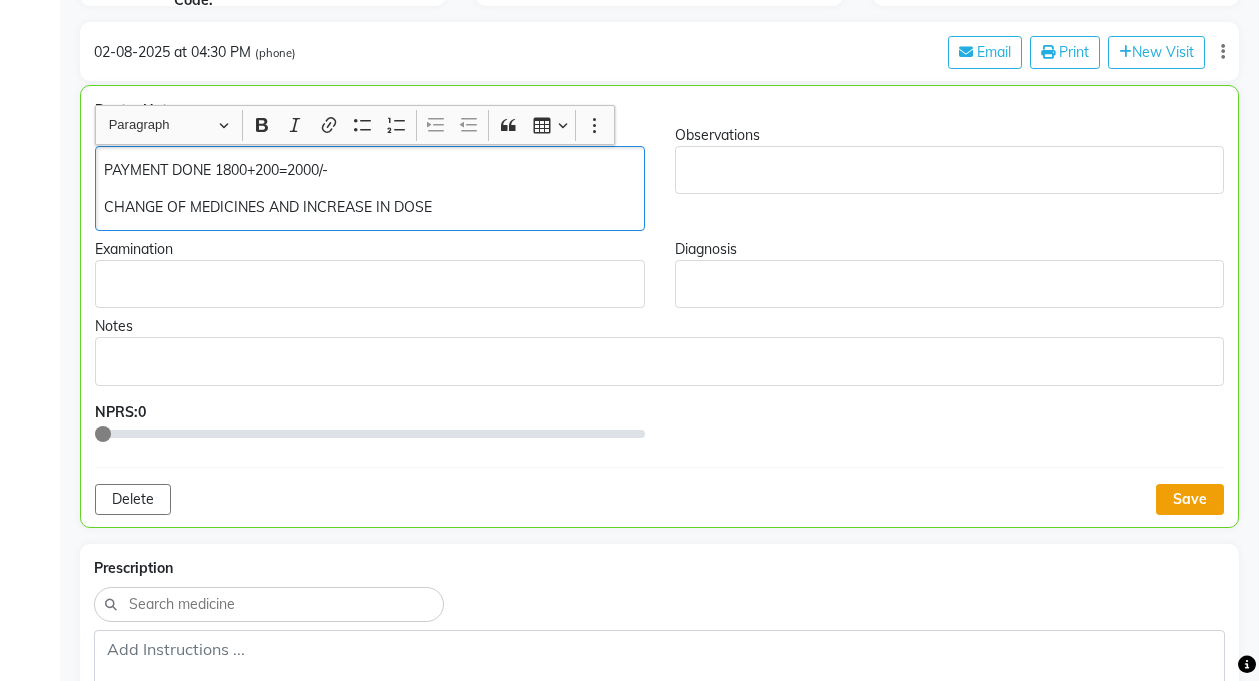 click on "Save" 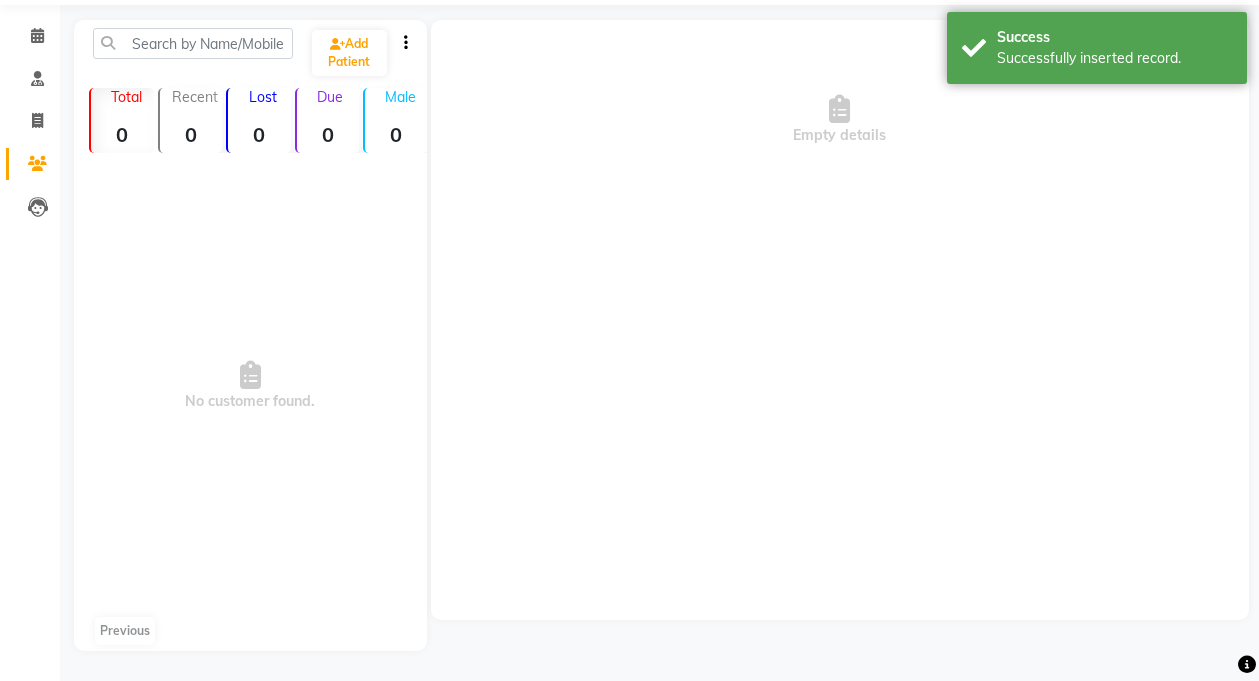 scroll, scrollTop: 0, scrollLeft: 0, axis: both 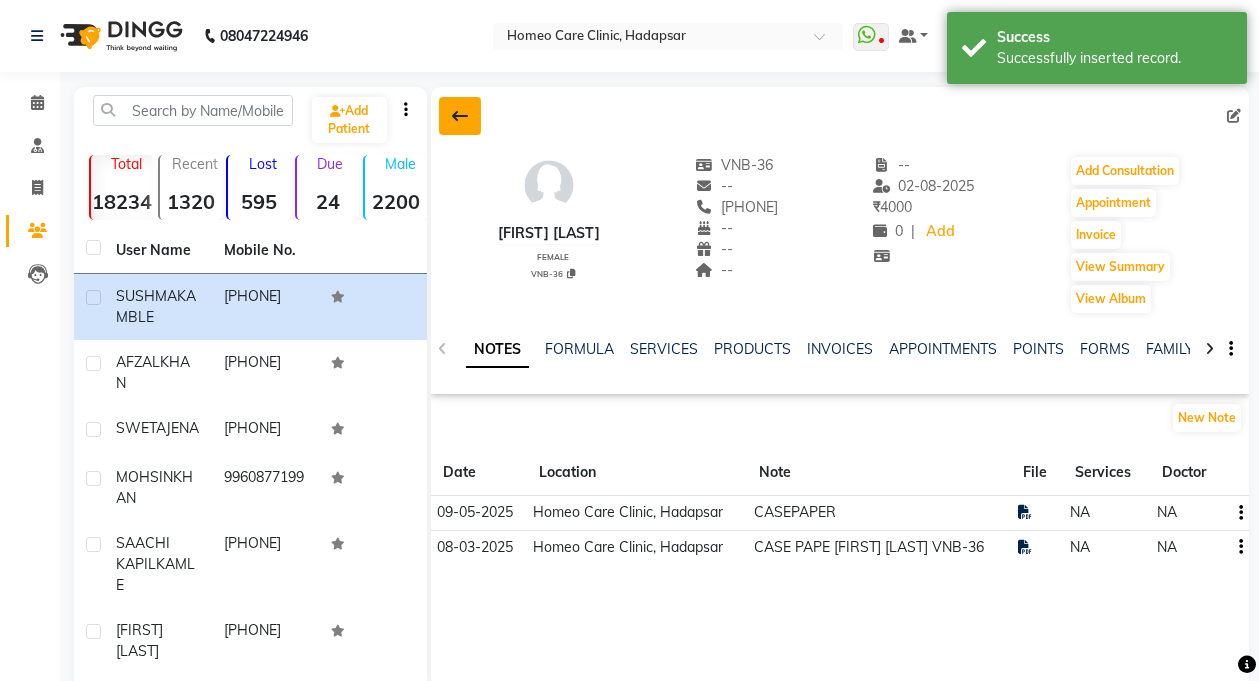 click 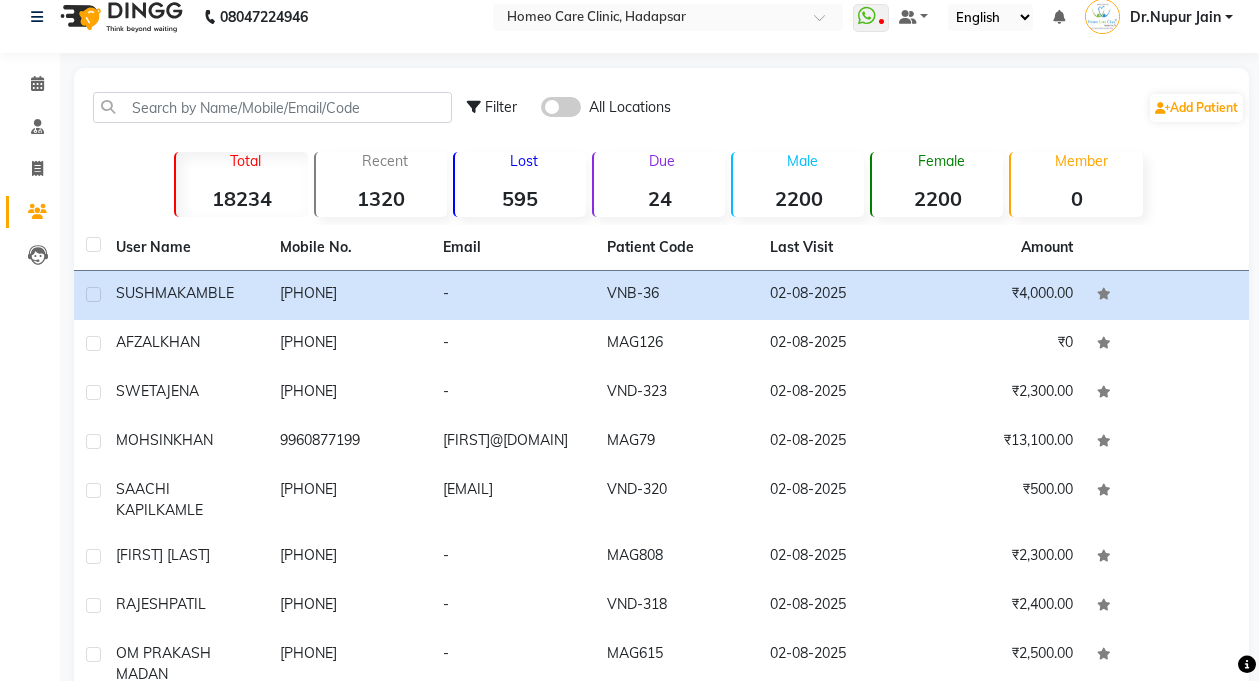 scroll, scrollTop: 0, scrollLeft: 0, axis: both 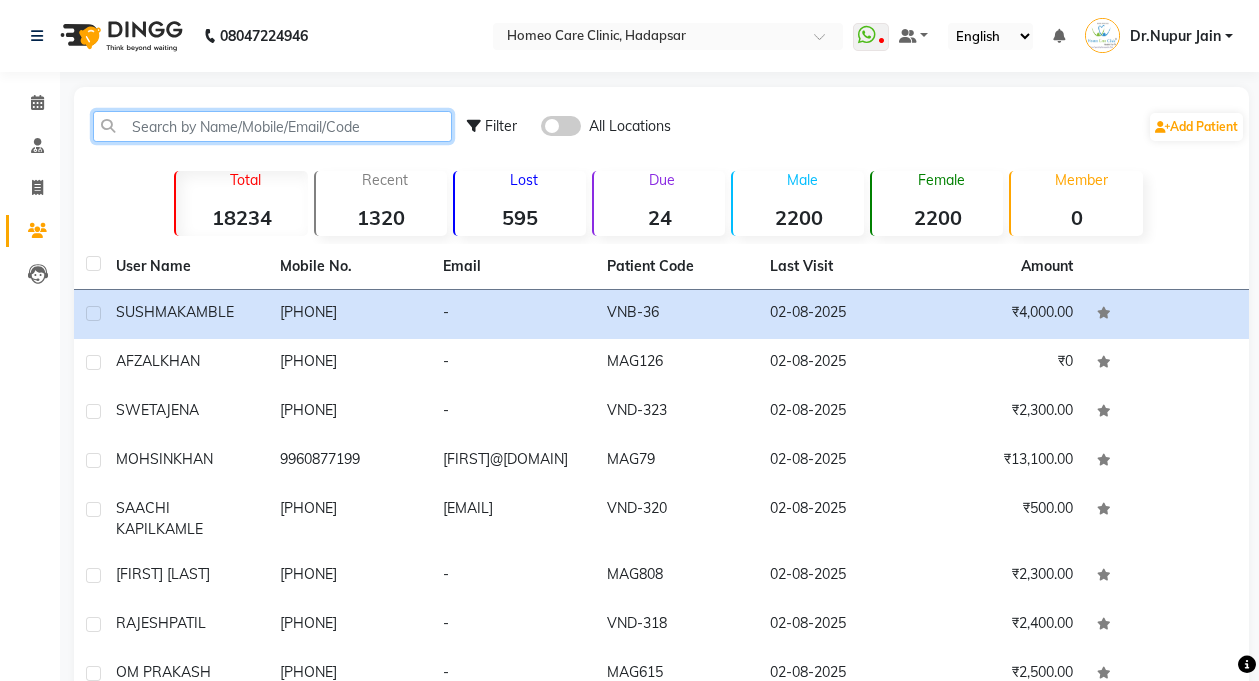 click 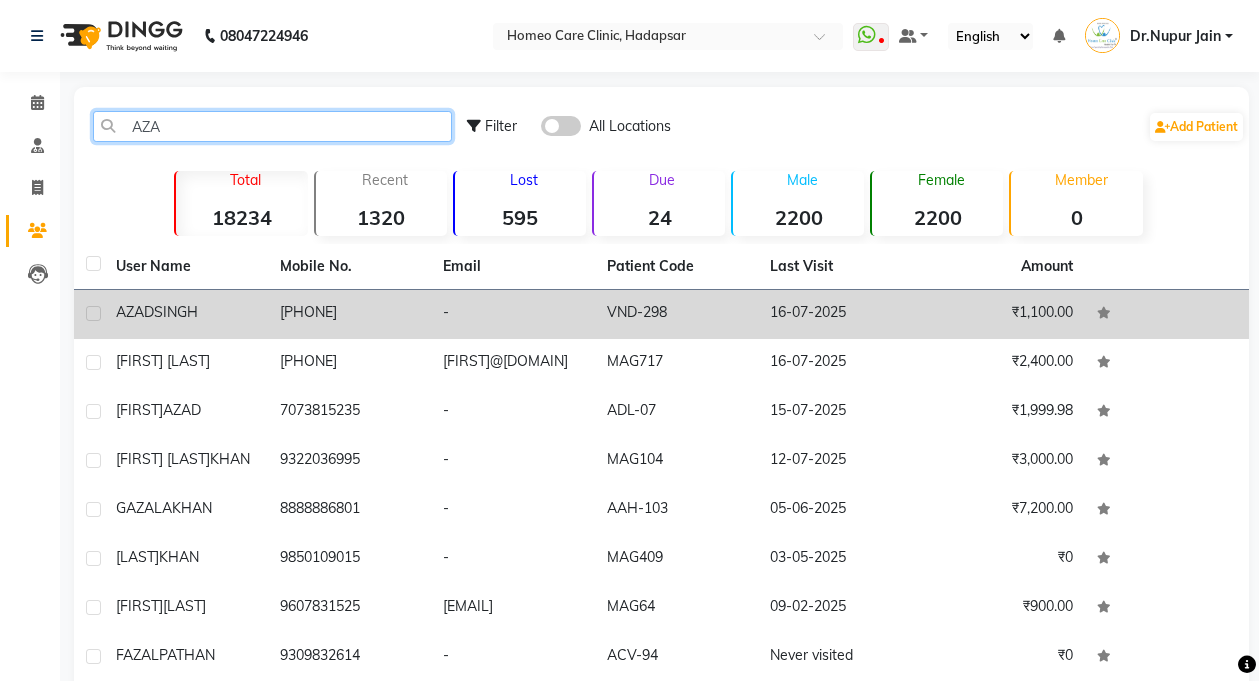 type on "AZA" 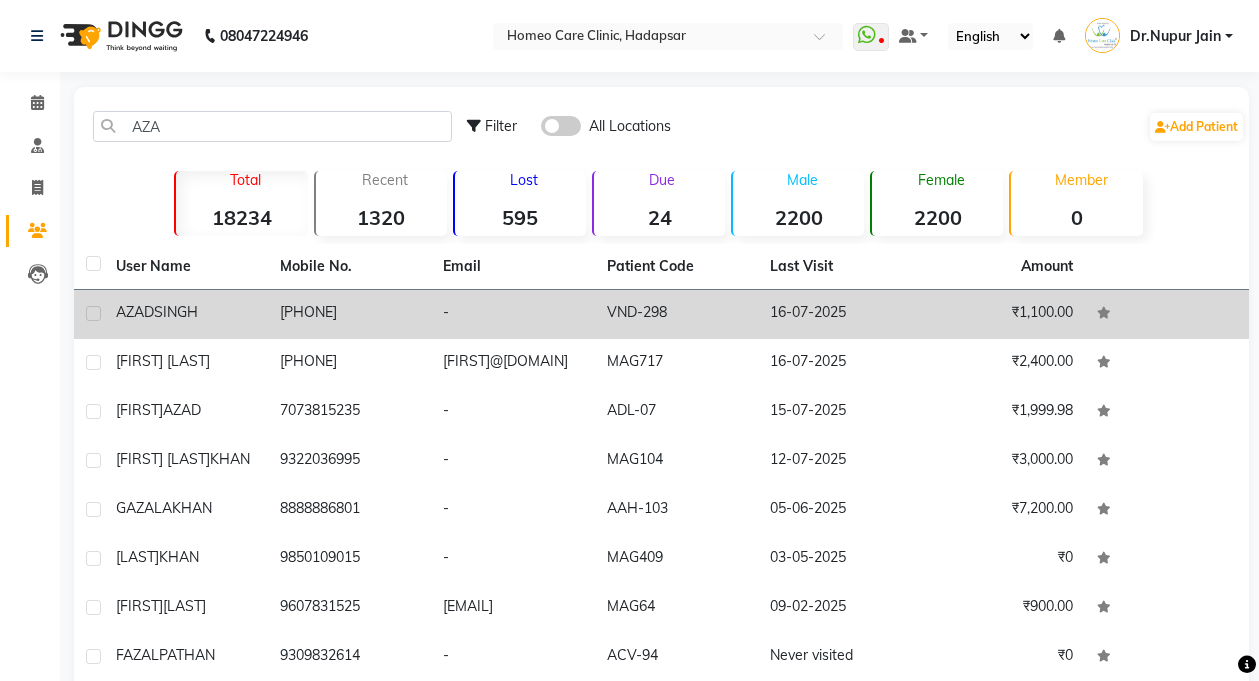 click on "[PHONE]" 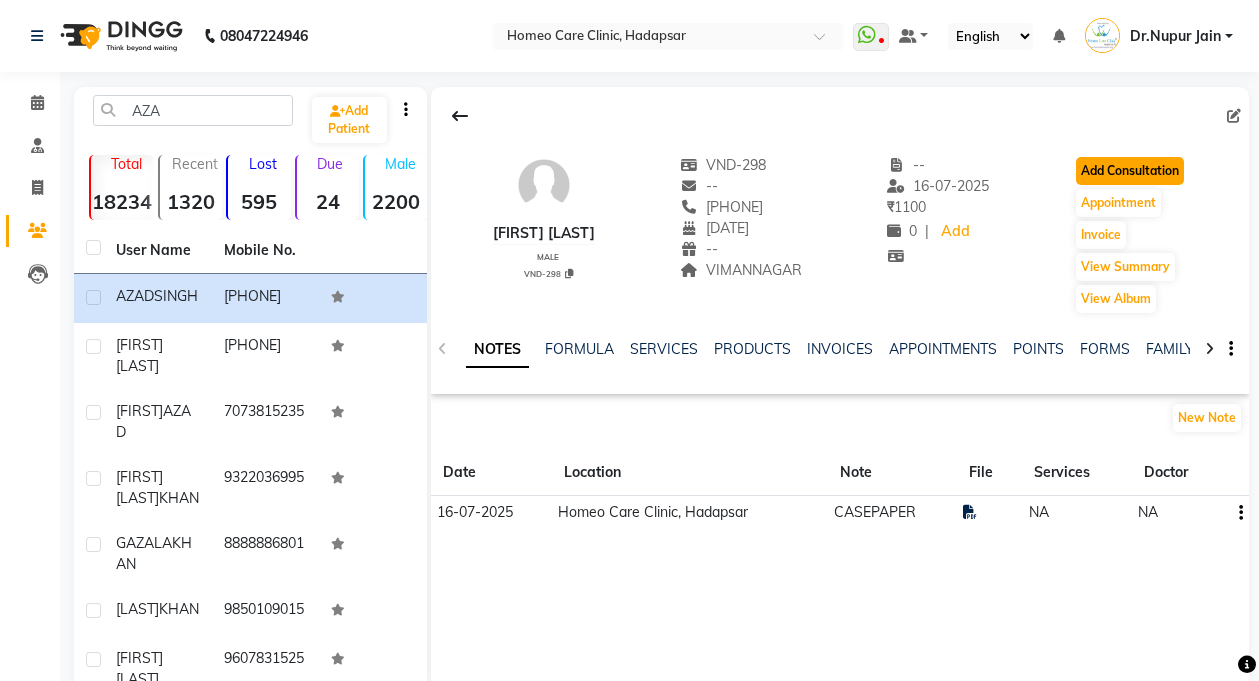 click on "Add Consultation" 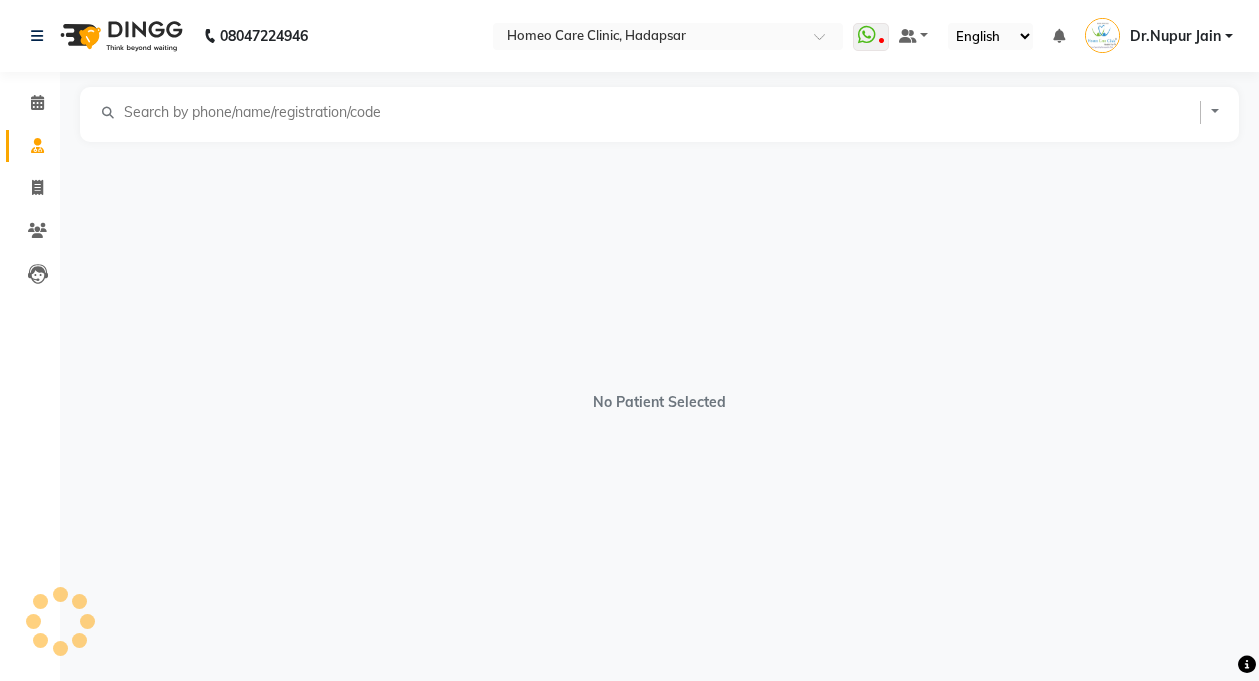 select on "male" 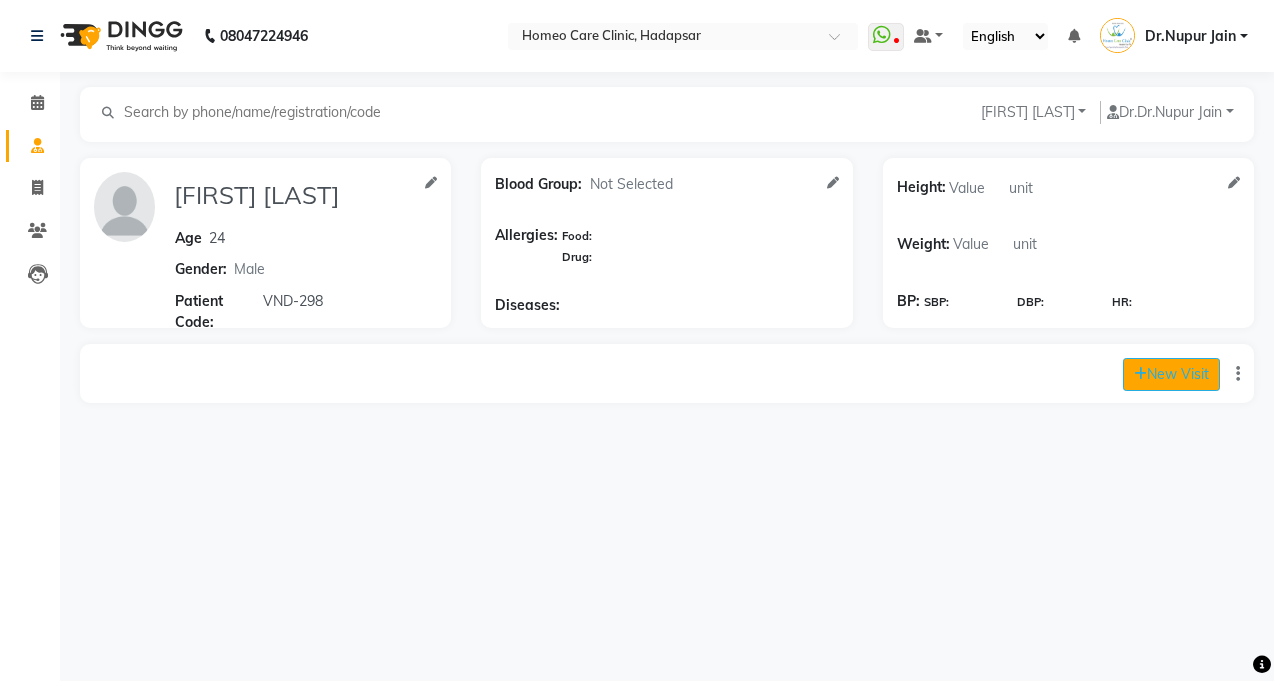 click on "New Visit" 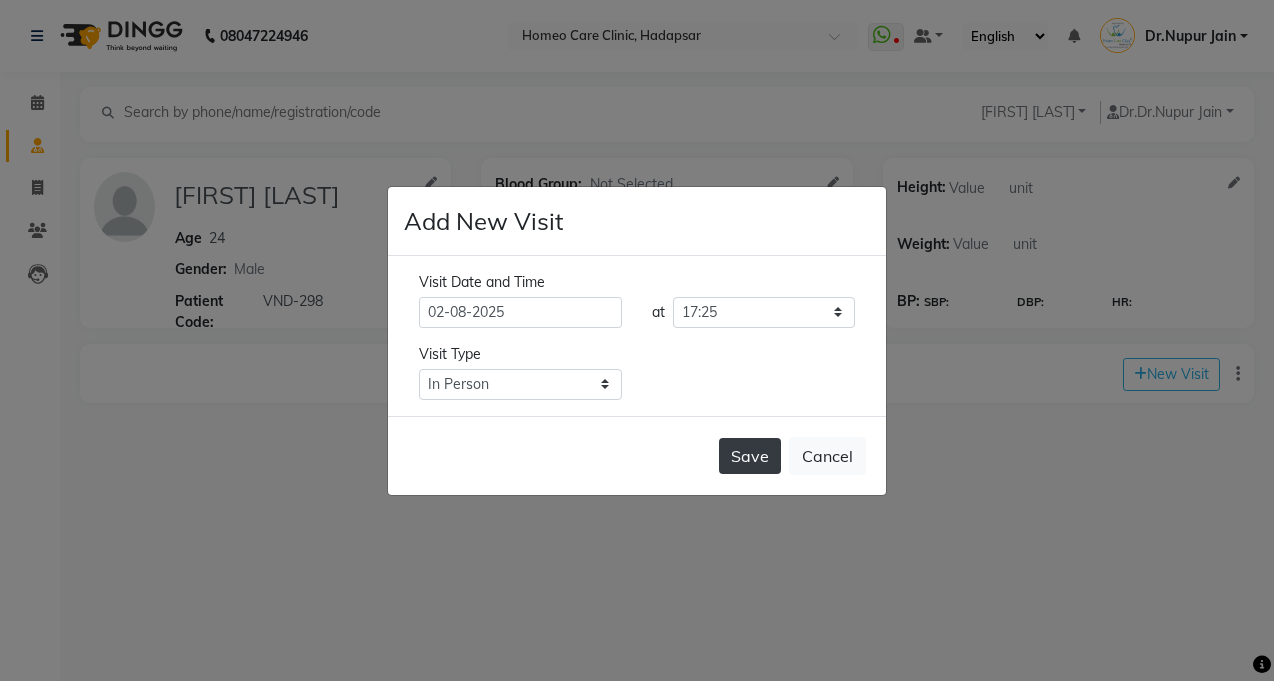 click on "Save" 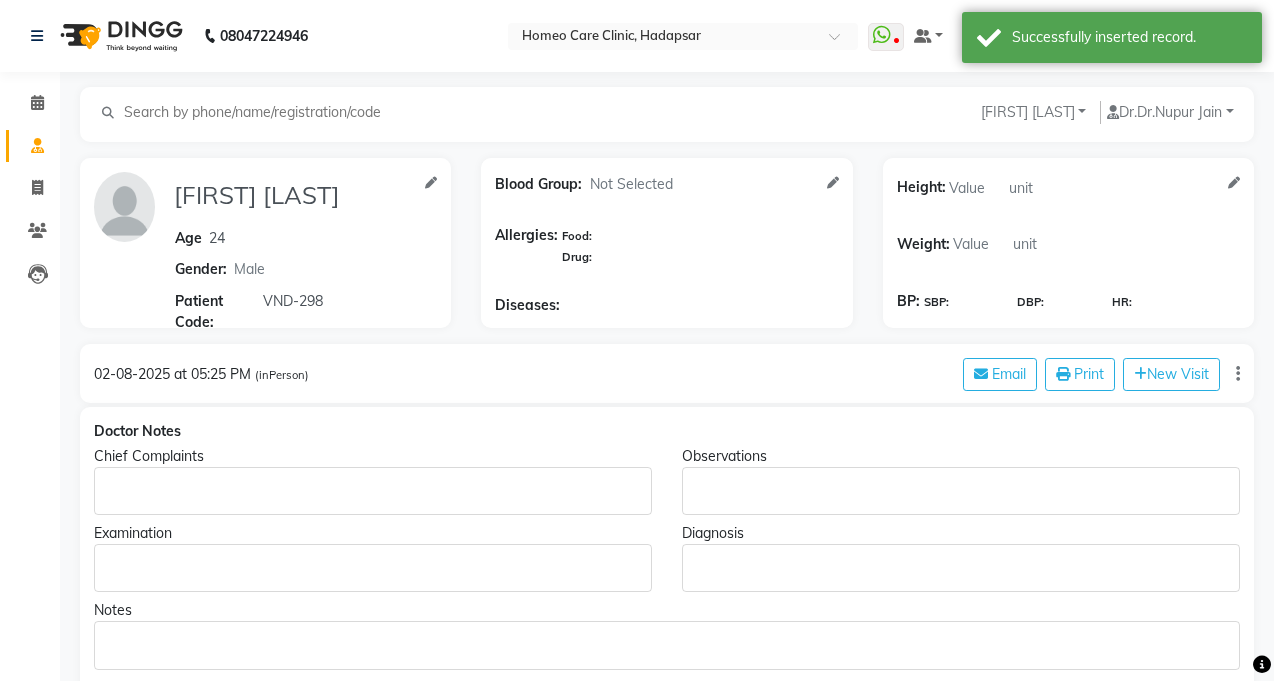 type on "[FIRST] [LAST]" 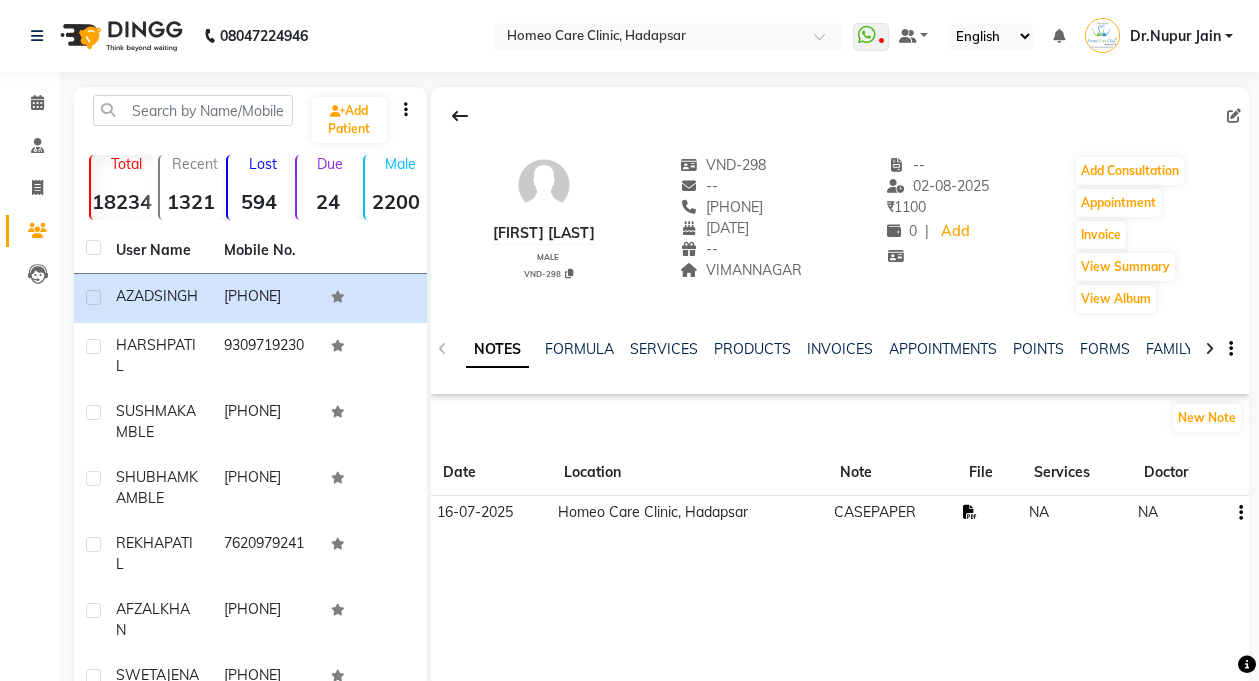 click 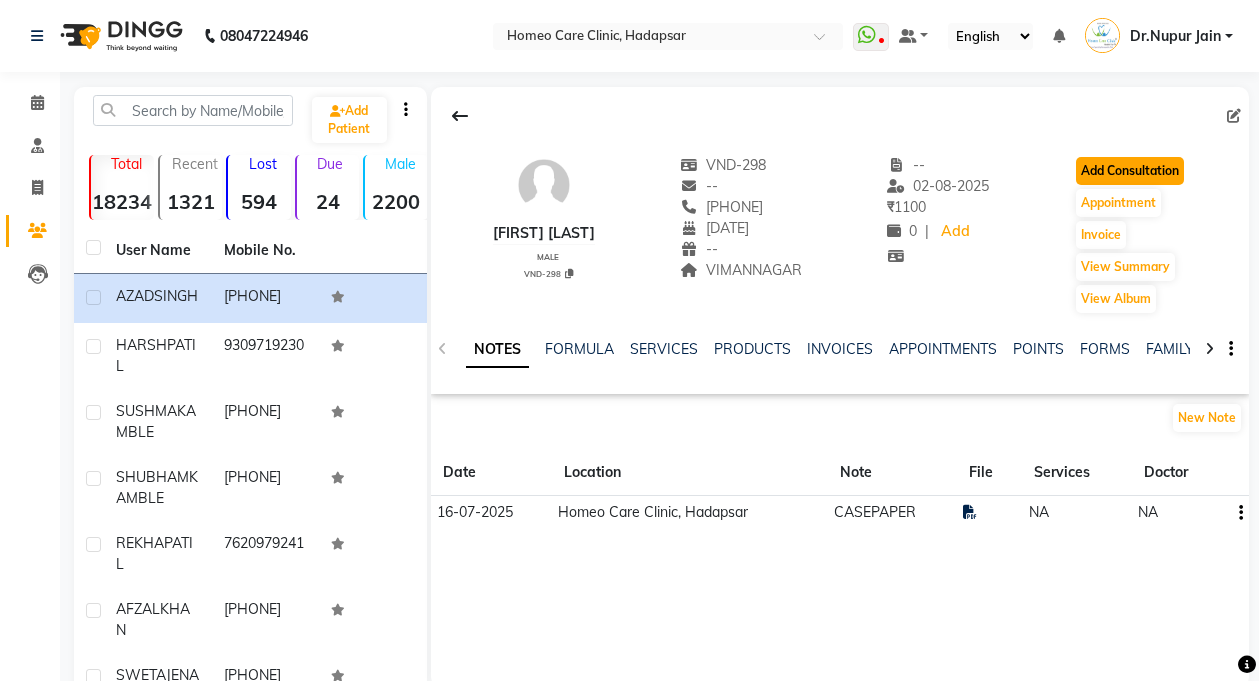 click on "Add Consultation" 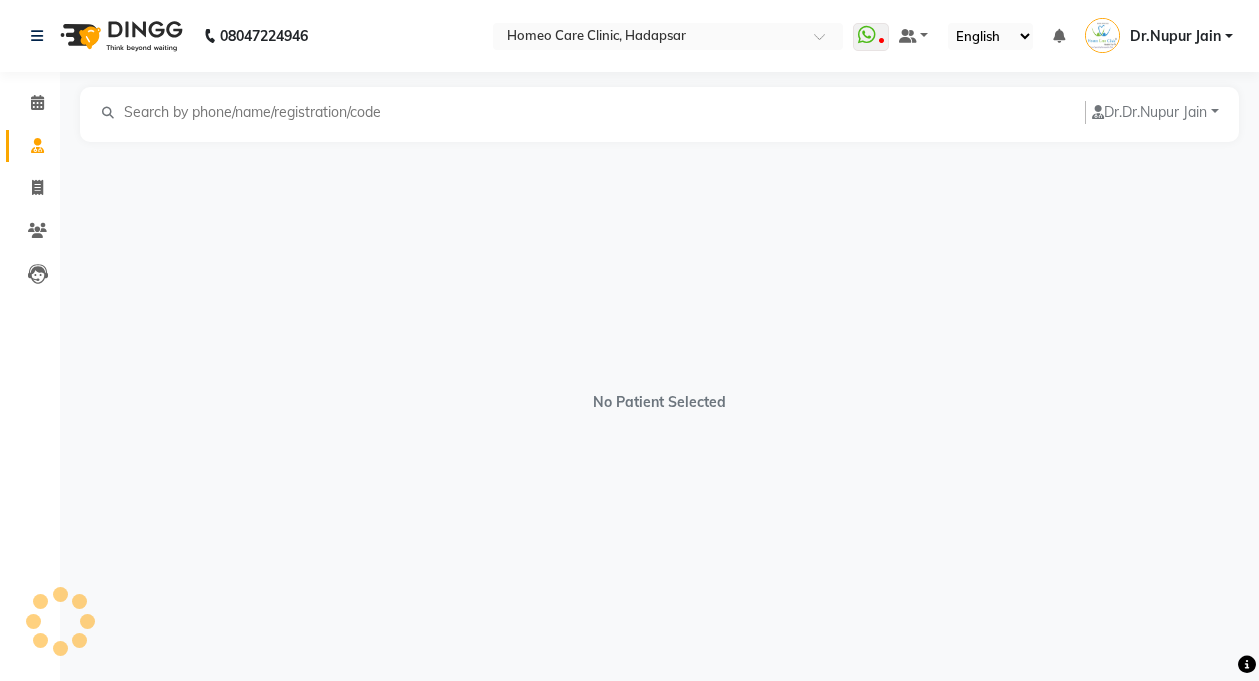 select on "male" 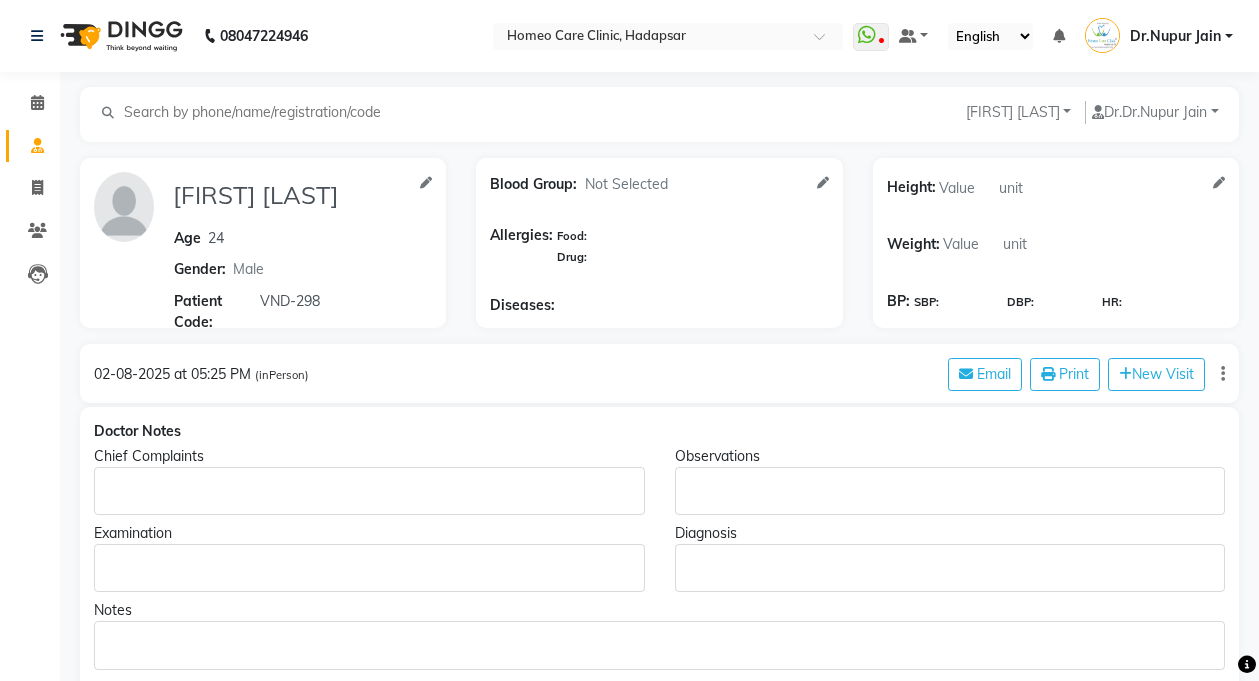 click 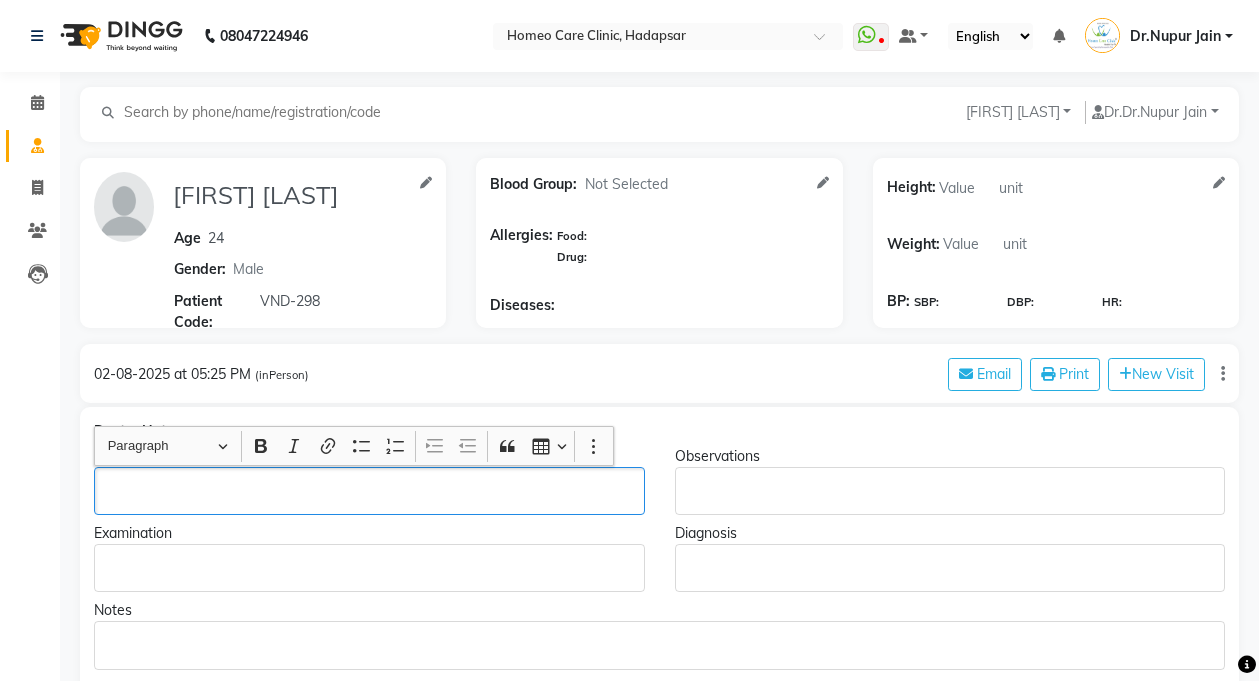 type 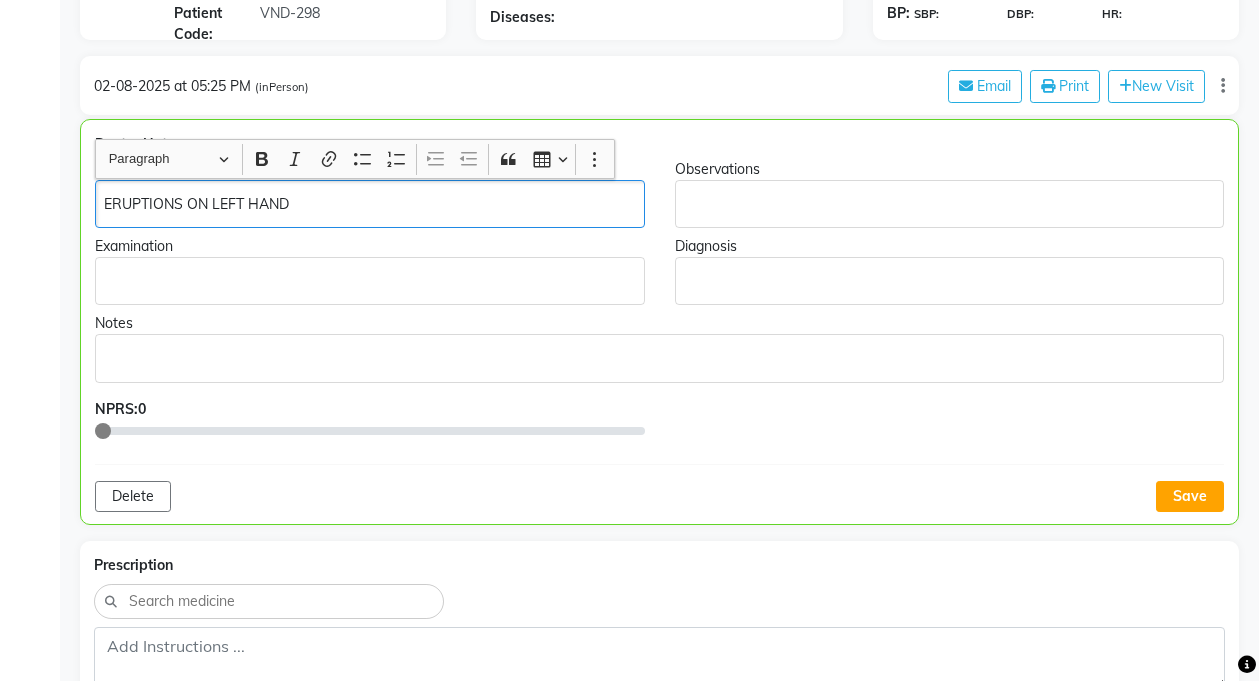 scroll, scrollTop: 289, scrollLeft: 0, axis: vertical 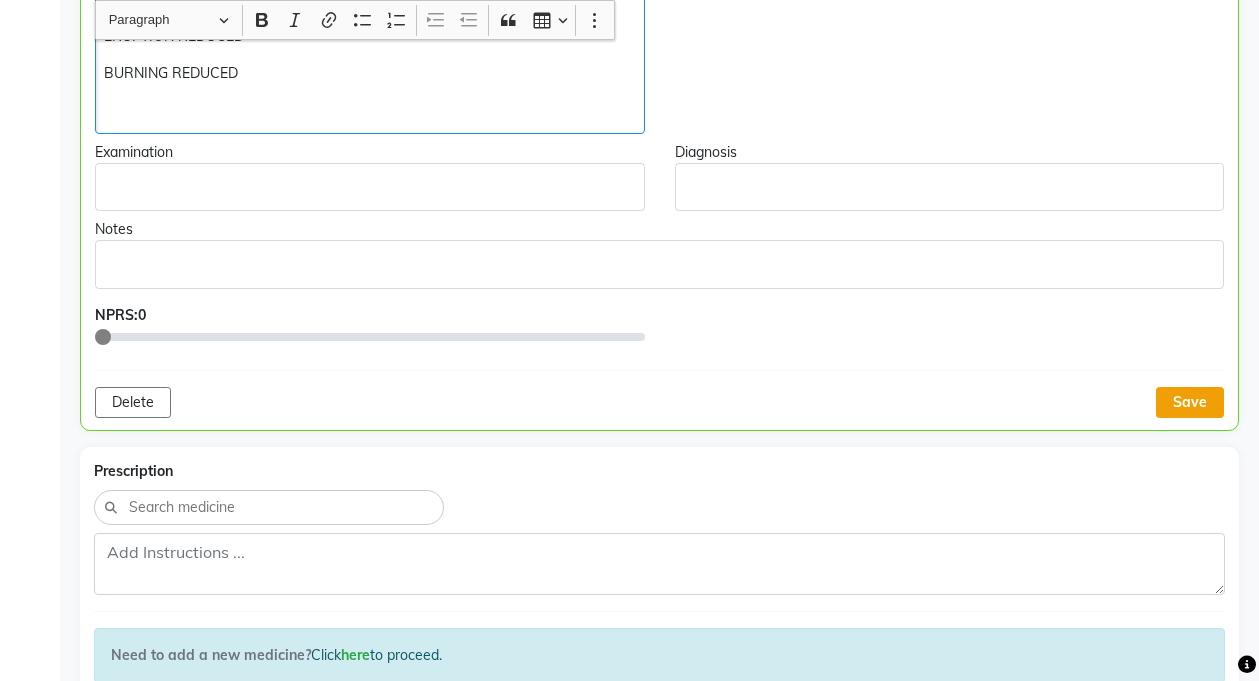 click on "Save" 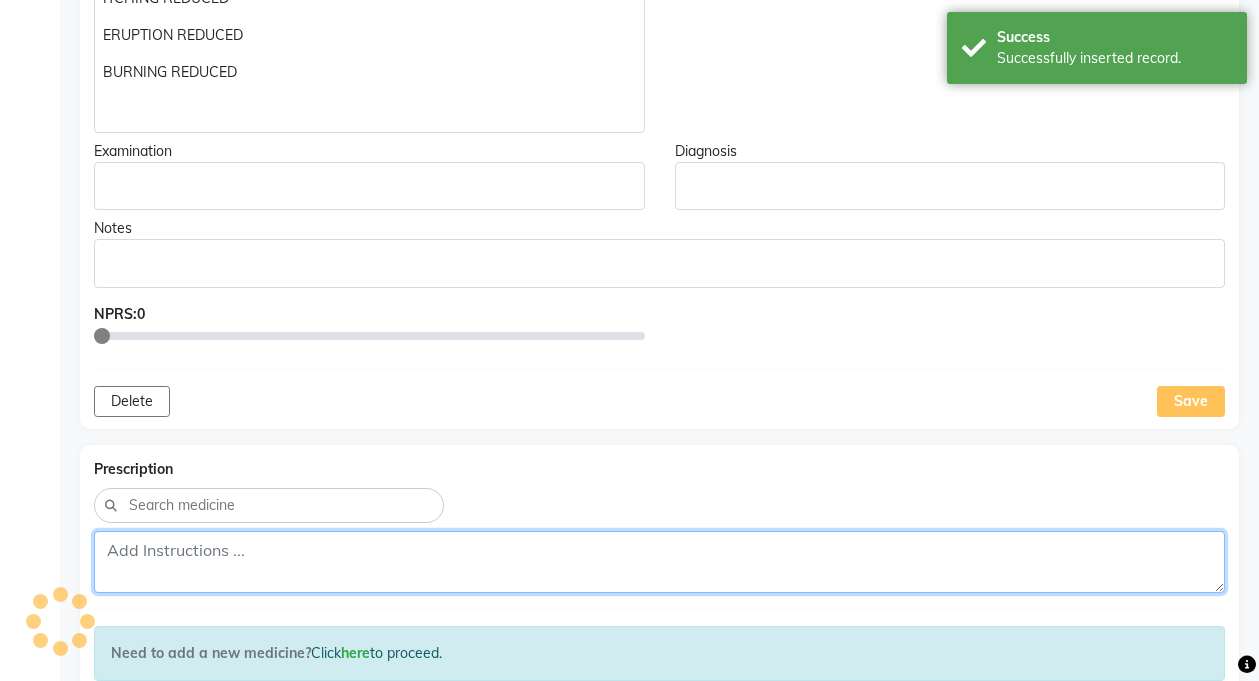 click 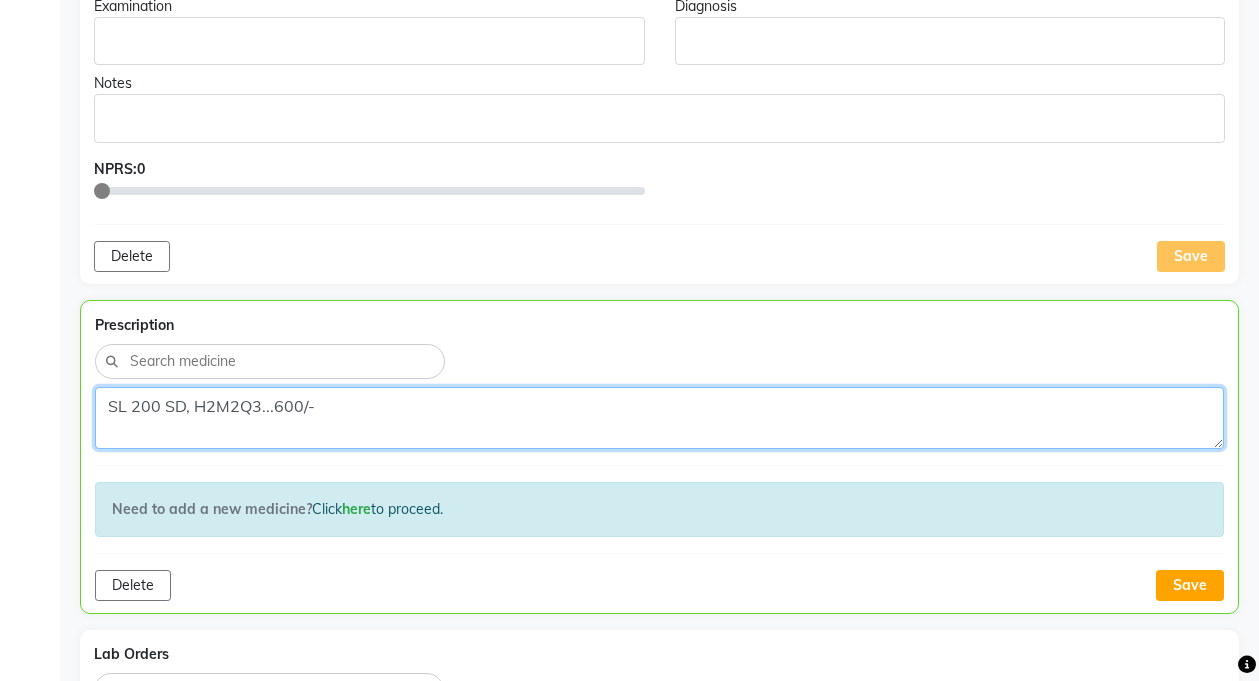 scroll, scrollTop: 848, scrollLeft: 0, axis: vertical 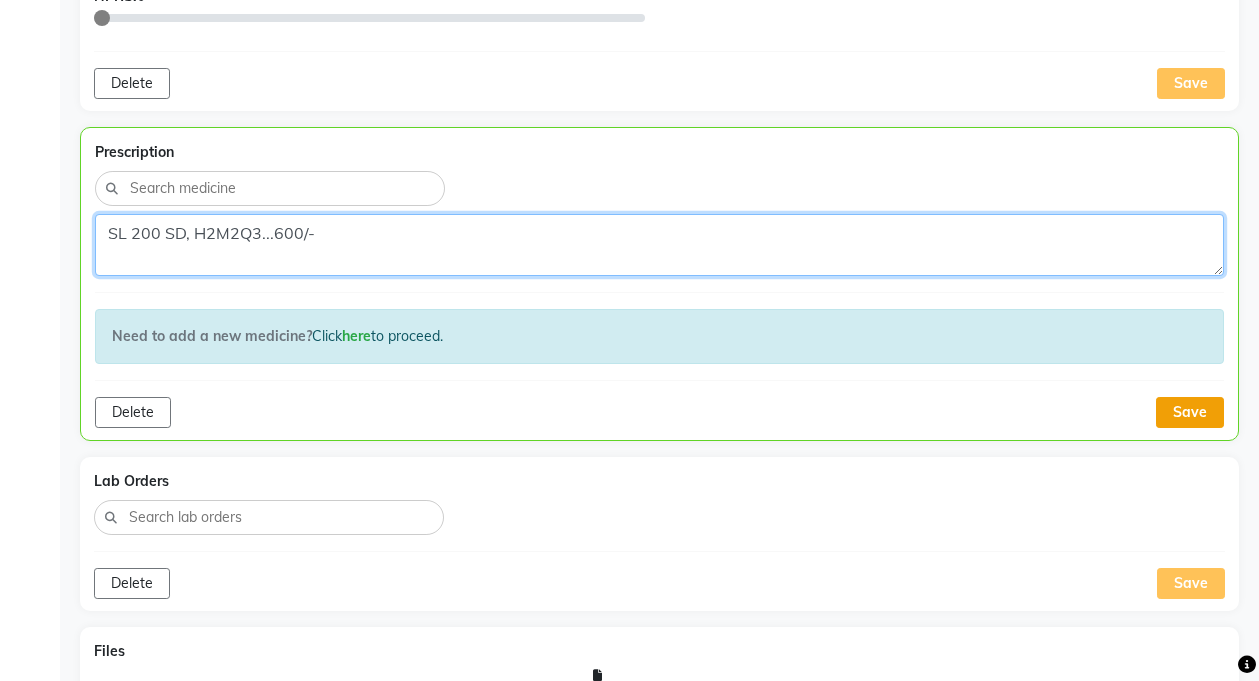 type on "SL 200 SD, H2M2Q3...600/-" 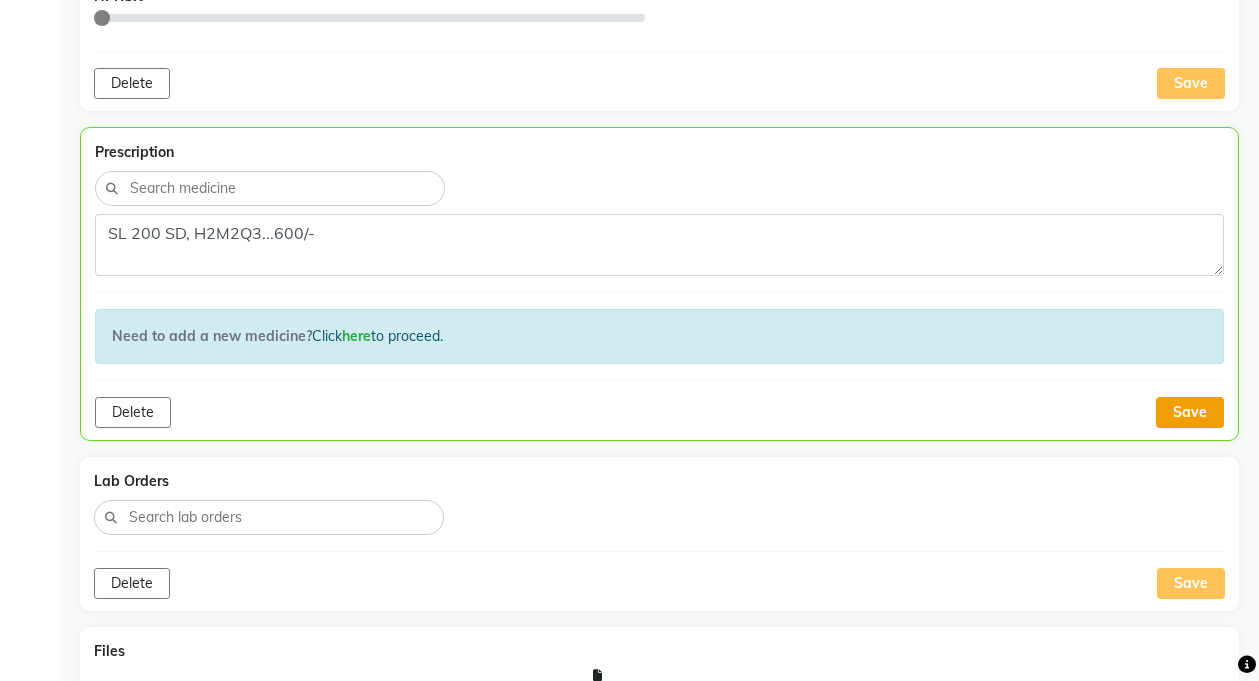 click on "Save" 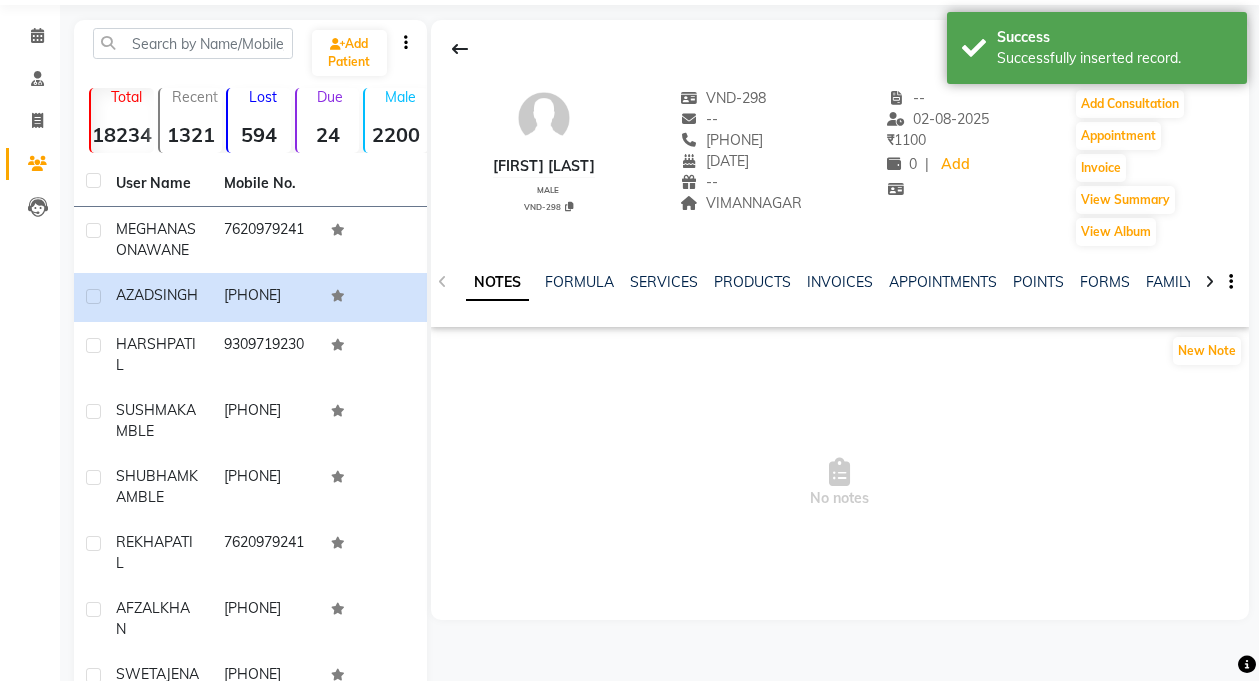 scroll, scrollTop: 0, scrollLeft: 0, axis: both 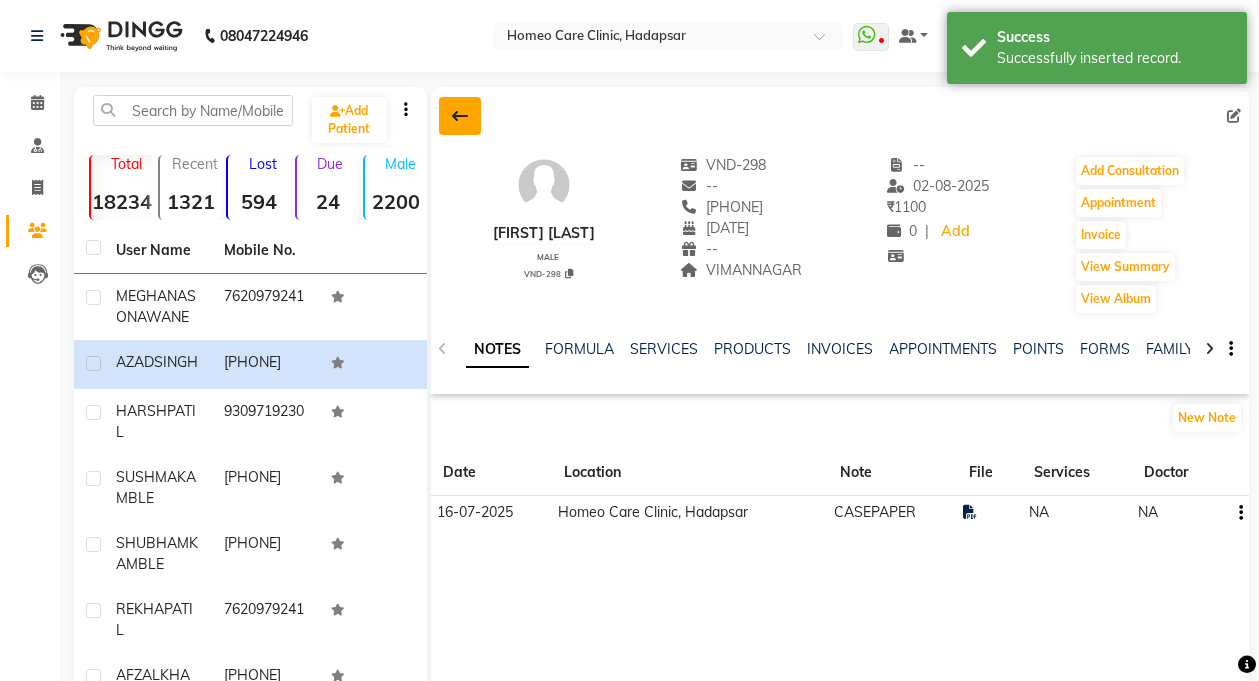 click 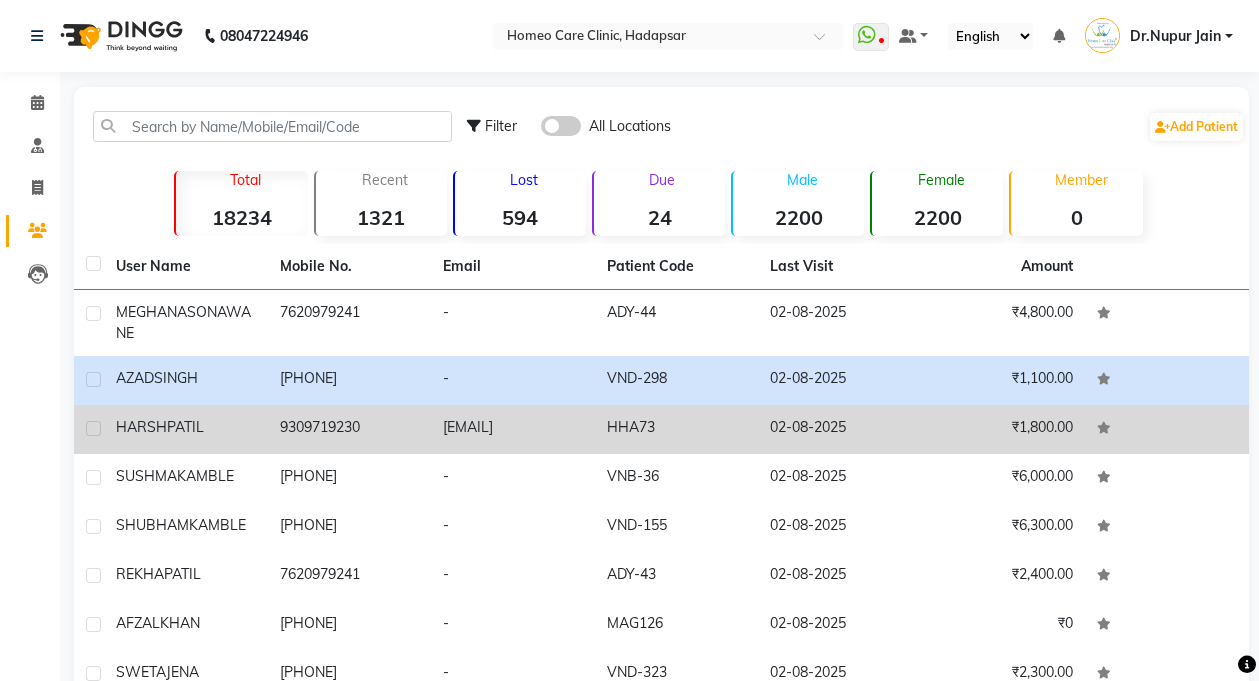 click on "[FIRST] [LAST]" 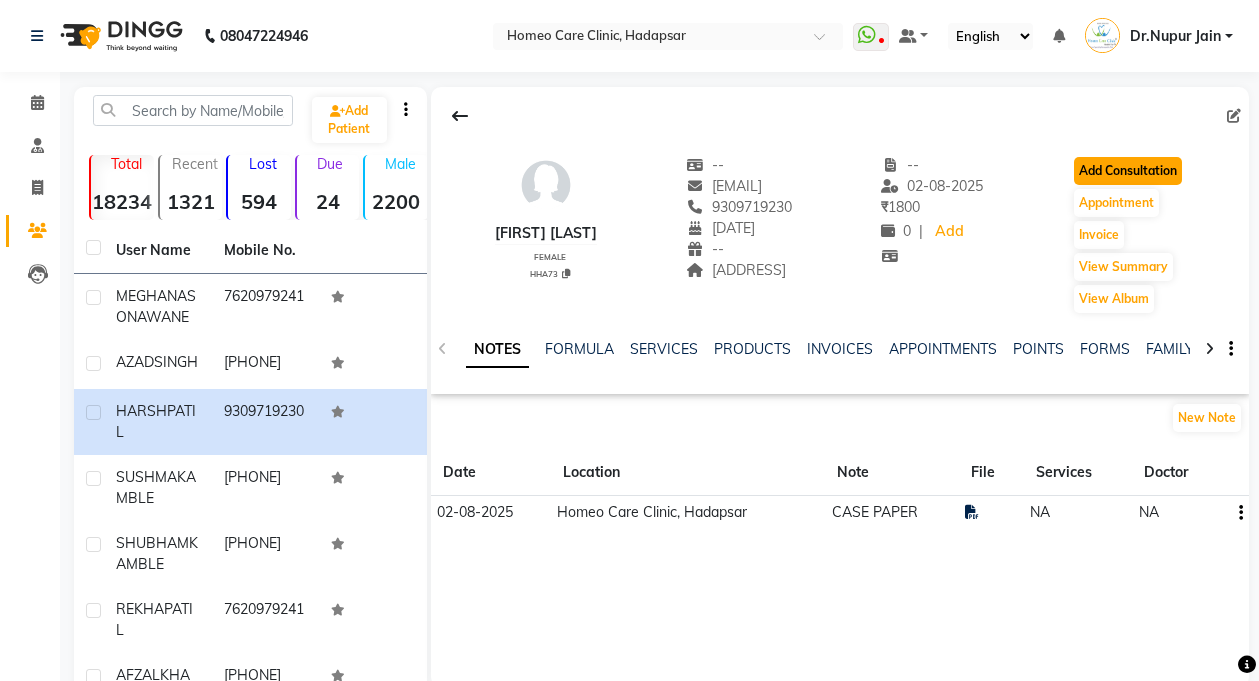 click on "Add Consultation" 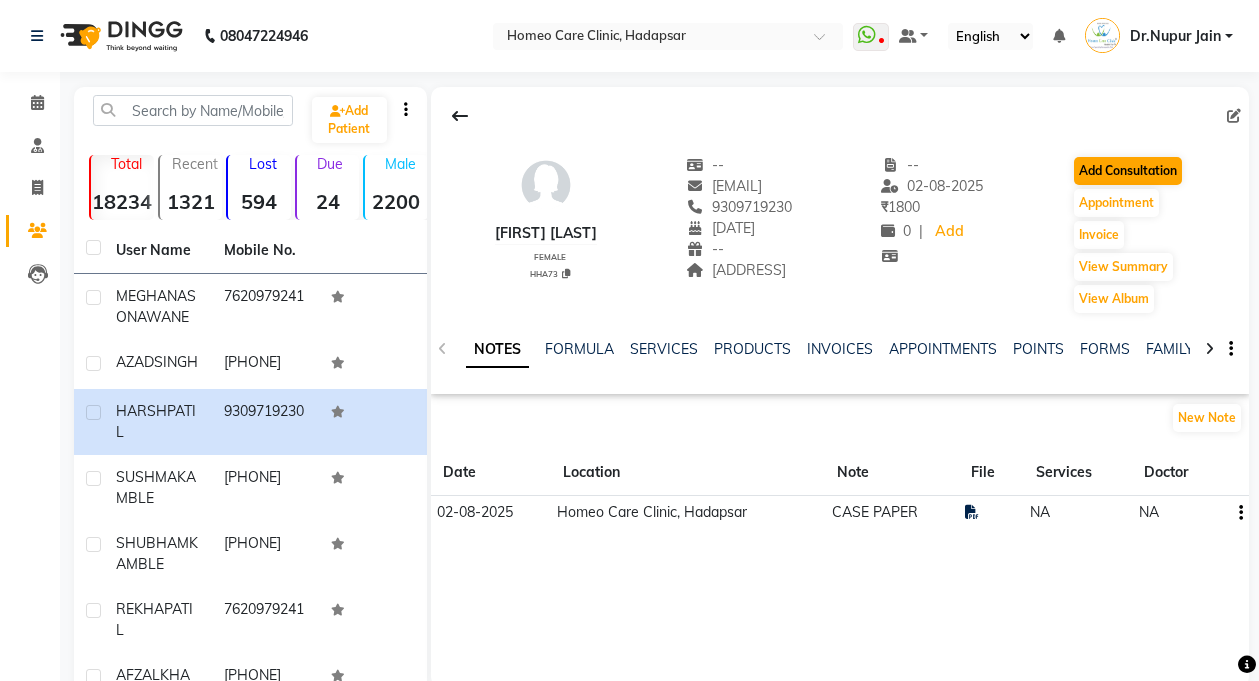 select on "female" 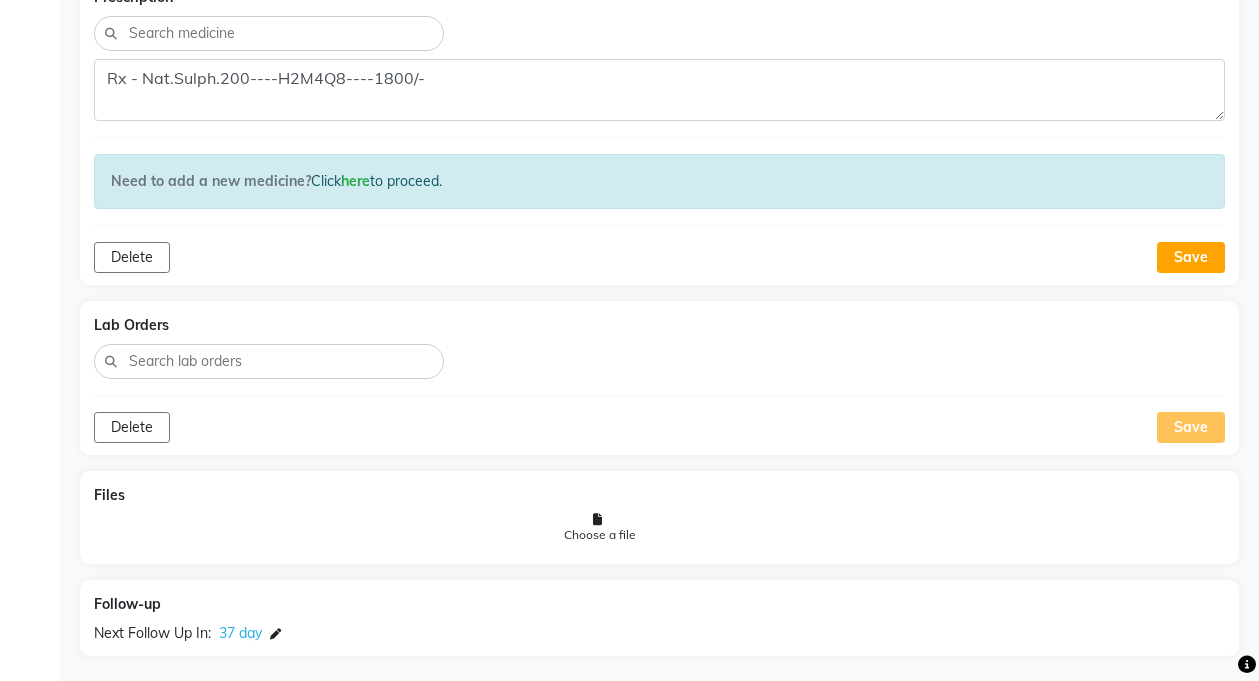 scroll, scrollTop: 1646, scrollLeft: 0, axis: vertical 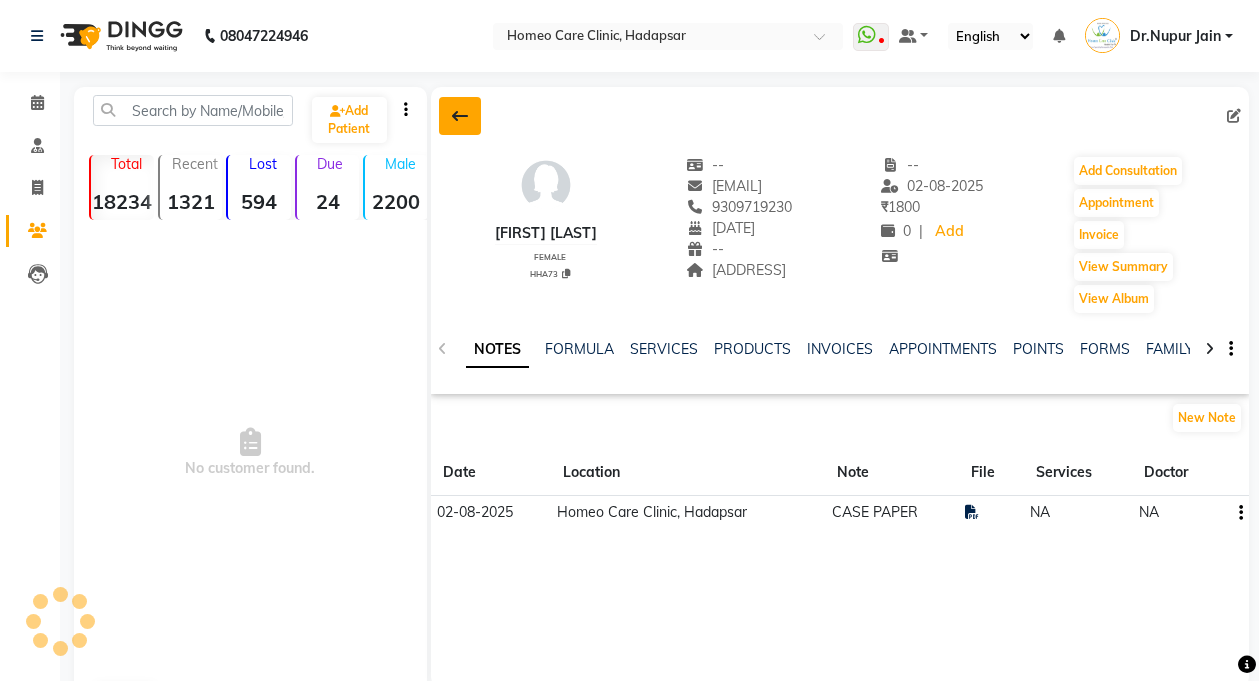 click 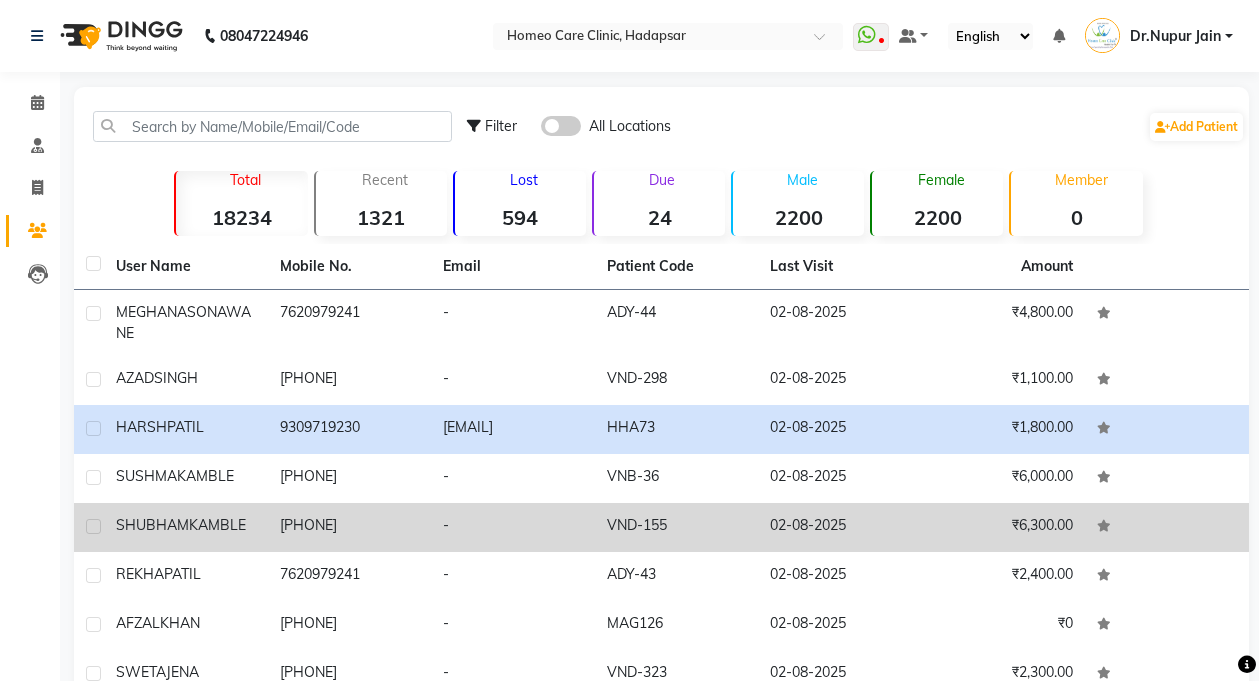 click on "[FIRST] [LAST]" 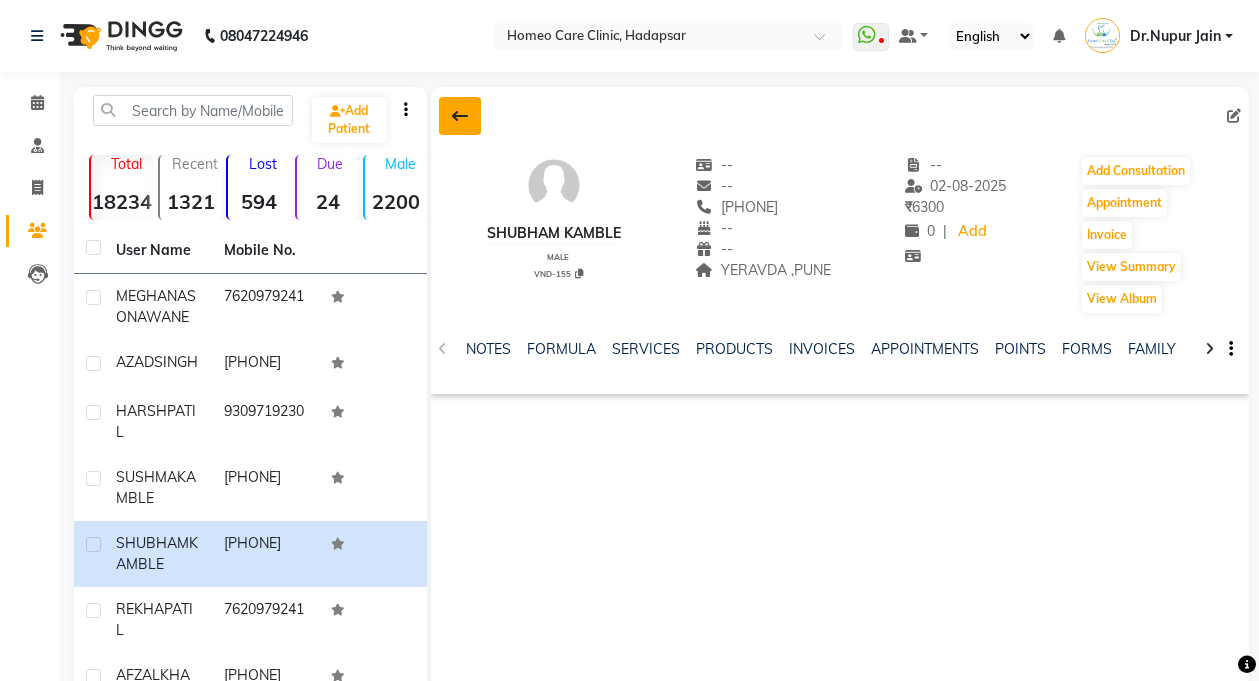 click 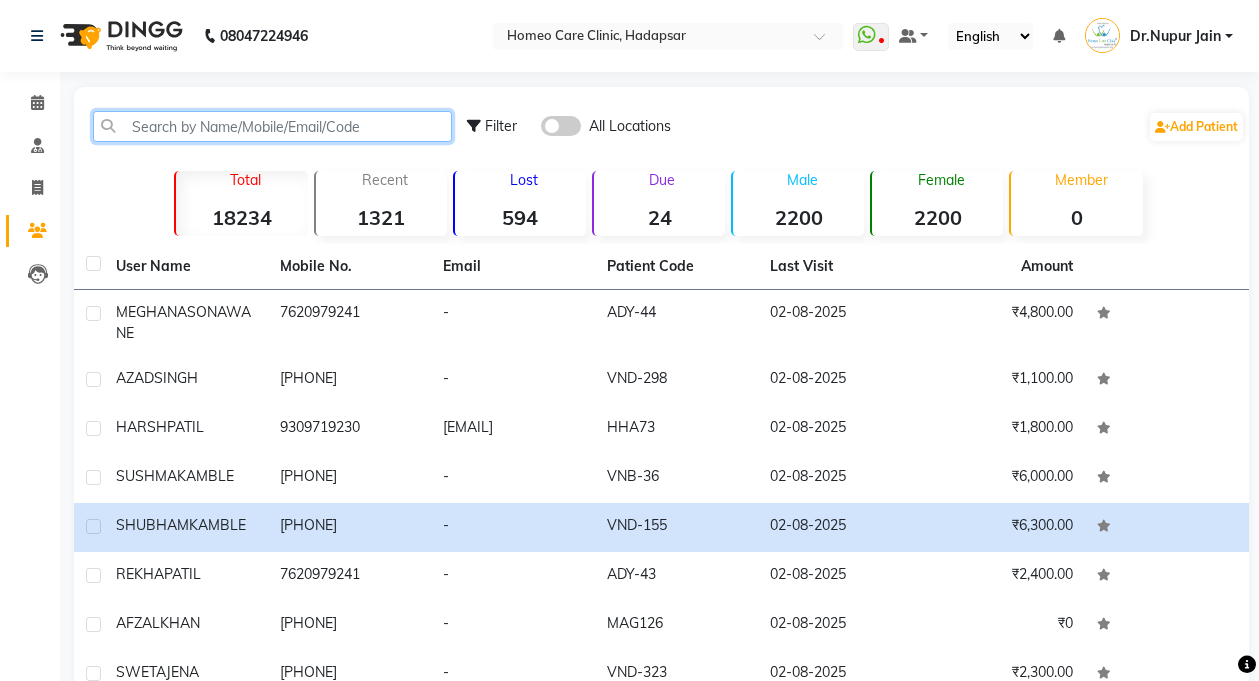 click 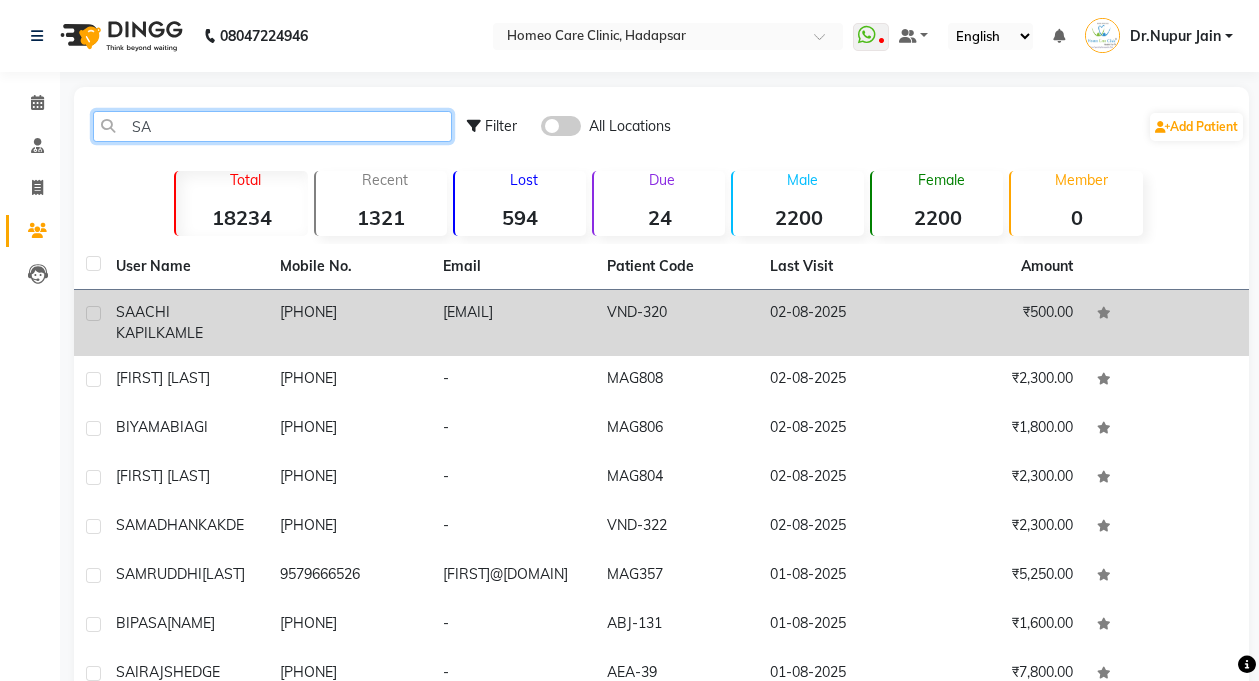 type on "SA" 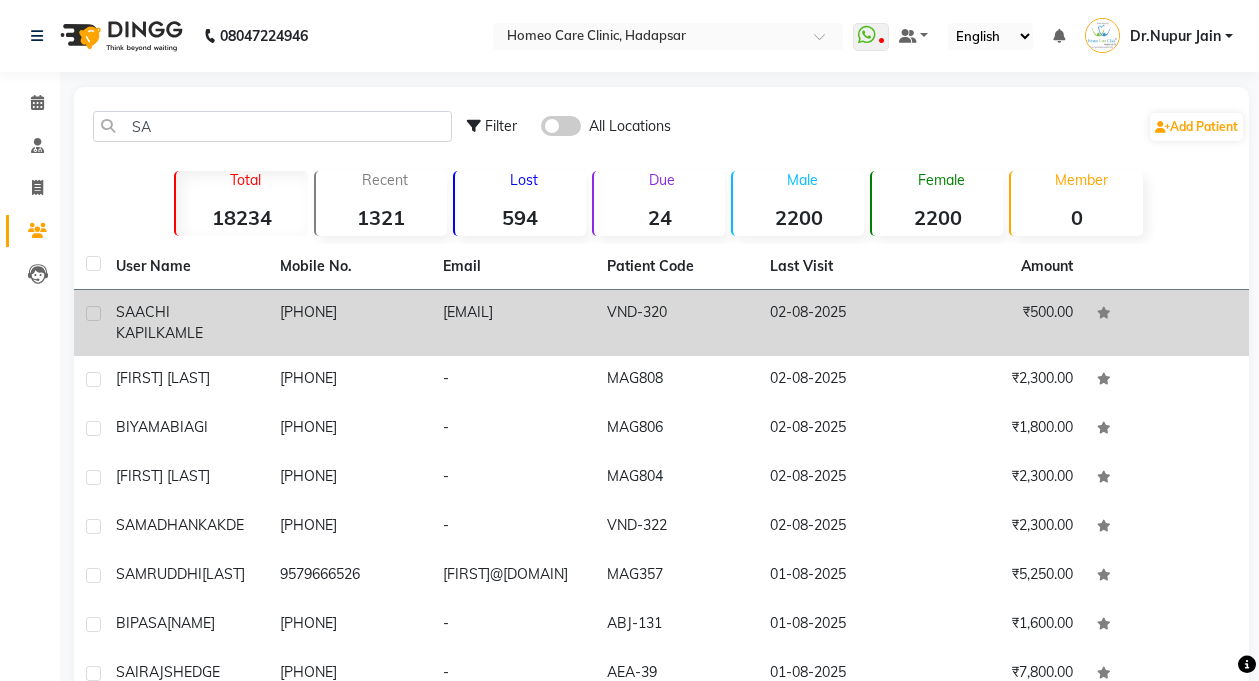 click on "SAACHI KAPIL" 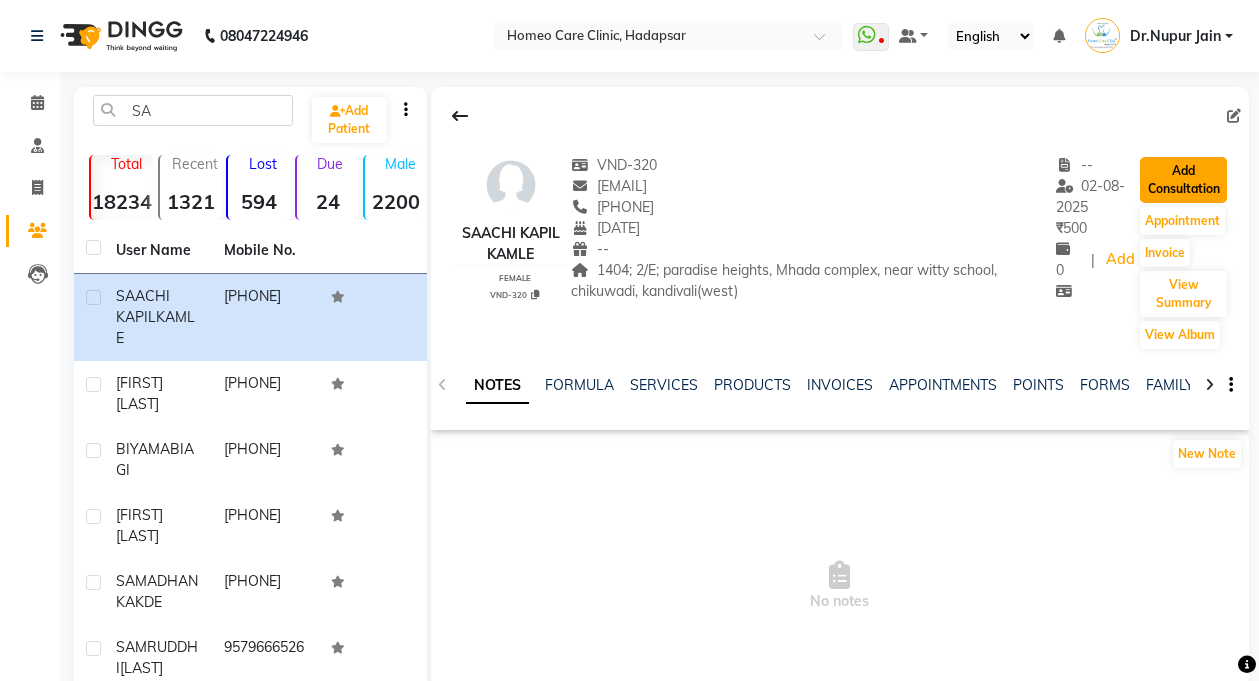 click on "Add Consultation" 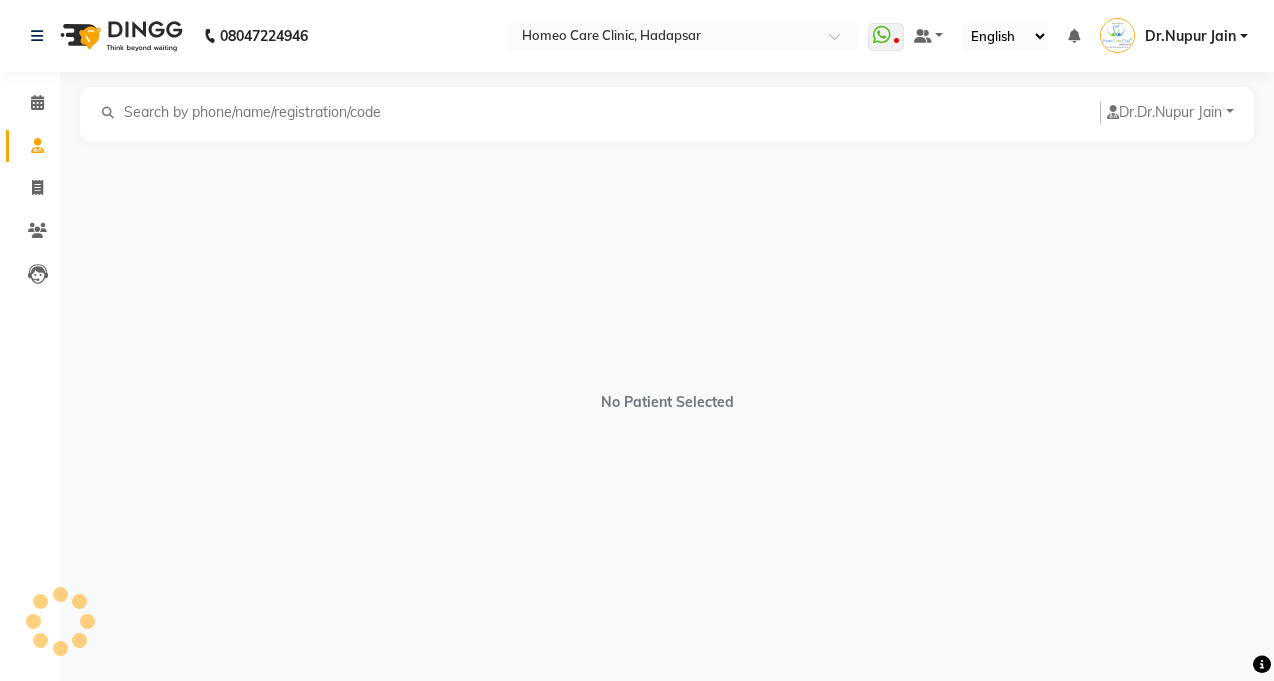 select on "female" 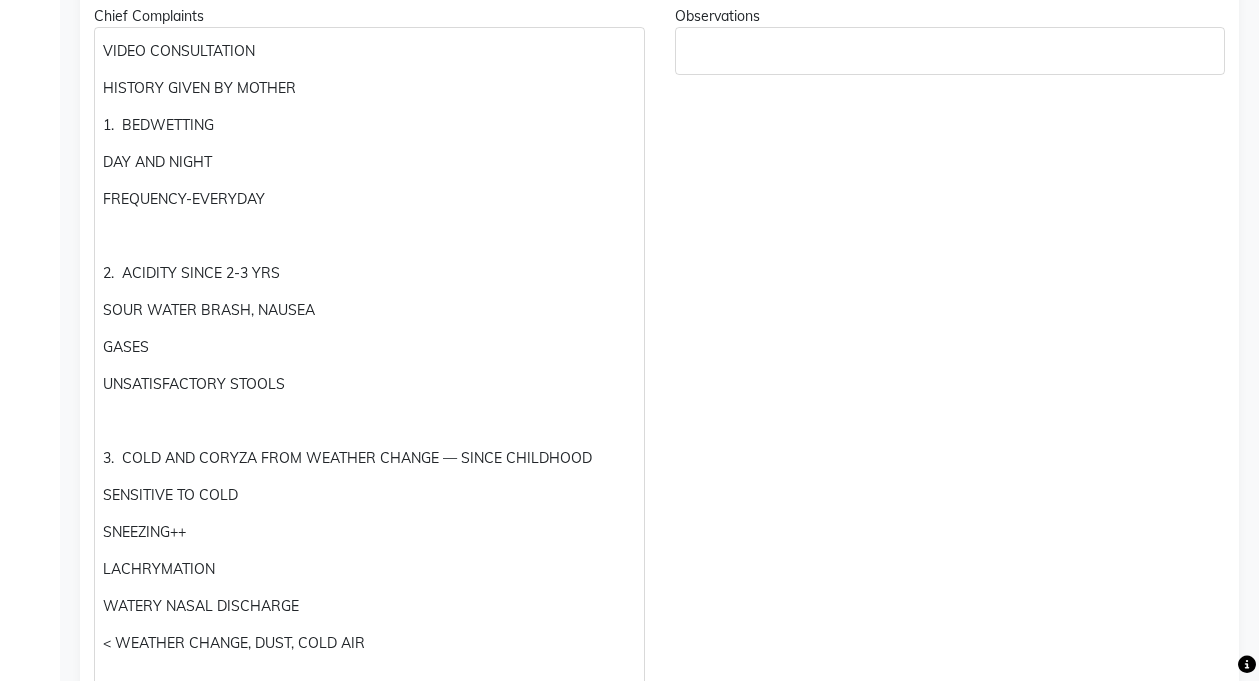 scroll, scrollTop: 0, scrollLeft: 0, axis: both 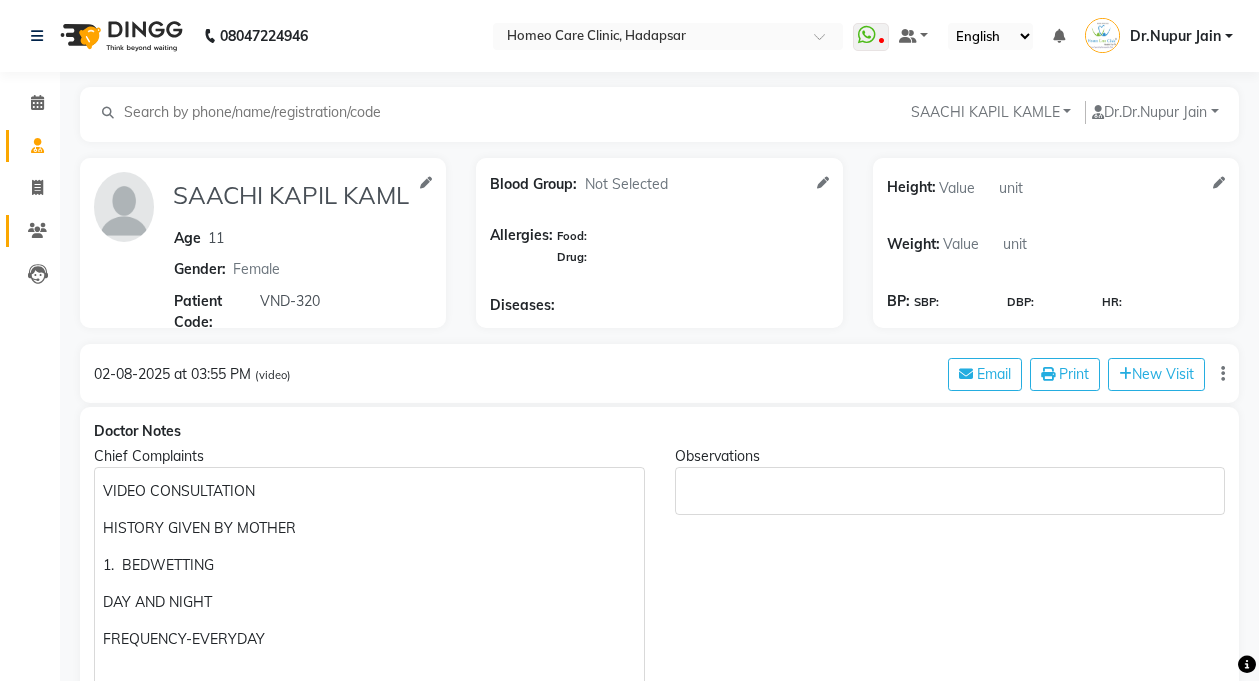 click 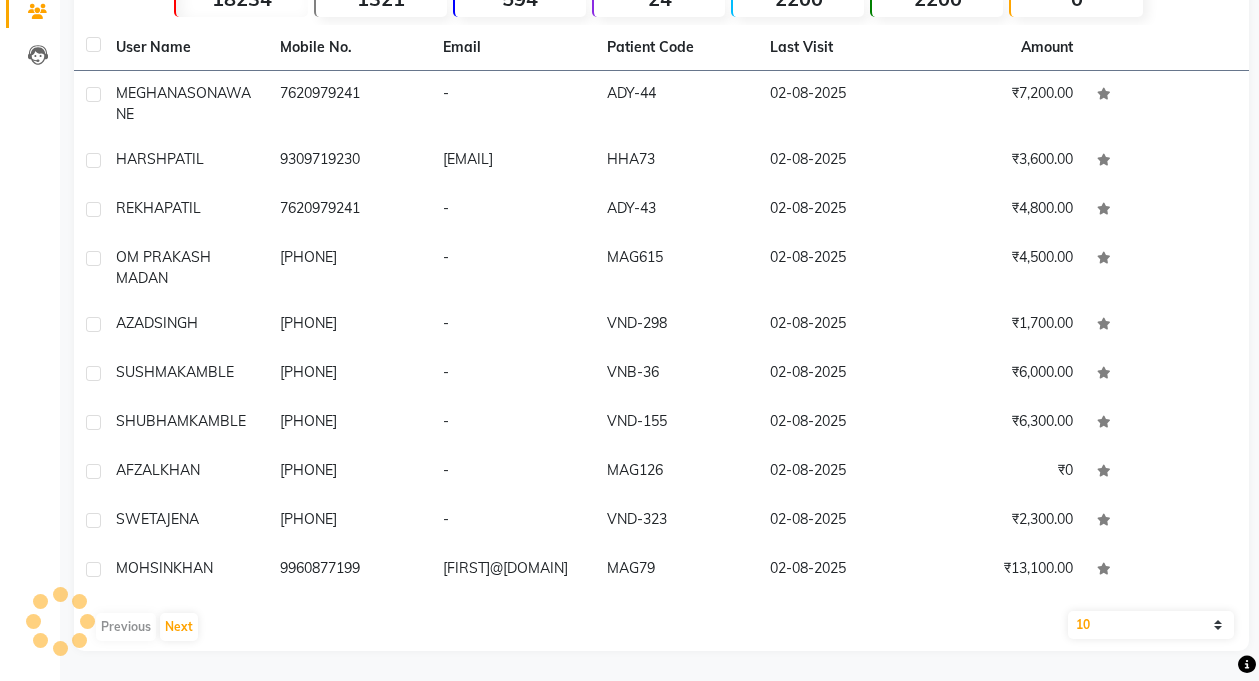 scroll, scrollTop: 0, scrollLeft: 0, axis: both 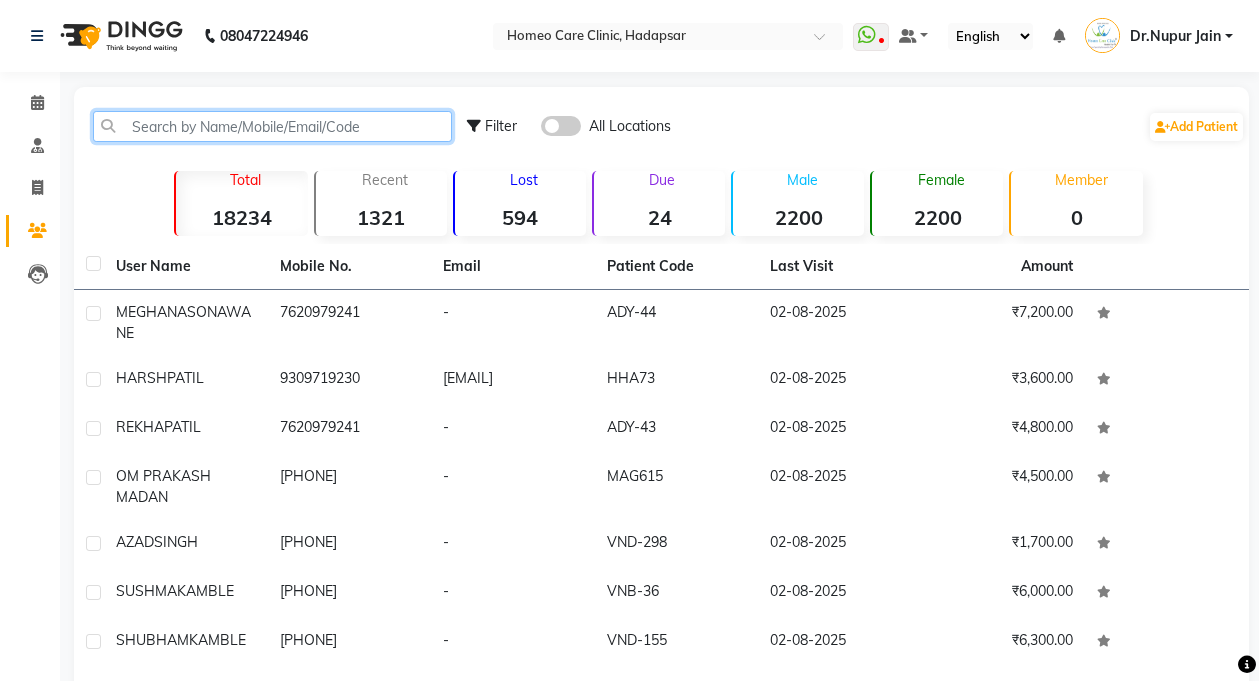 click 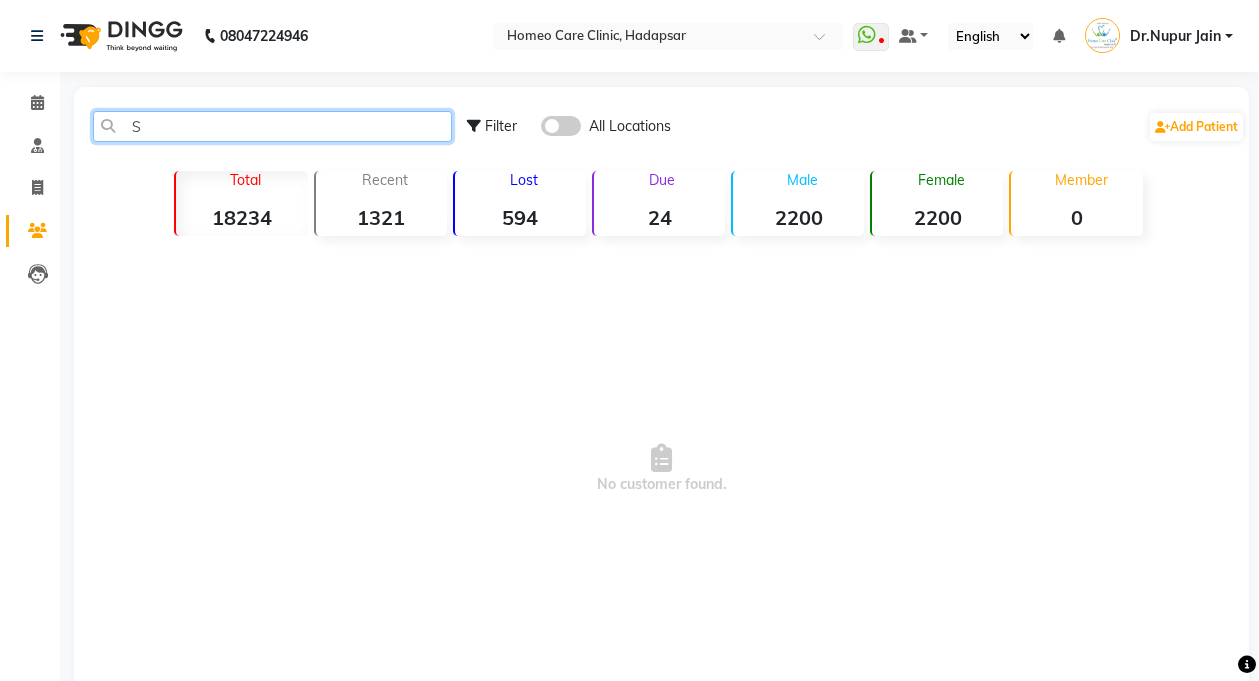 type on "S" 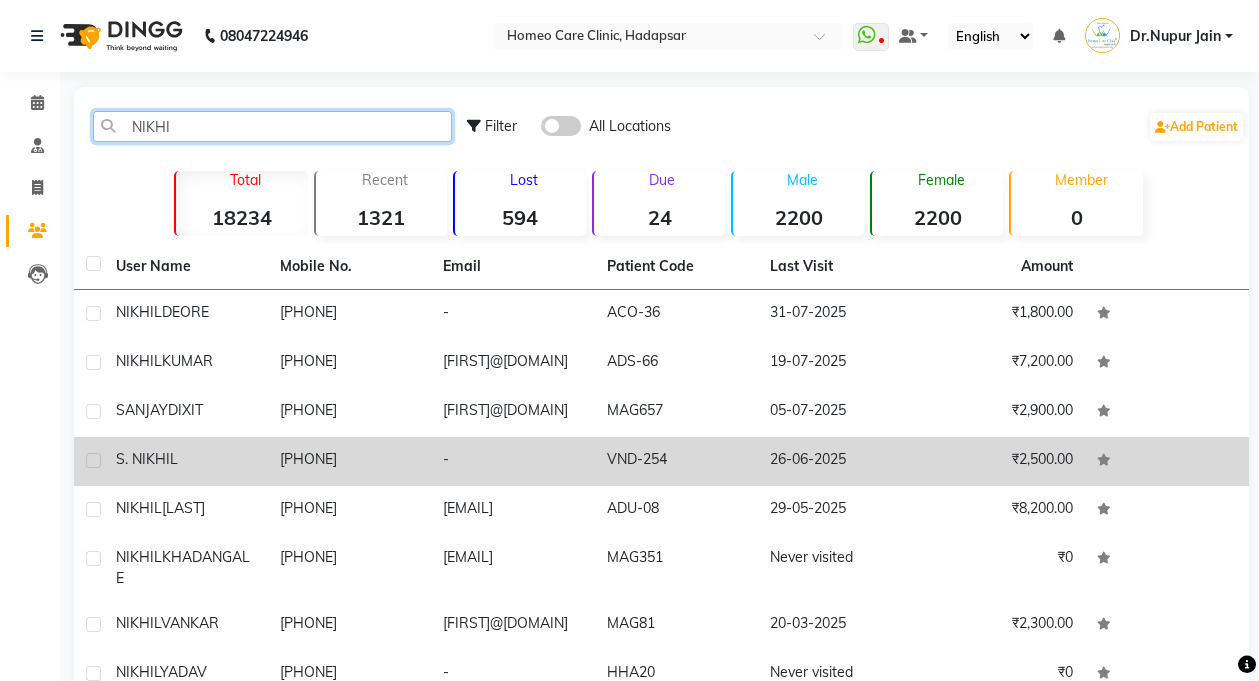 type on "NIKHI" 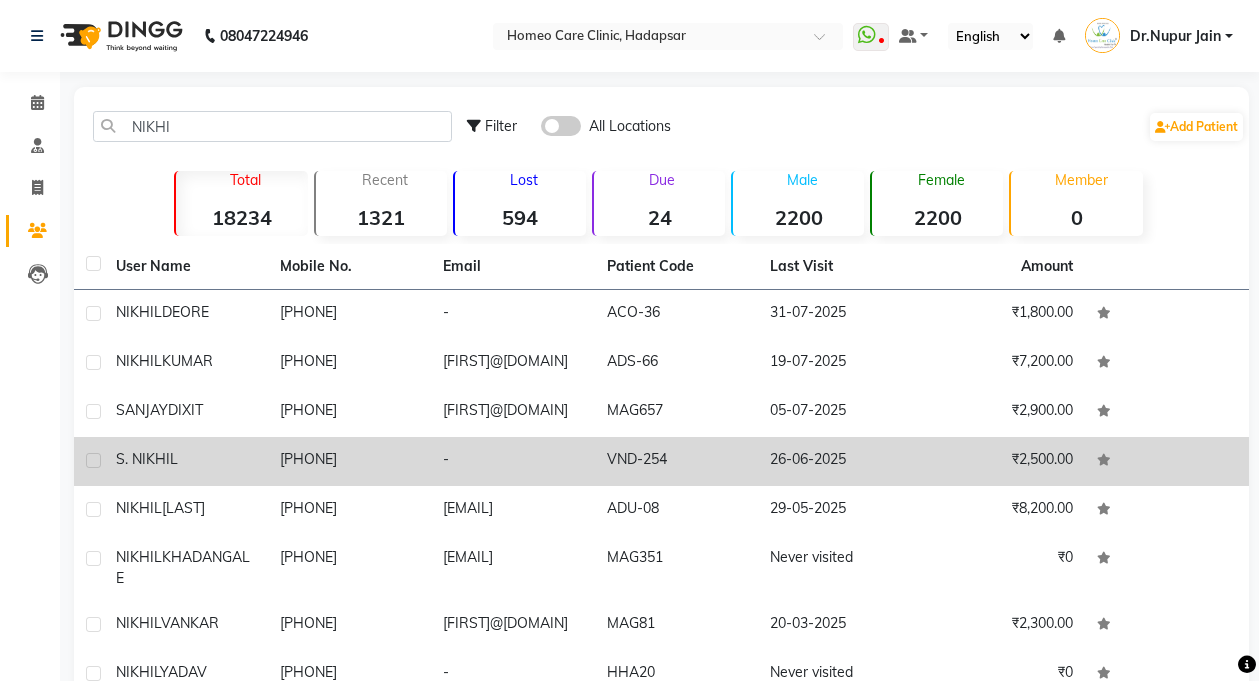click on "S. NIKHIL" 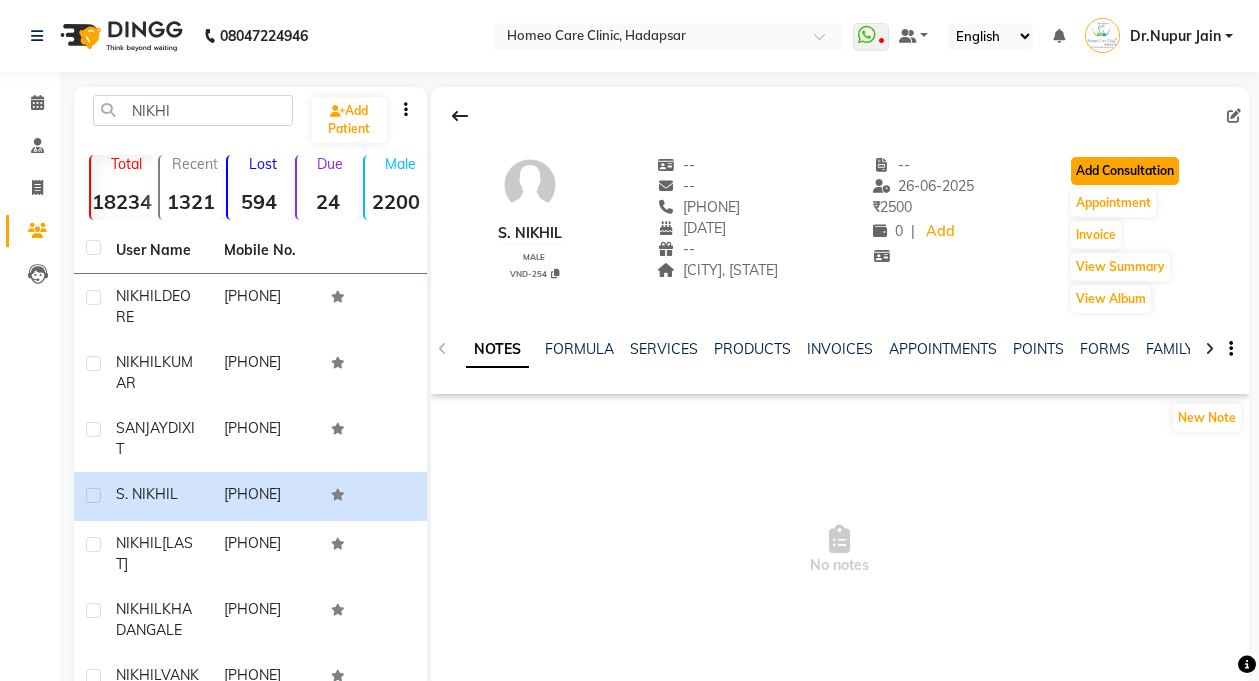 click on "Add Consultation" 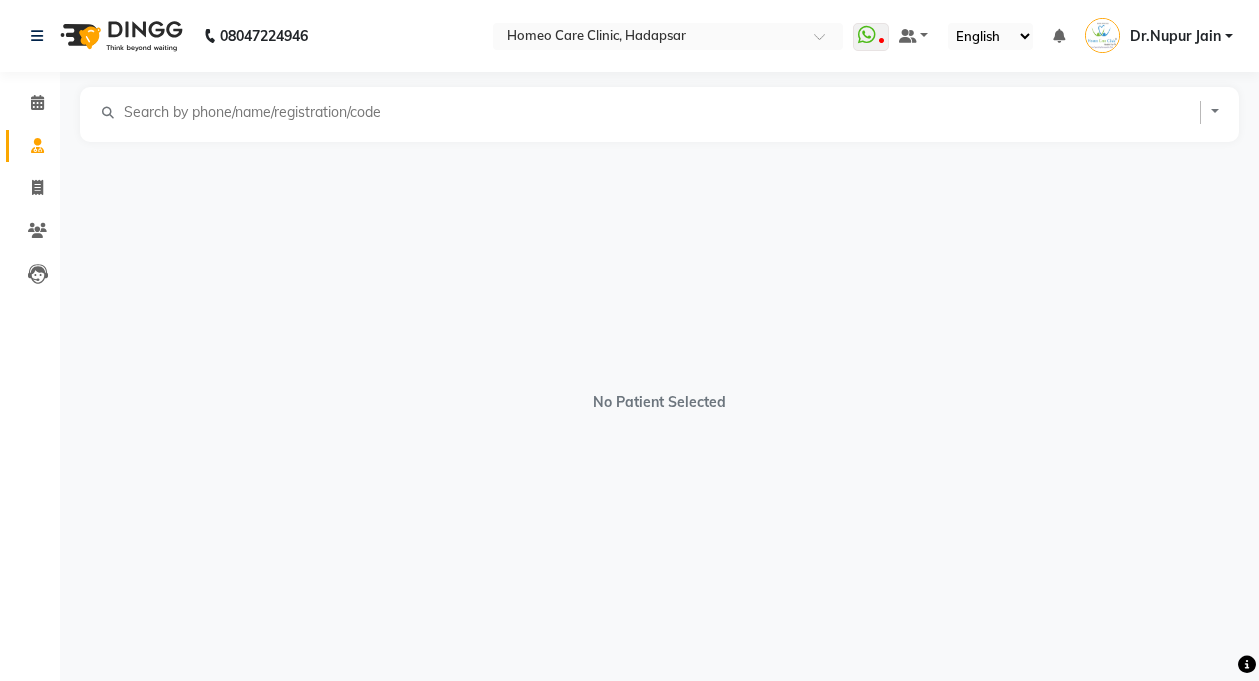 select on "male" 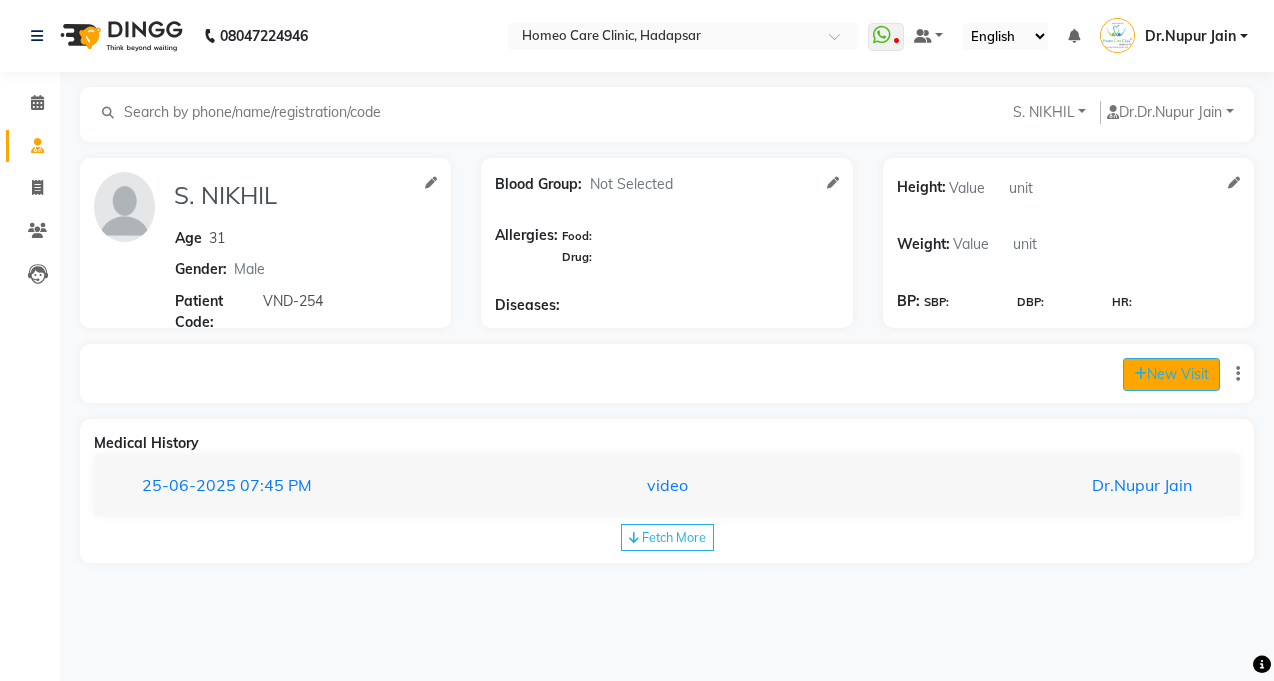 click on "New Visit" 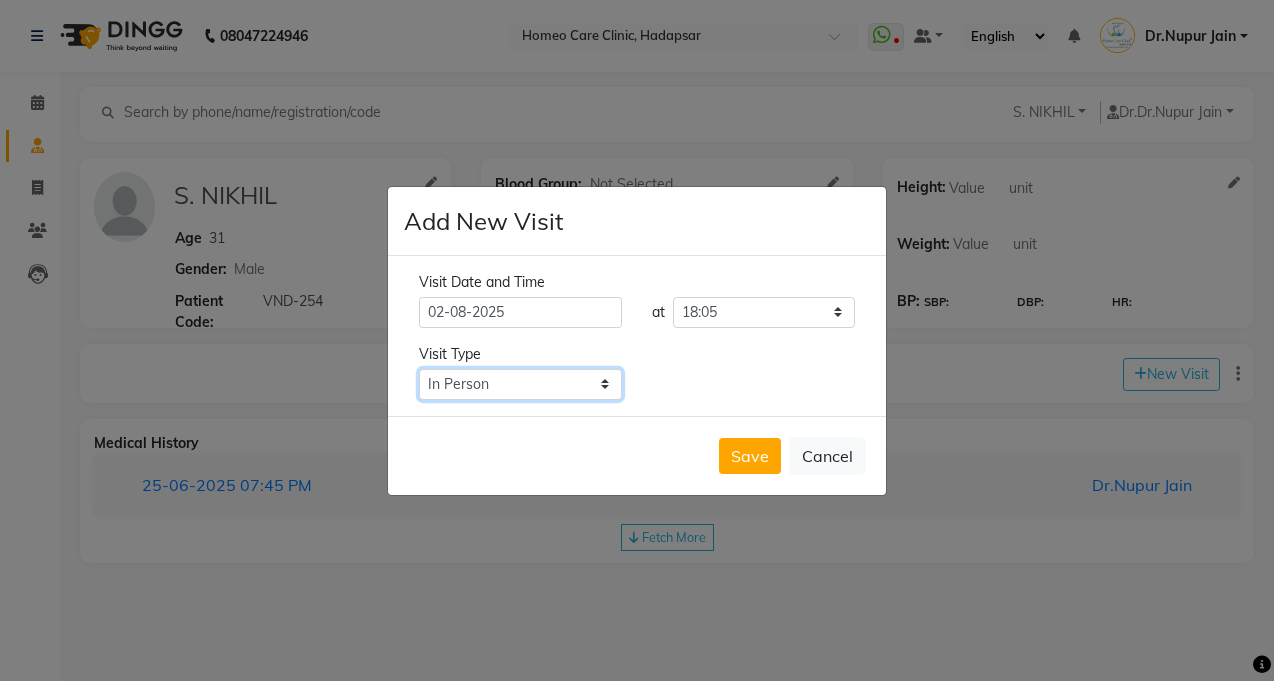 click on "Select Type In Person Video Phone Chat" 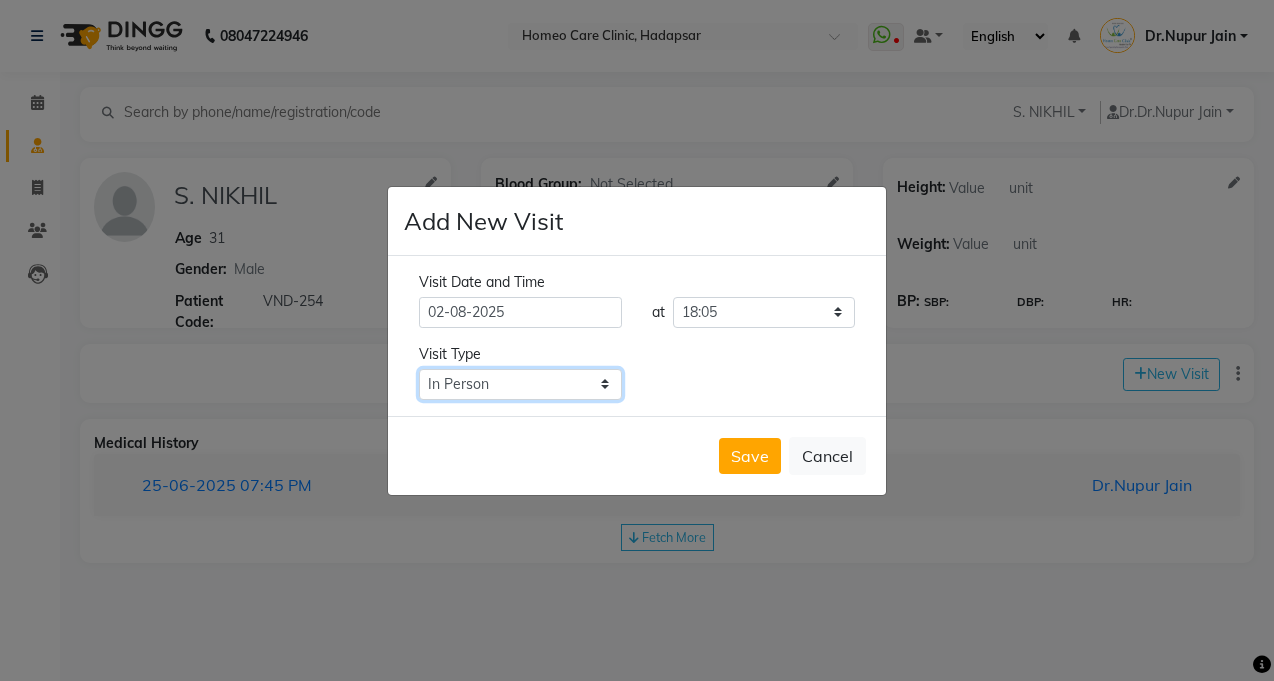 select on "phone" 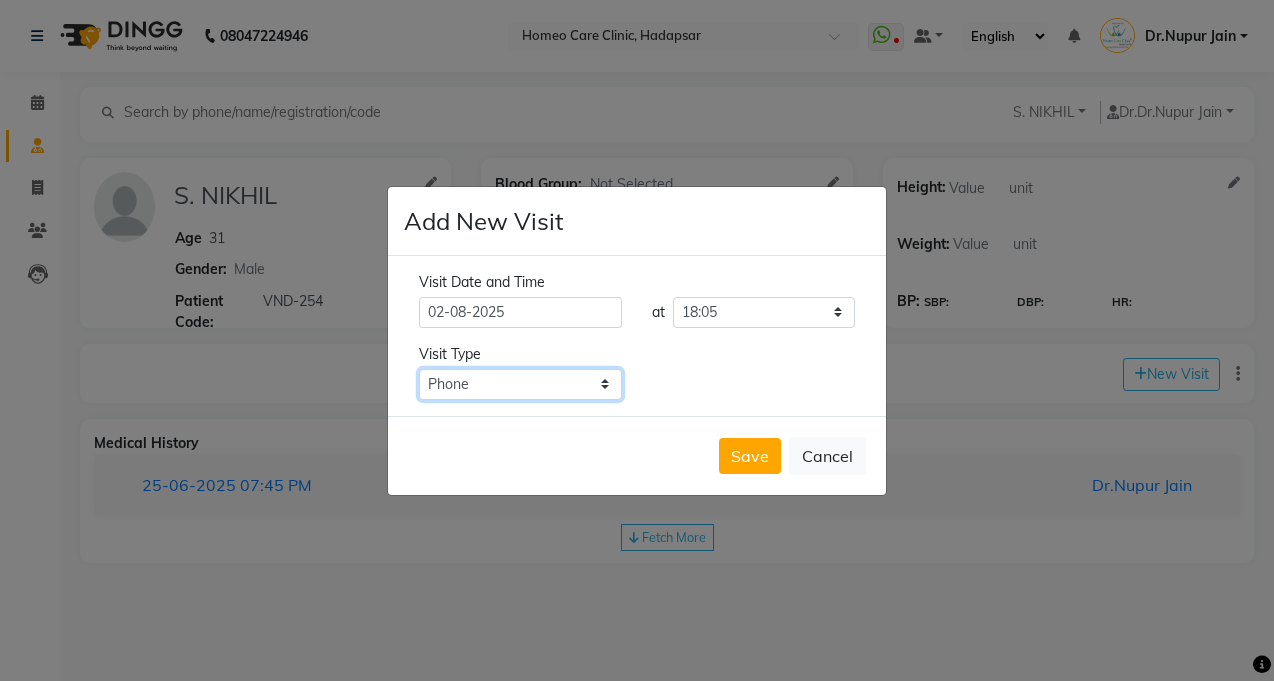 click on "Select Type In Person Video Phone Chat" 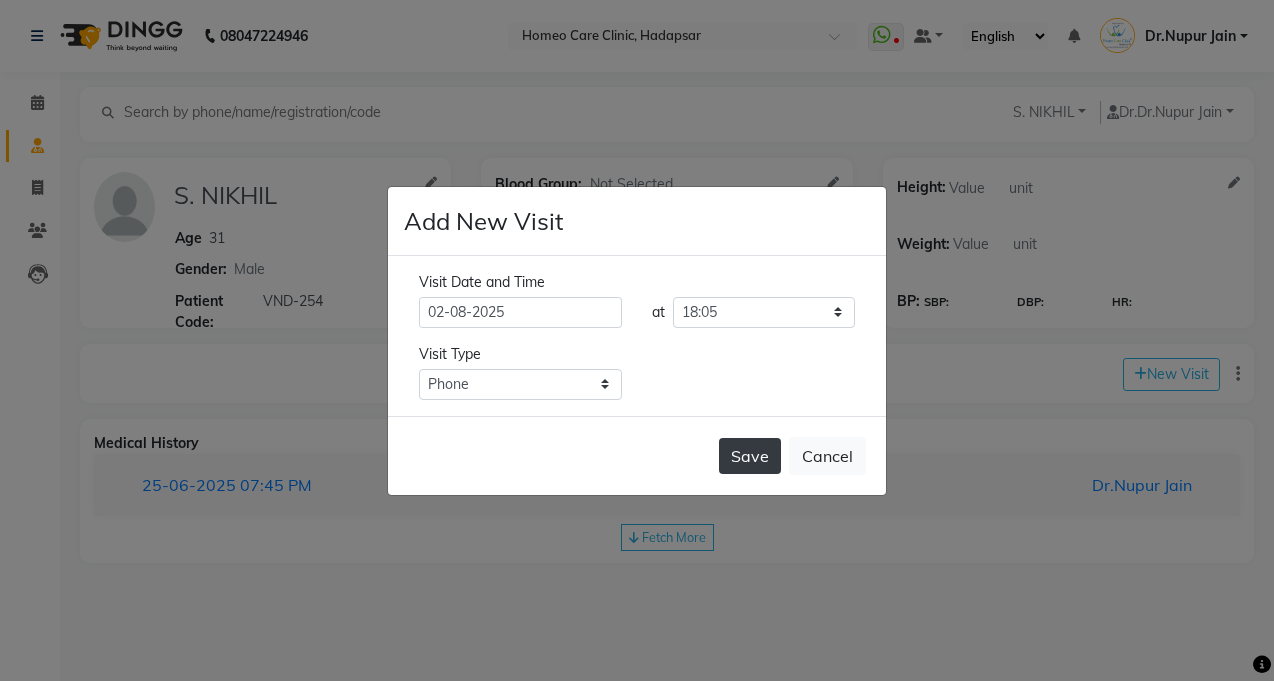 click on "Save" 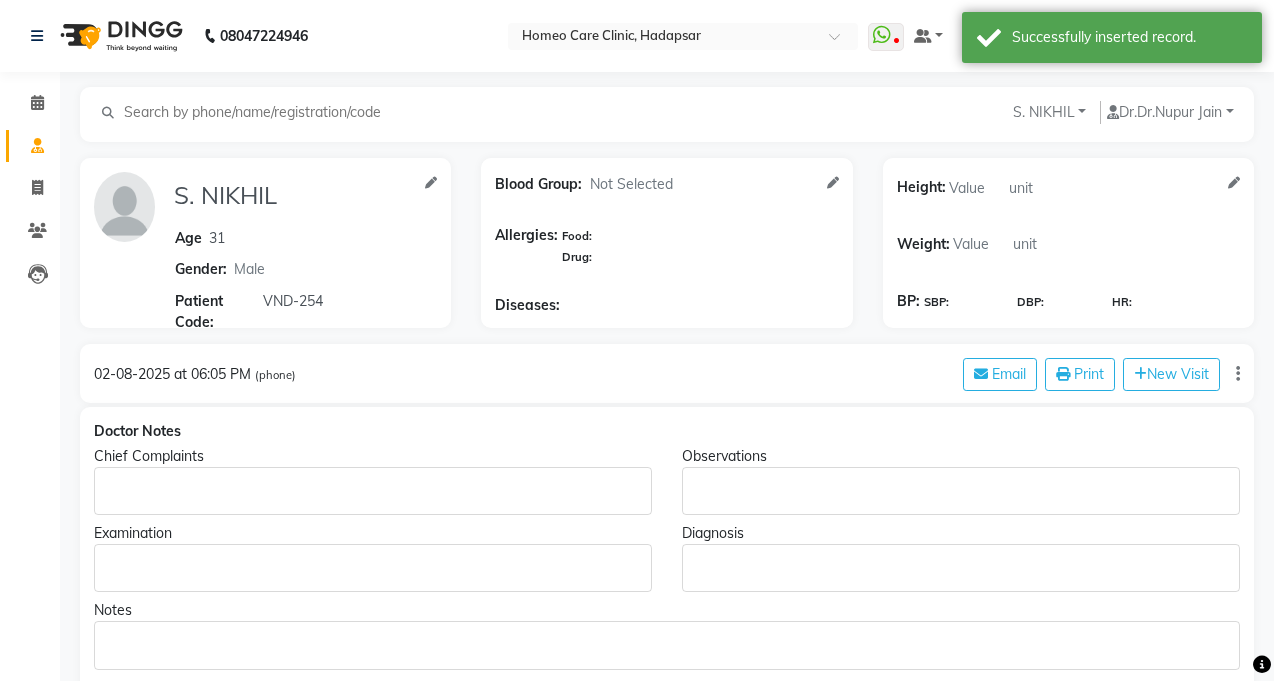 type on "S. NIKHIL" 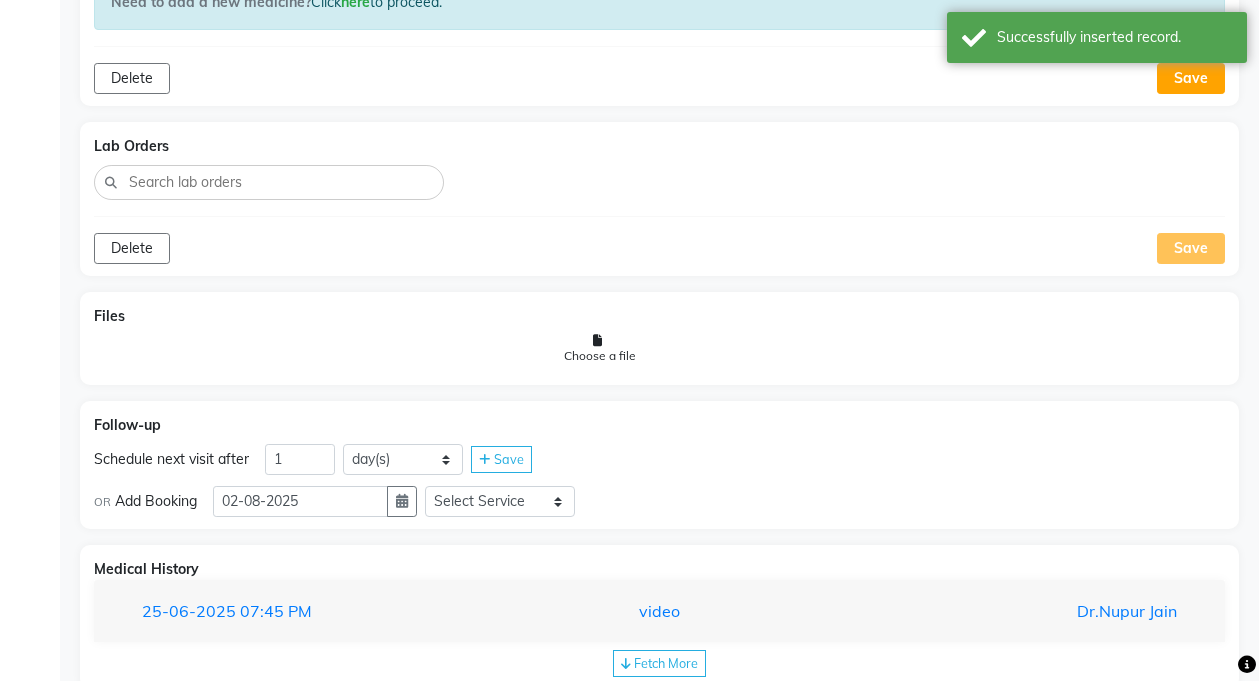 scroll, scrollTop: 1081, scrollLeft: 0, axis: vertical 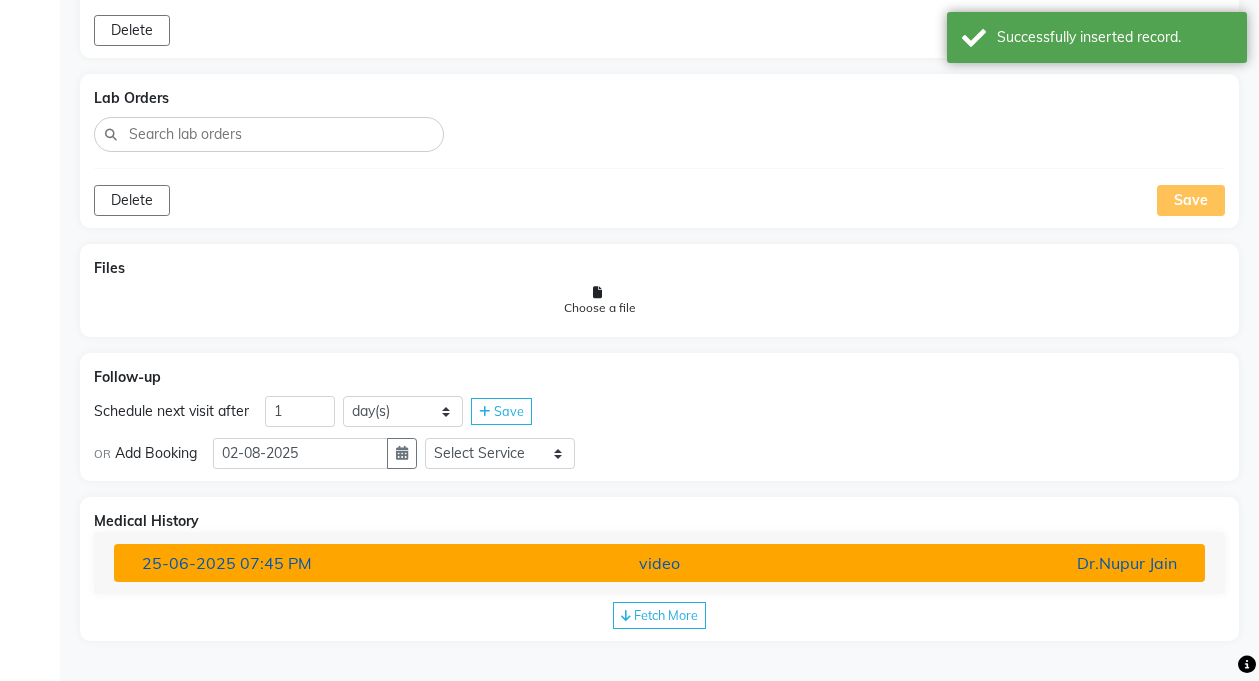 click on "[DATE] [TIME] video Dr.[LAST] [LAST]" at bounding box center [659, 563] 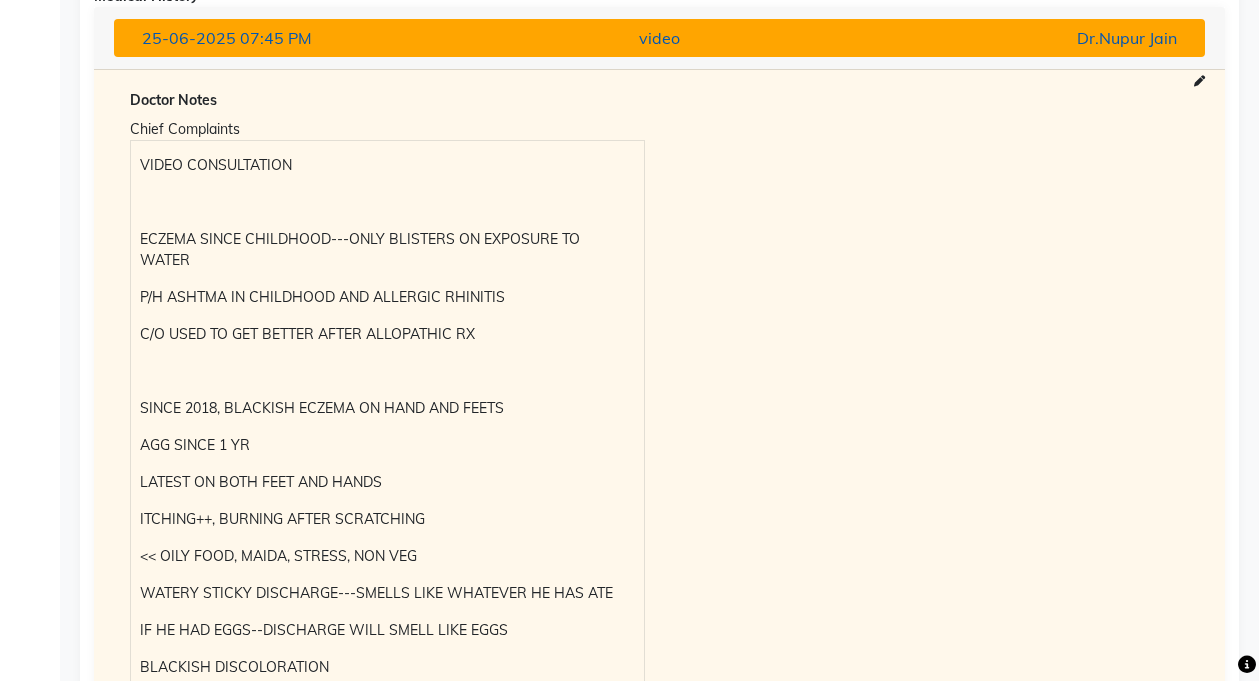 scroll, scrollTop: 1620, scrollLeft: 0, axis: vertical 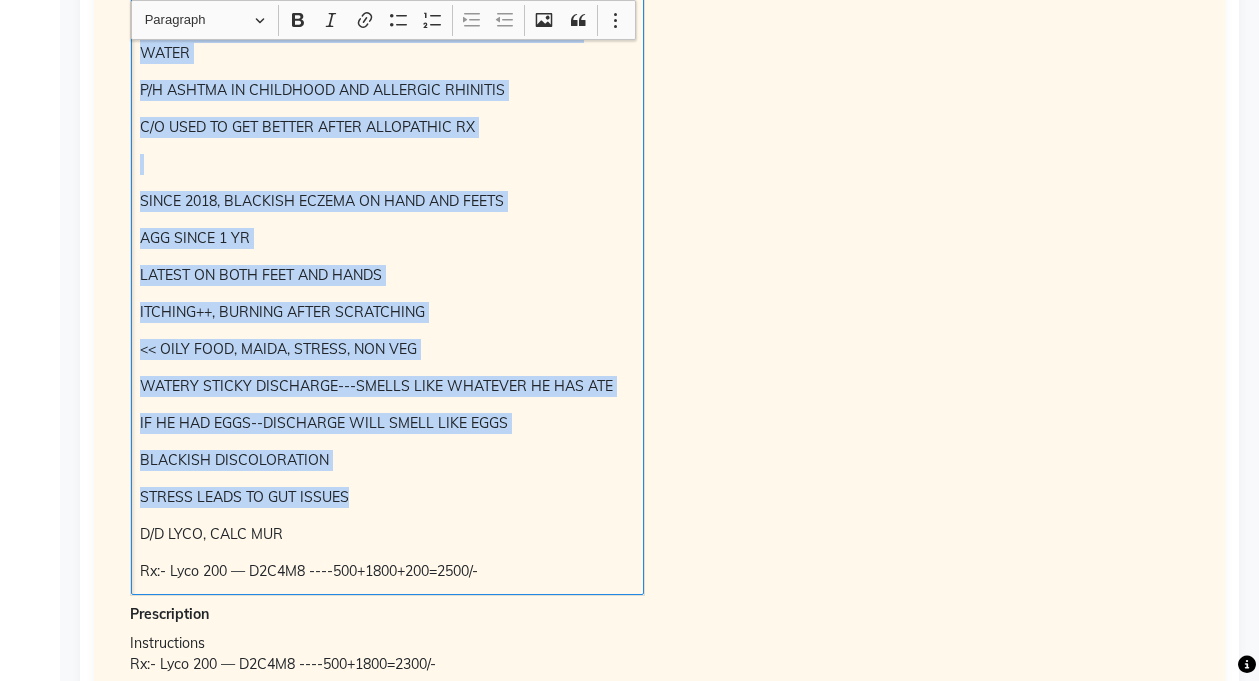 copy on "ECZEMA SINCE CHILDHOOD---ONLY BLISTERS ON EXPOSURE TO WATER P/H ASHTMA IN CHILDHOOD AND ALLERGIC RHINITIS  C/O USED TO GET BETTER AFTER ALLOPATHIC RX  SINCE 2018, BLACKISH ECZEMA ON HAND AND FEETS AGG SINCE 1 YR LATEST ON BOTH FEET AND HANDS ITCHING++, BURNING AFTER SCRATCHING << OILY FOOD, MAIDA, STRESS, NON VEG WATERY STICKY DISCHARGE---SMELLS LIKE WHATEVER HE HAS ATE IF HE HAD EGGS--DISCHARGE WILL SMELL LIKE EGGS BLACKISH DISCOLORATION STRESS LEADS TO GUT ISSUES" 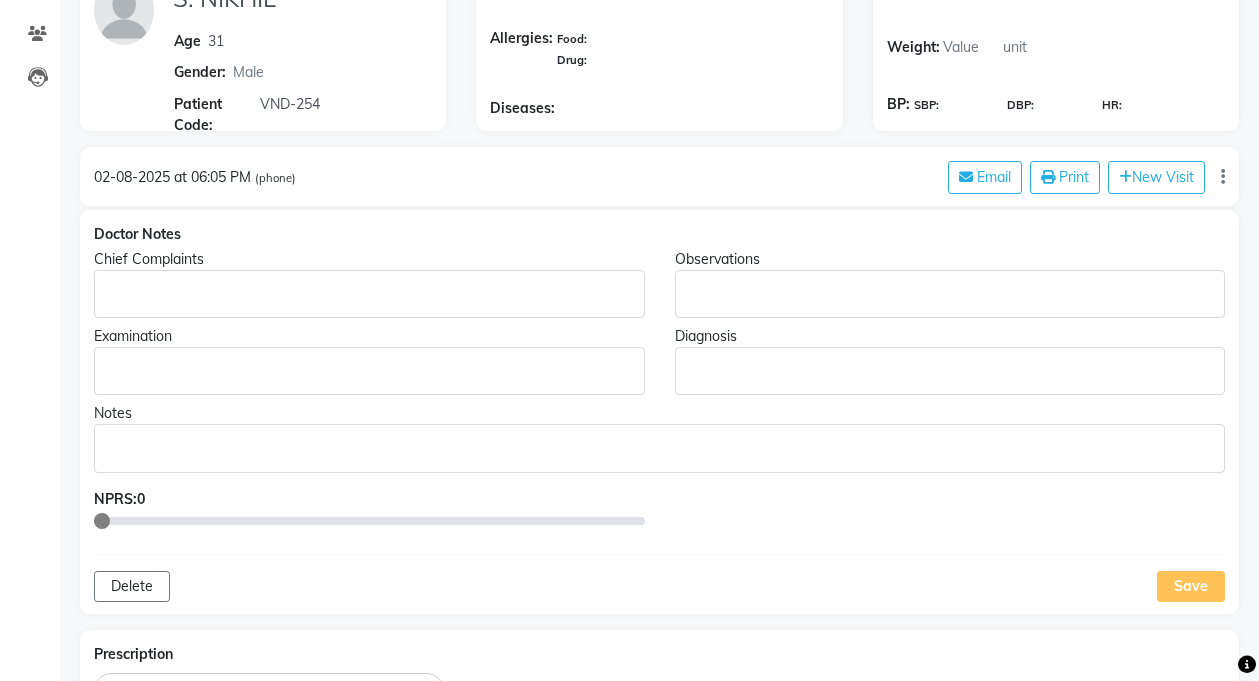 scroll, scrollTop: 270, scrollLeft: 0, axis: vertical 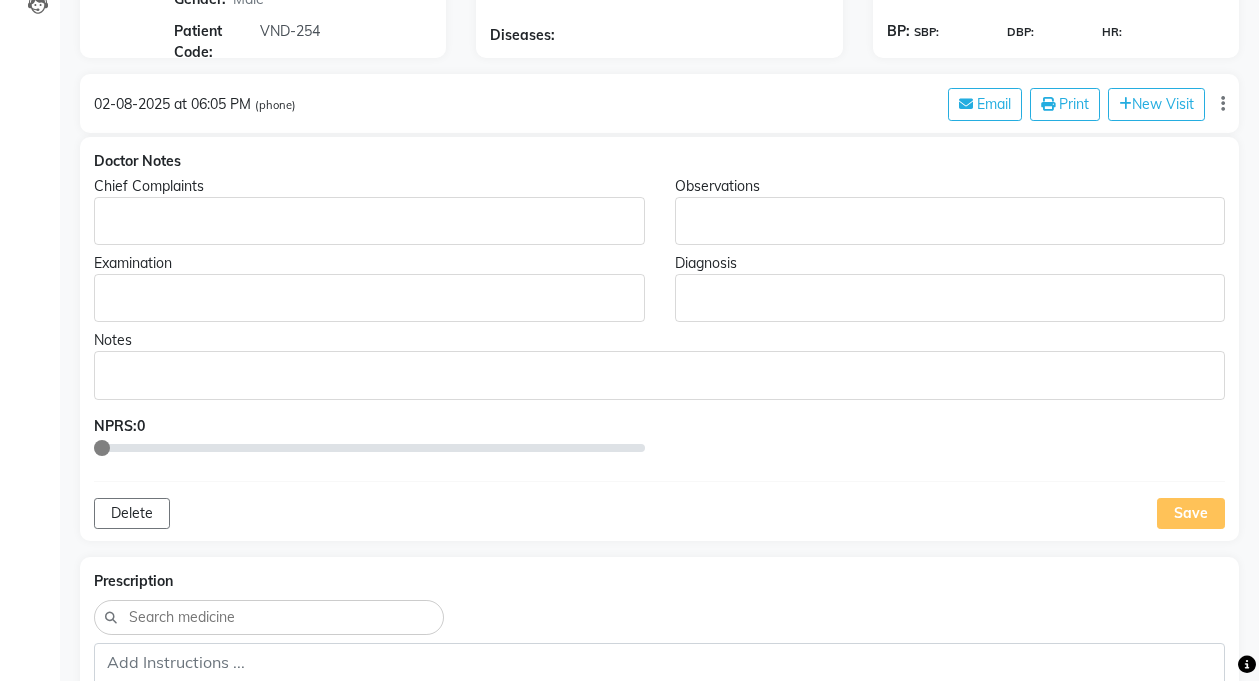 click 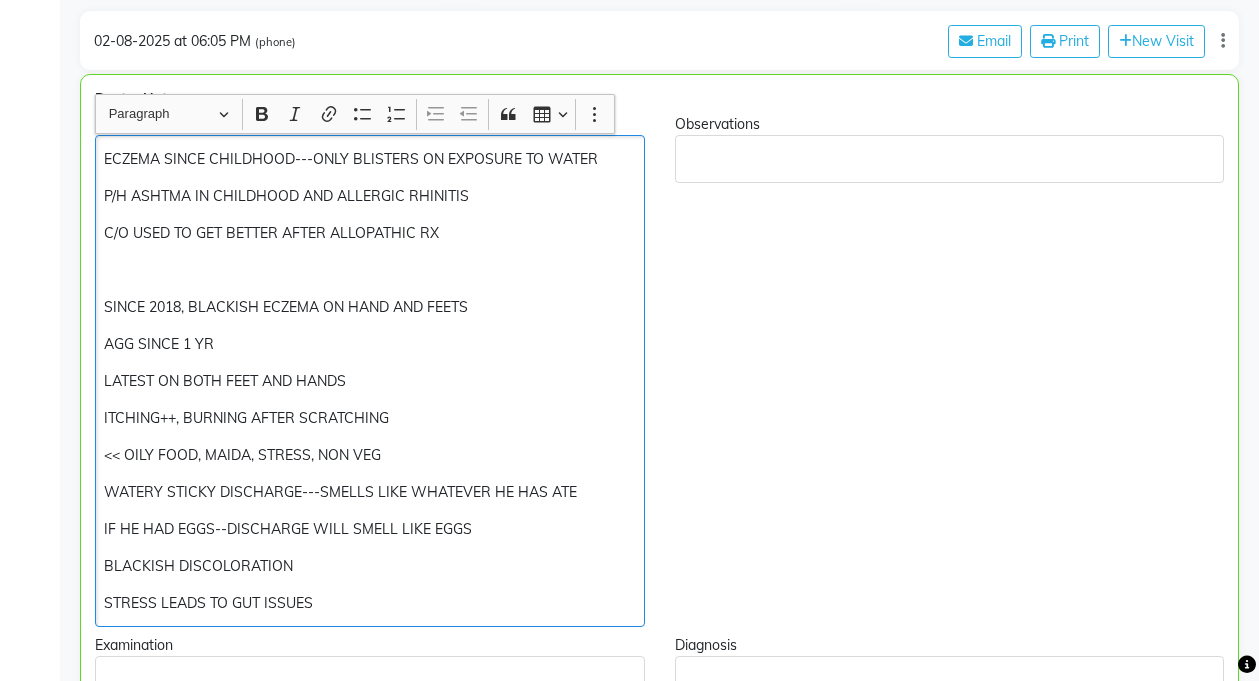 scroll, scrollTop: 433, scrollLeft: 0, axis: vertical 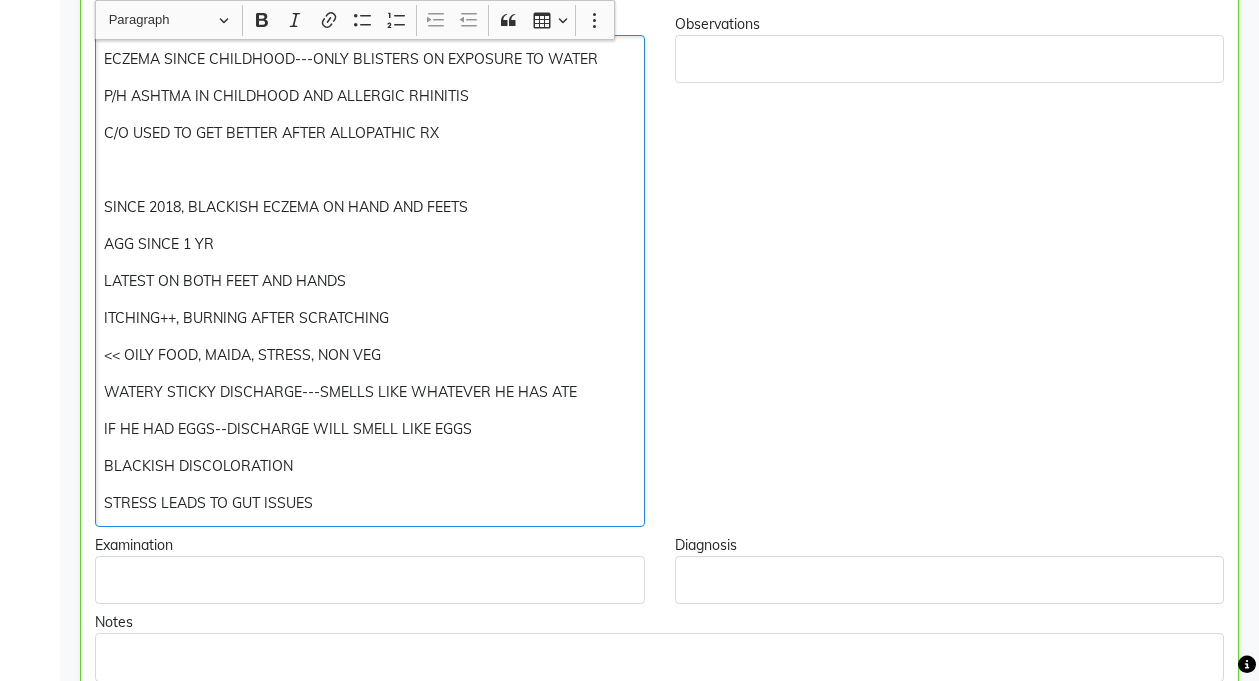 click on "ITCHING++, BURNING AFTER SCRATCHING" 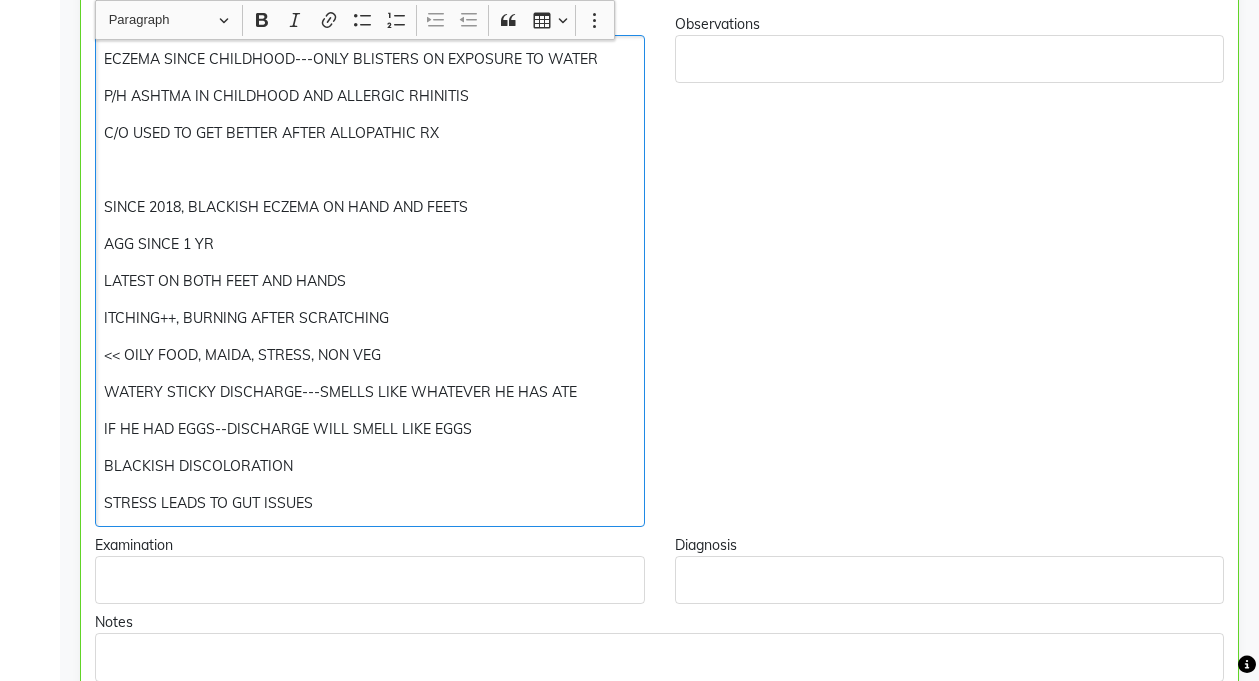click on "ECZEMA SINCE CHILDHOOD---ONLY BLISTERS ON EXPOSURE TO WATER P/H ASHTMA IN CHILDHOOD AND ALLERGIC RHINITIS  C/O USED TO GET BETTER AFTER ALLOPATHIC RX  SINCE 2018, BLACKISH ECZEMA ON HAND AND FEETS AGG SINCE 1 YR LATEST ON BOTH FEET AND HANDS ITCHING++, BURNING AFTER SCRATCHING << OILY FOOD, MAIDA, STRESS, NON VEG WATERY STICKY DISCHARGE---SMELLS LIKE WHATEVER HE HAS ATE IF HE HAD EGGS--DISCHARGE WILL SMELL LIKE EGGS BLACKISH DISCOLORATION STRESS LEADS TO GUT ISSUES" 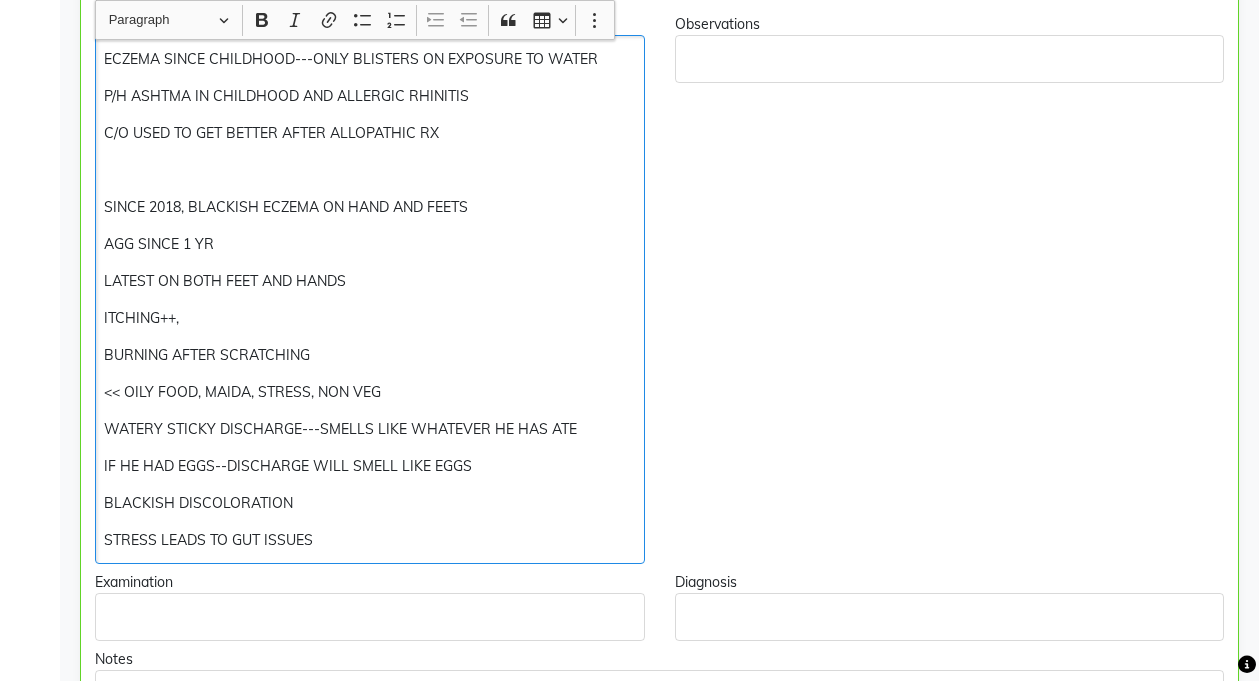 click on "ITCHING++," 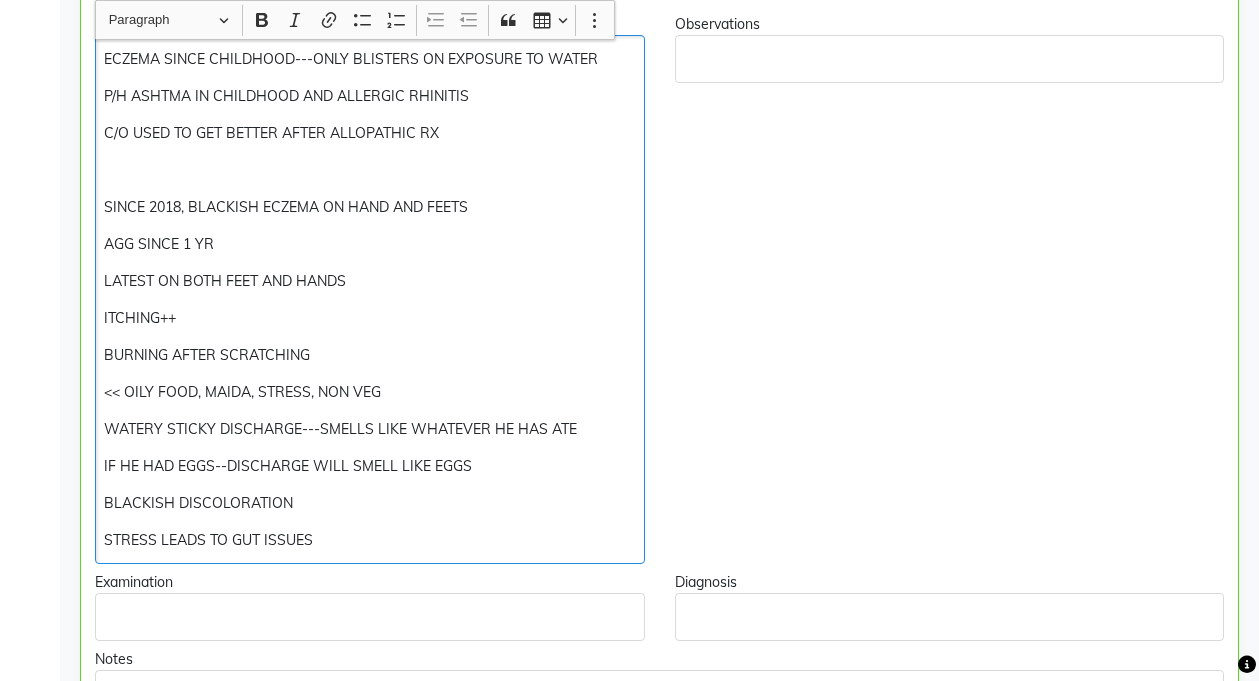 click on "ECZEMA SINCE CHILDHOOD---ONLY BLISTERS ON EXPOSURE TO WATER P/H ASHTMA IN CHILDHOOD AND ALLERGIC RHINITIS  C/O USED TO GET BETTER AFTER ALLOPATHIC RX  SINCE 2018, BLACKISH ECZEMA ON HAND AND FEETS AGG SINCE 1 YR LATEST ON BOTH FEET AND HANDS ITCHING++ BURNING AFTER SCRATCHING << OILY FOOD, MAIDA, STRESS, NON VEG WATERY STICKY DISCHARGE---SMELLS LIKE WHATEVER HE HAS ATE IF HE HAD EGGS--DISCHARGE WILL SMELL LIKE EGGS BLACKISH DISCOLORATION STRESS LEADS TO GUT ISSUES" 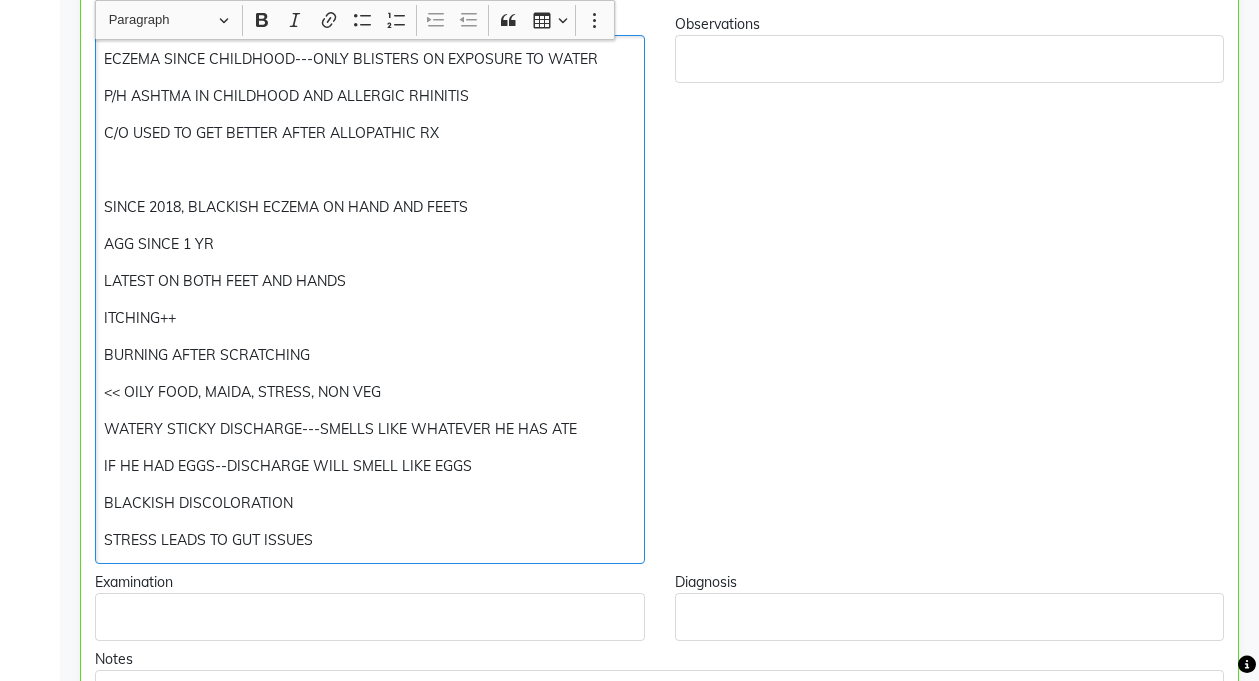 type 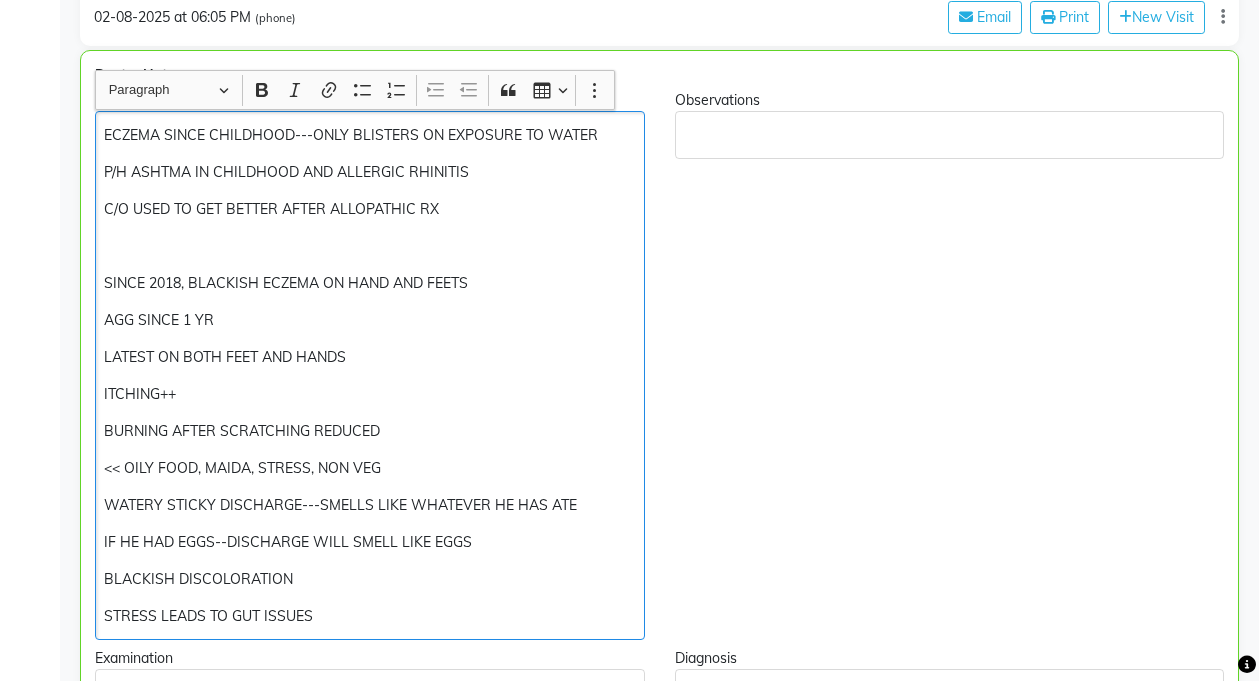 scroll, scrollTop: 354, scrollLeft: 0, axis: vertical 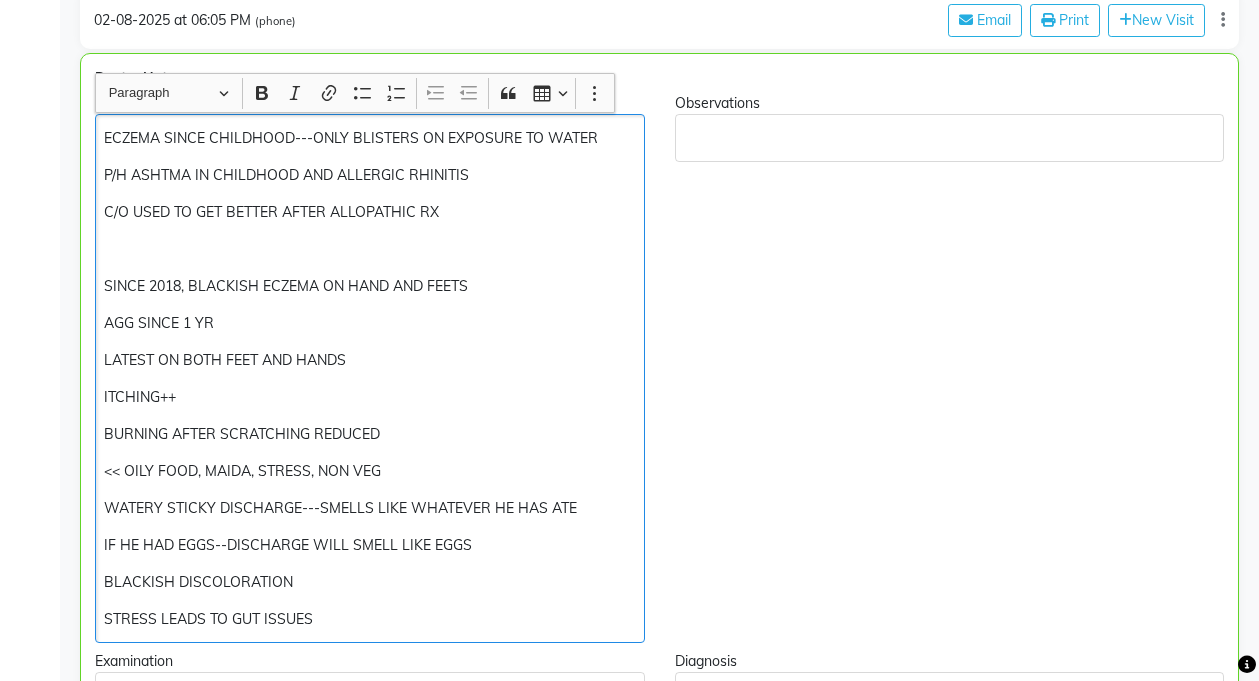 click on "WATERY STICKY DISCHARGE---SMELLS LIKE WHATEVER HE HAS ATE" 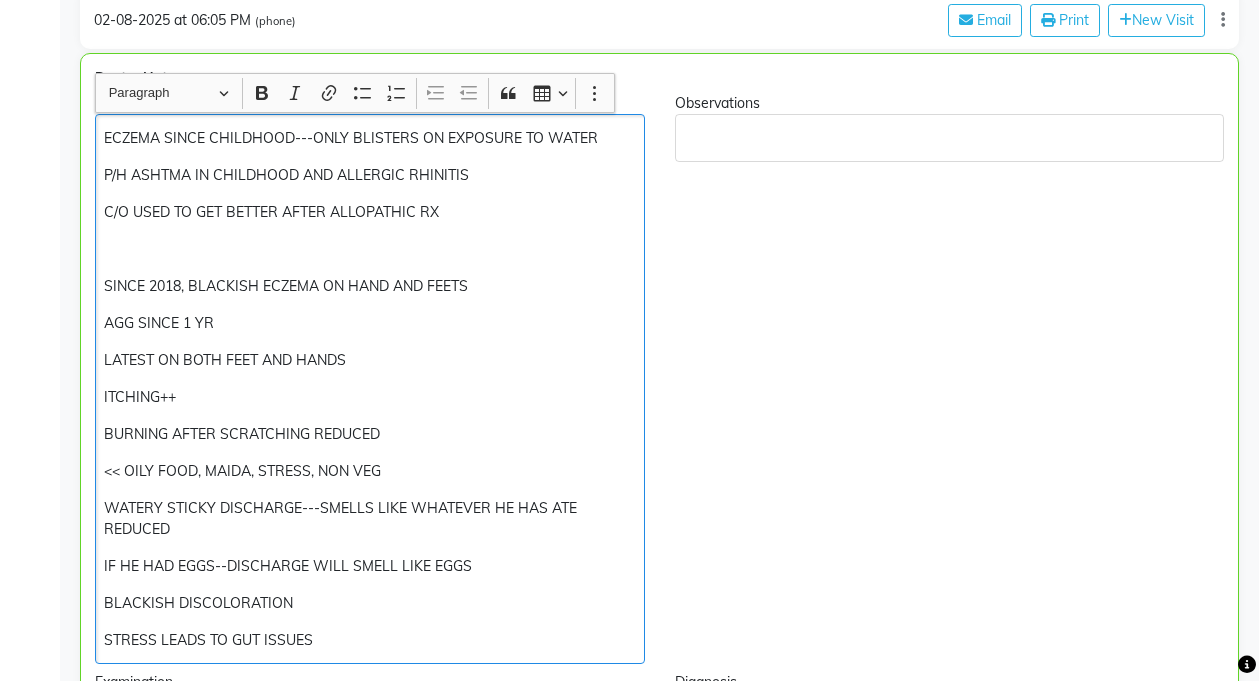 click on "BLACKISH DISCOLORATION" 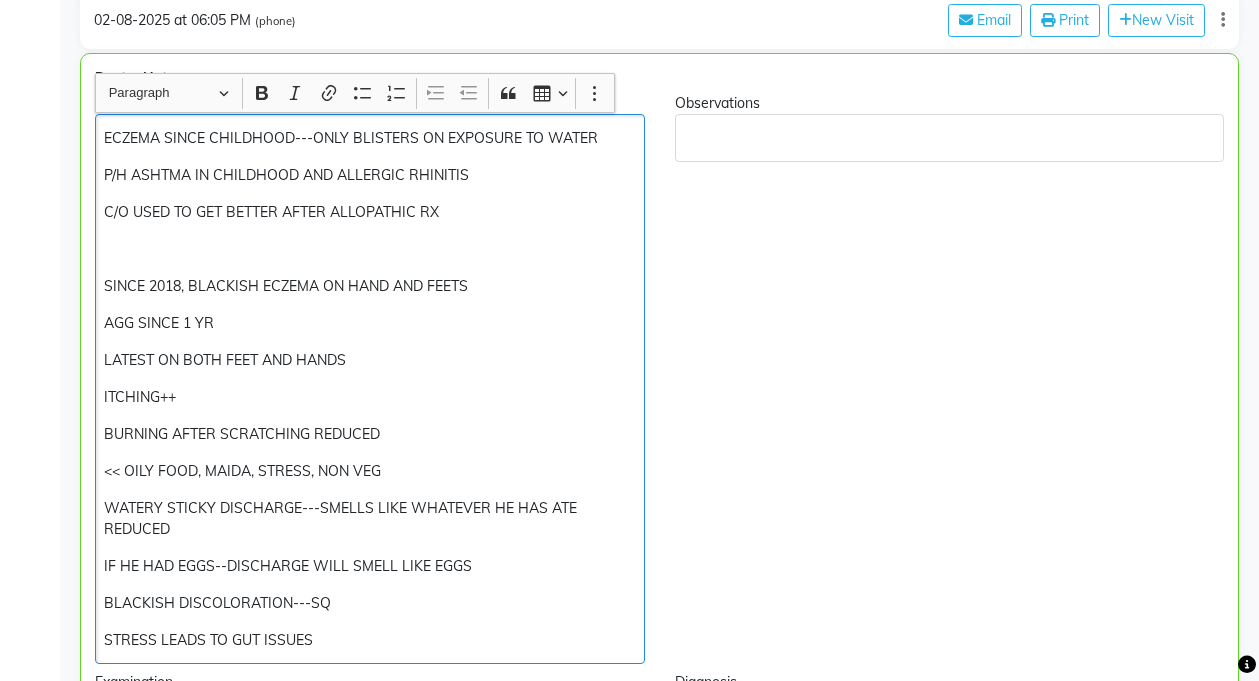 click on "ITCHING++" 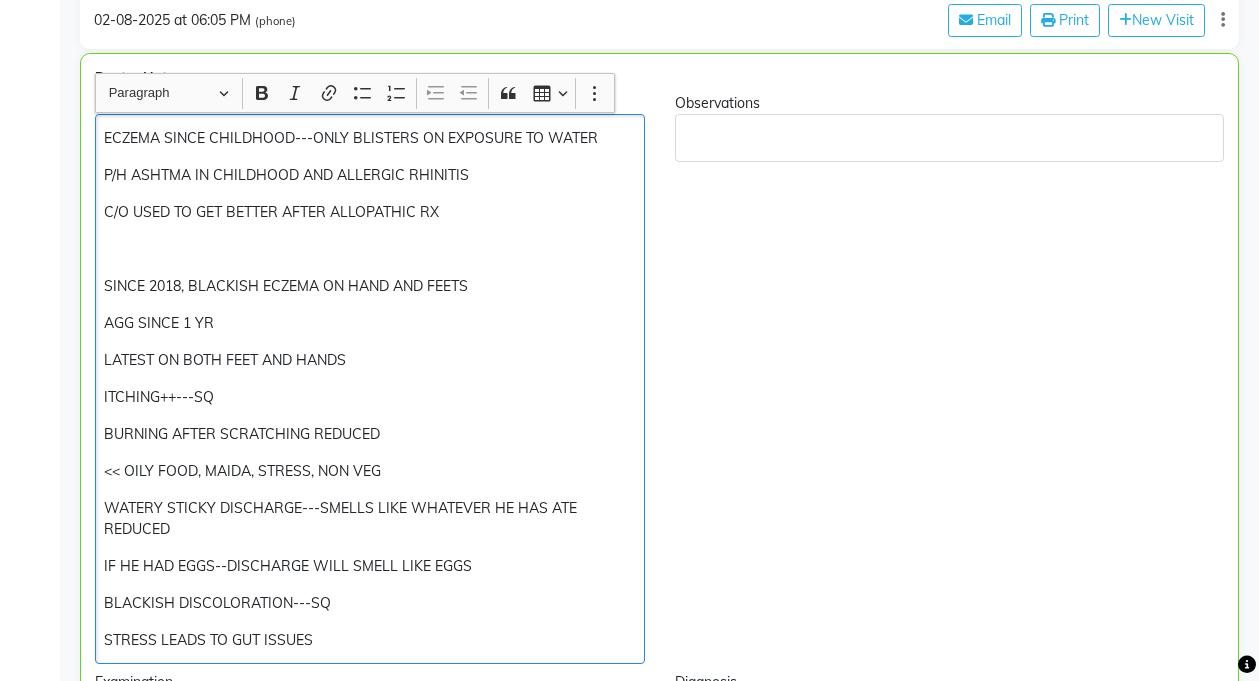 click on "AGG SINCE 1 YR" 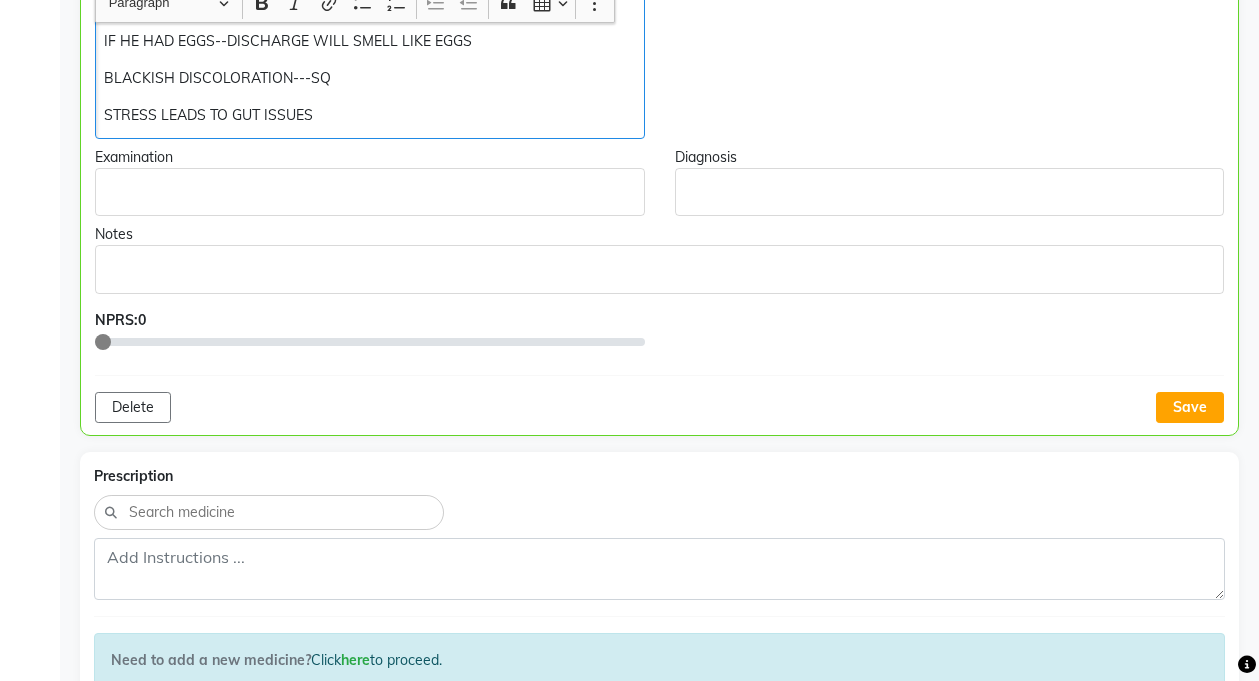 scroll, scrollTop: 921, scrollLeft: 0, axis: vertical 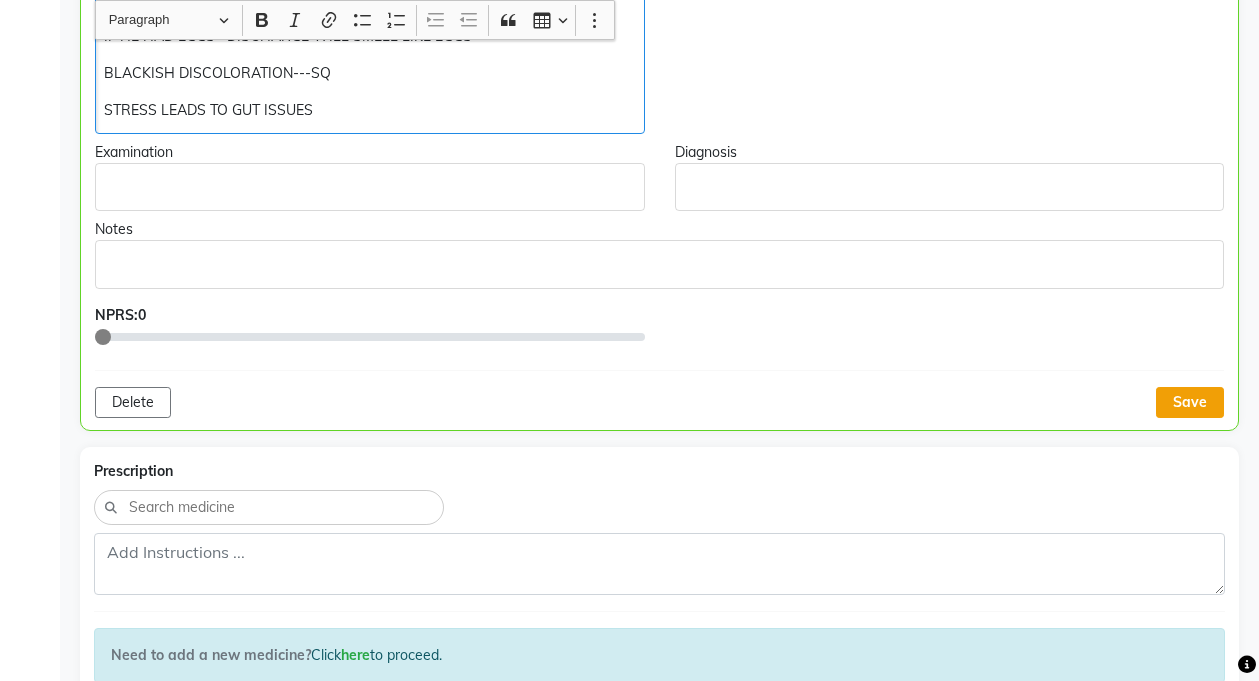 click on "Save" 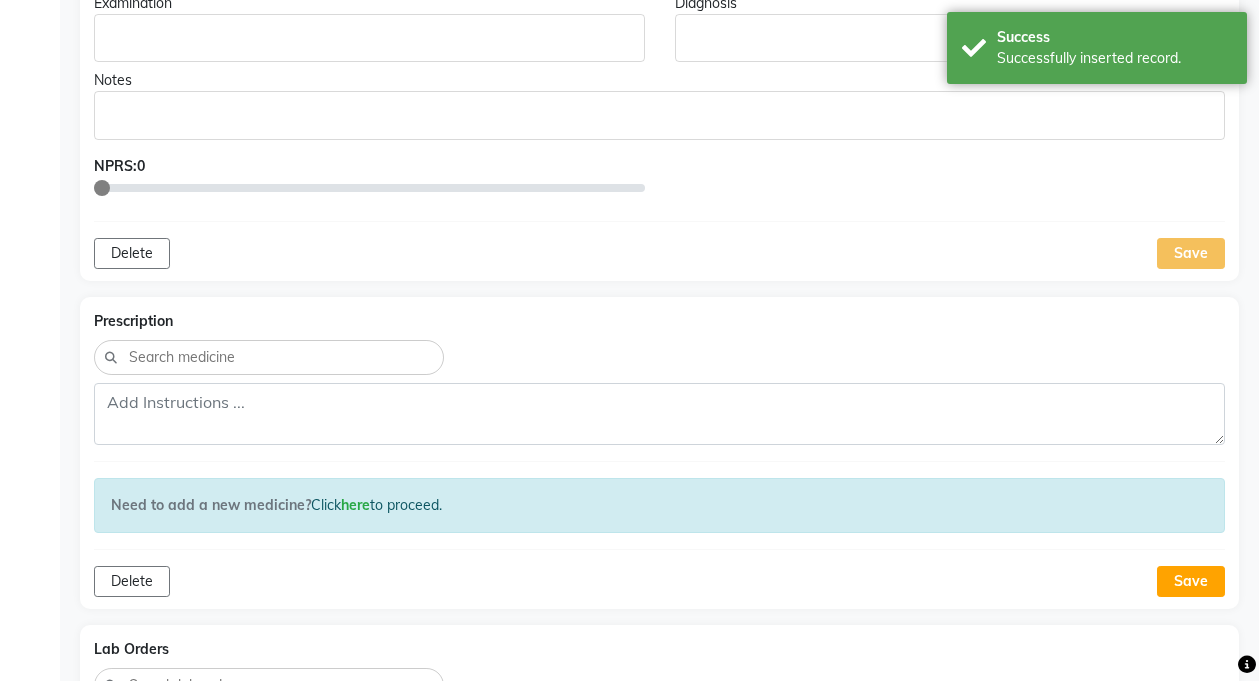 scroll, scrollTop: 1077, scrollLeft: 0, axis: vertical 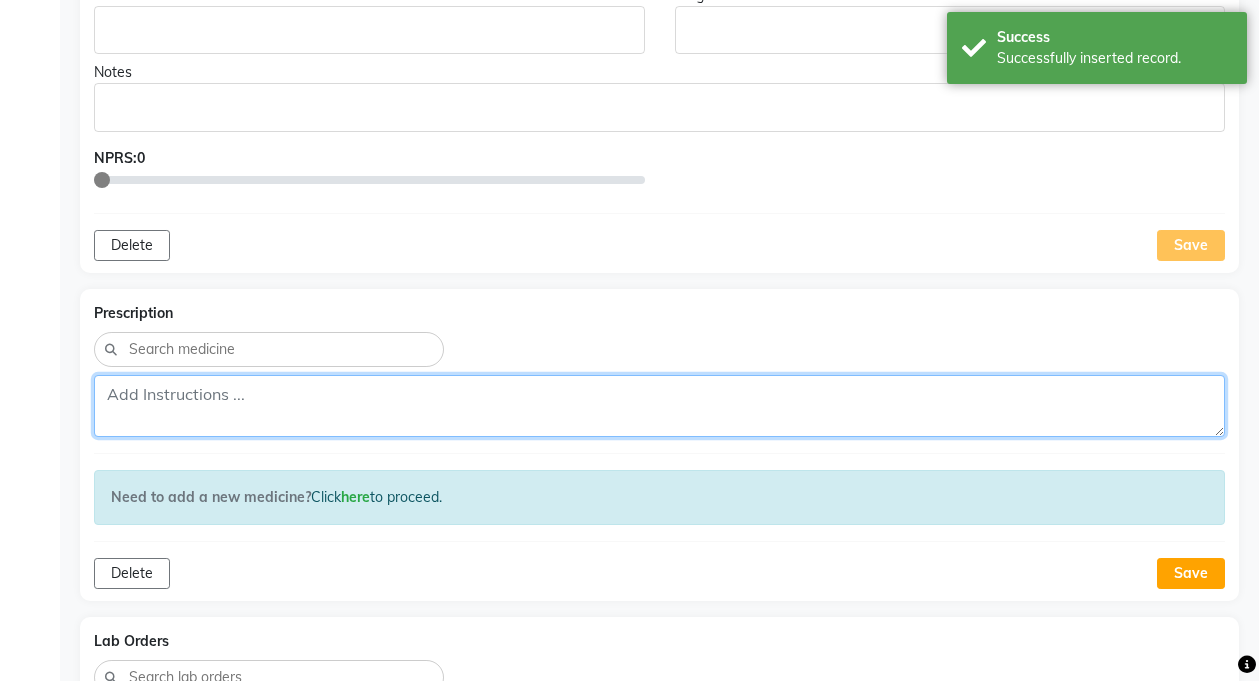click 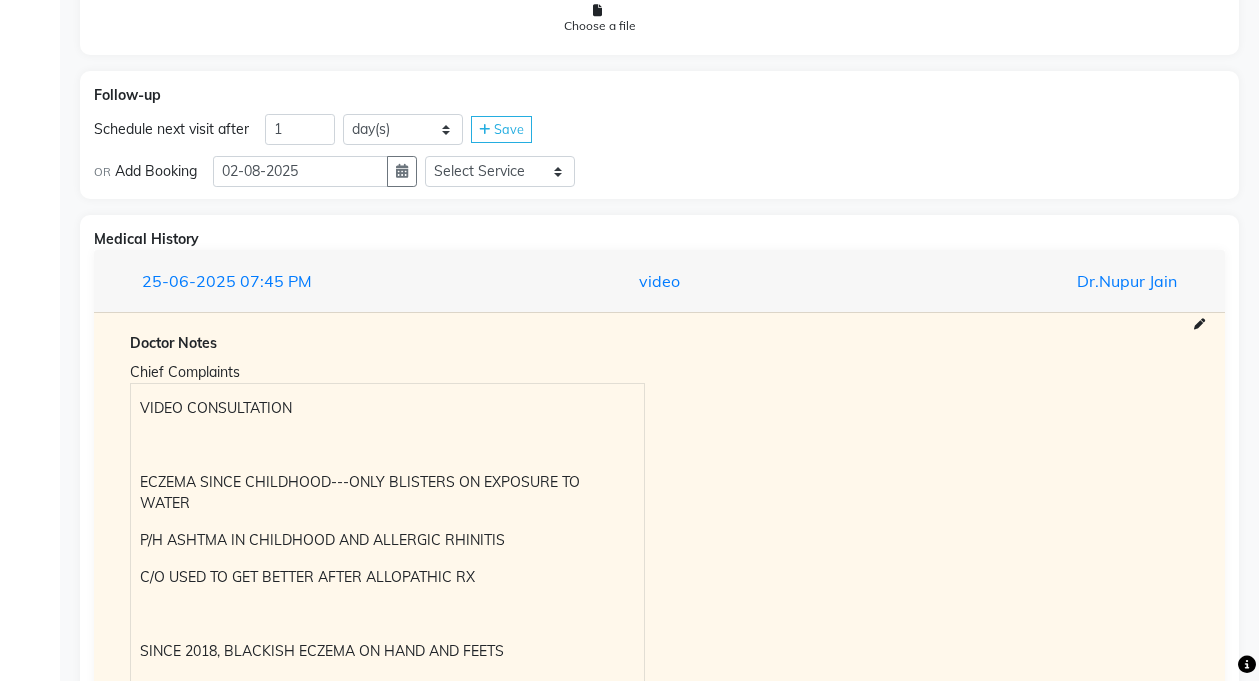 scroll, scrollTop: 2490, scrollLeft: 0, axis: vertical 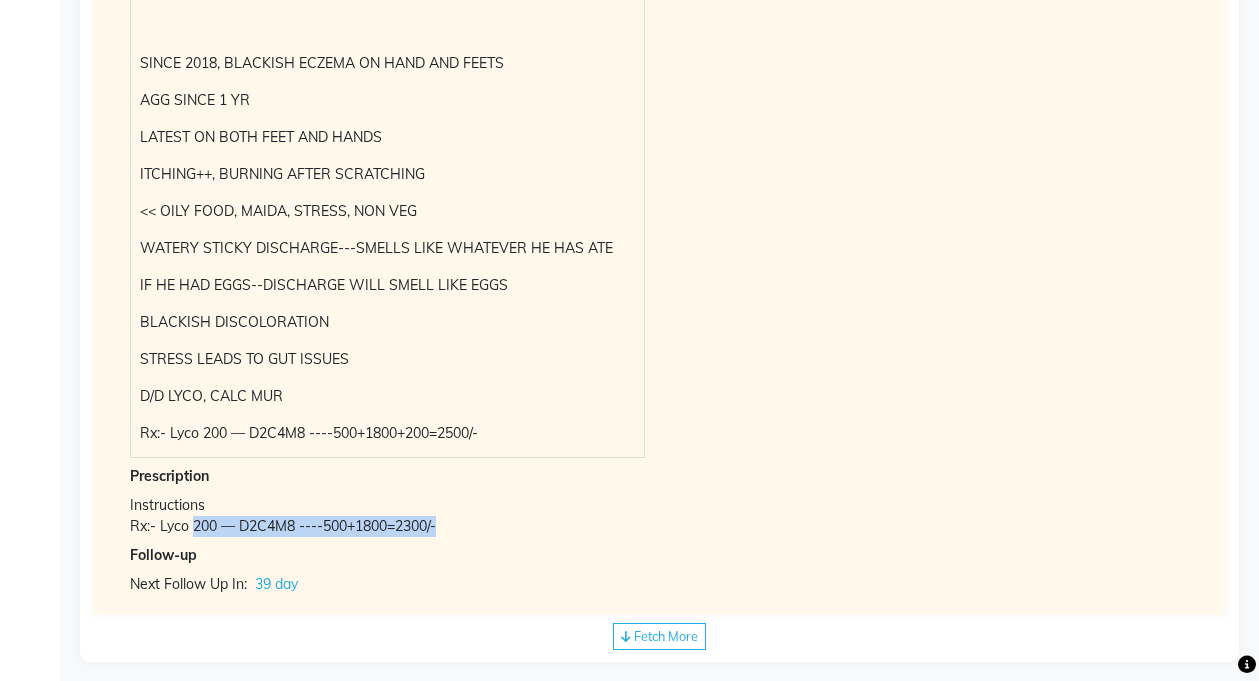 copy on "200 — D2C4M8 ----500+1800=2300/-" 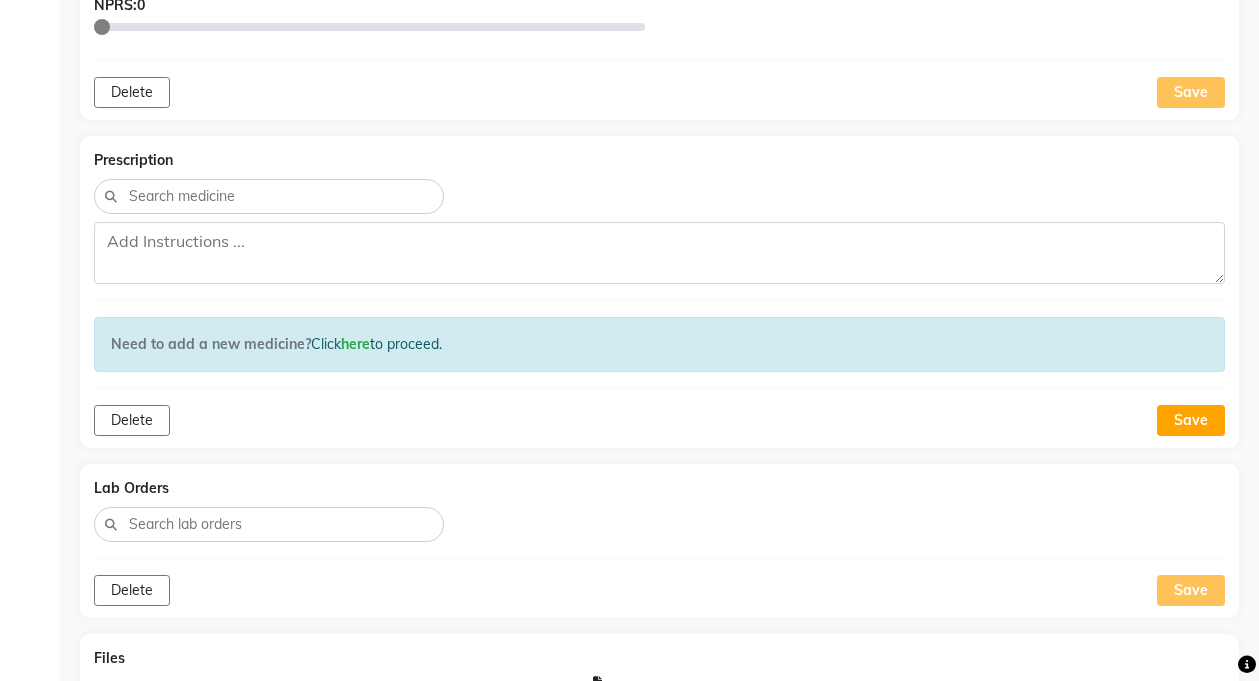 scroll, scrollTop: 1229, scrollLeft: 0, axis: vertical 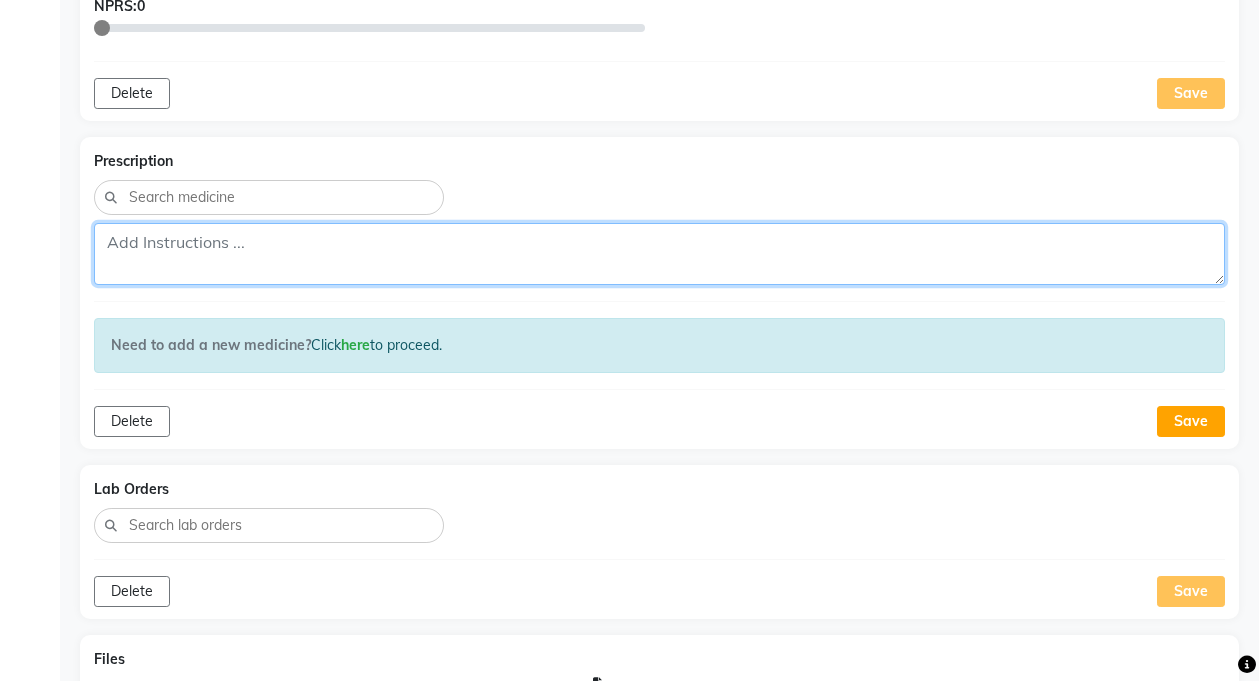 click 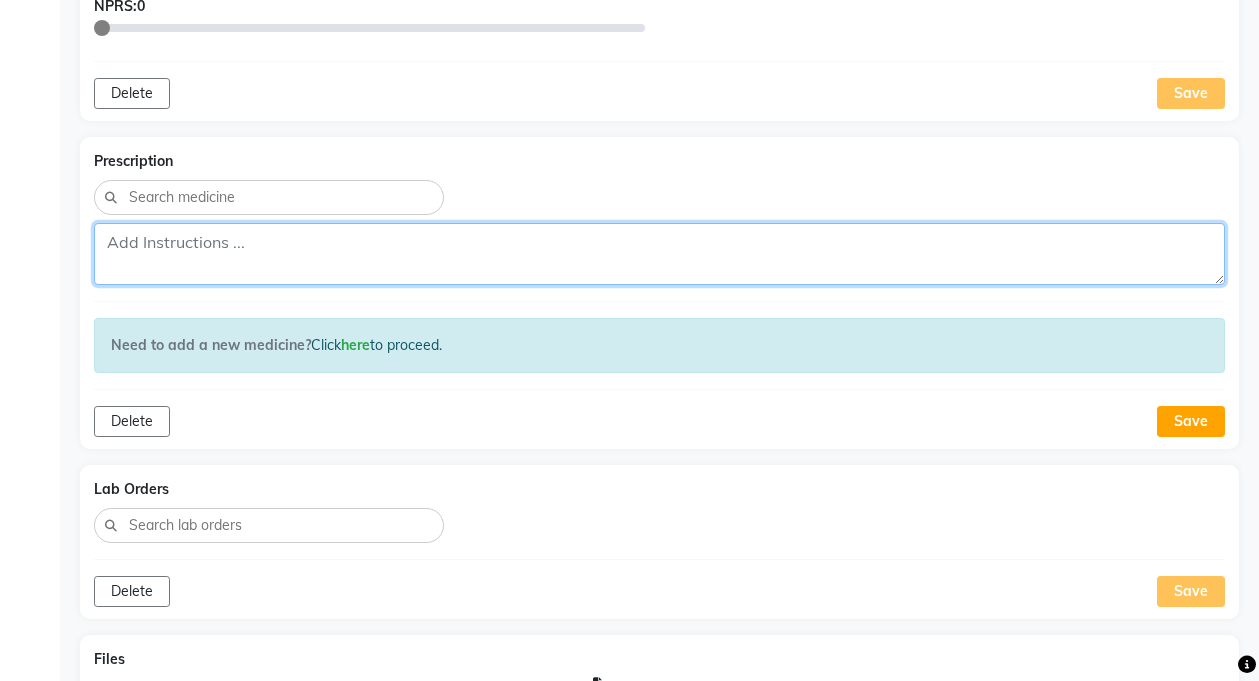 paste on "200 — D2C4M8 ----500+1800=2300/-" 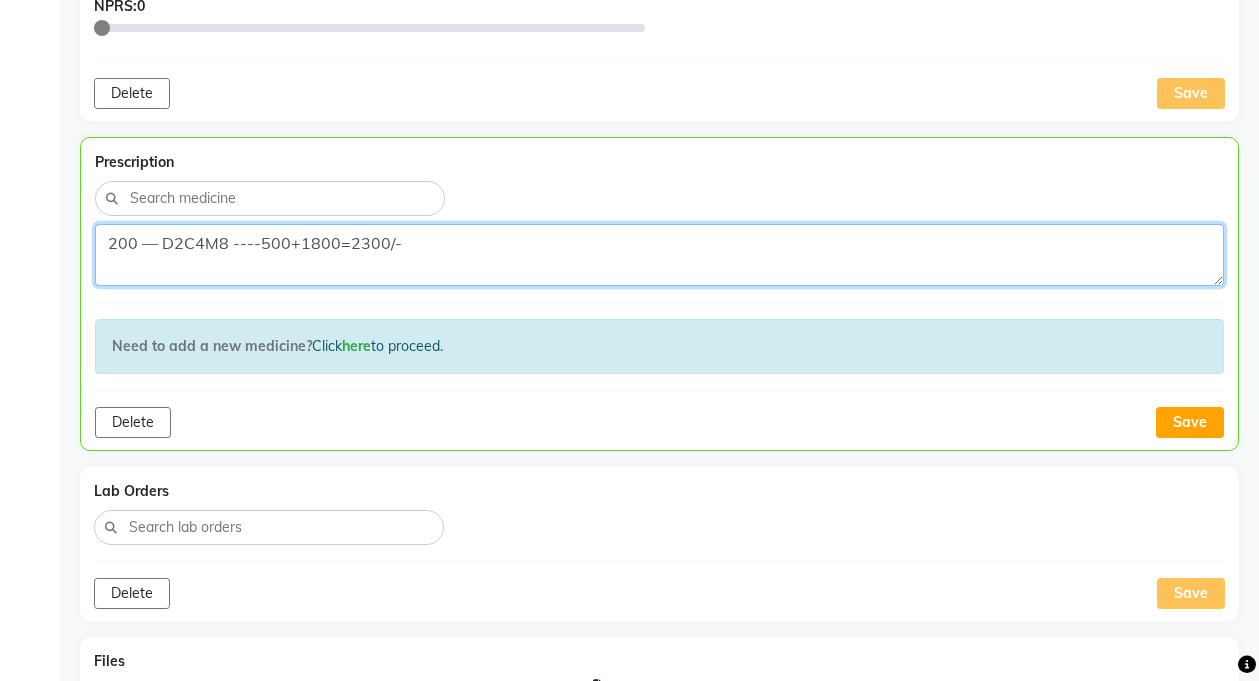 click on "200 — D2C4M8 ----500+1800=2300/-" 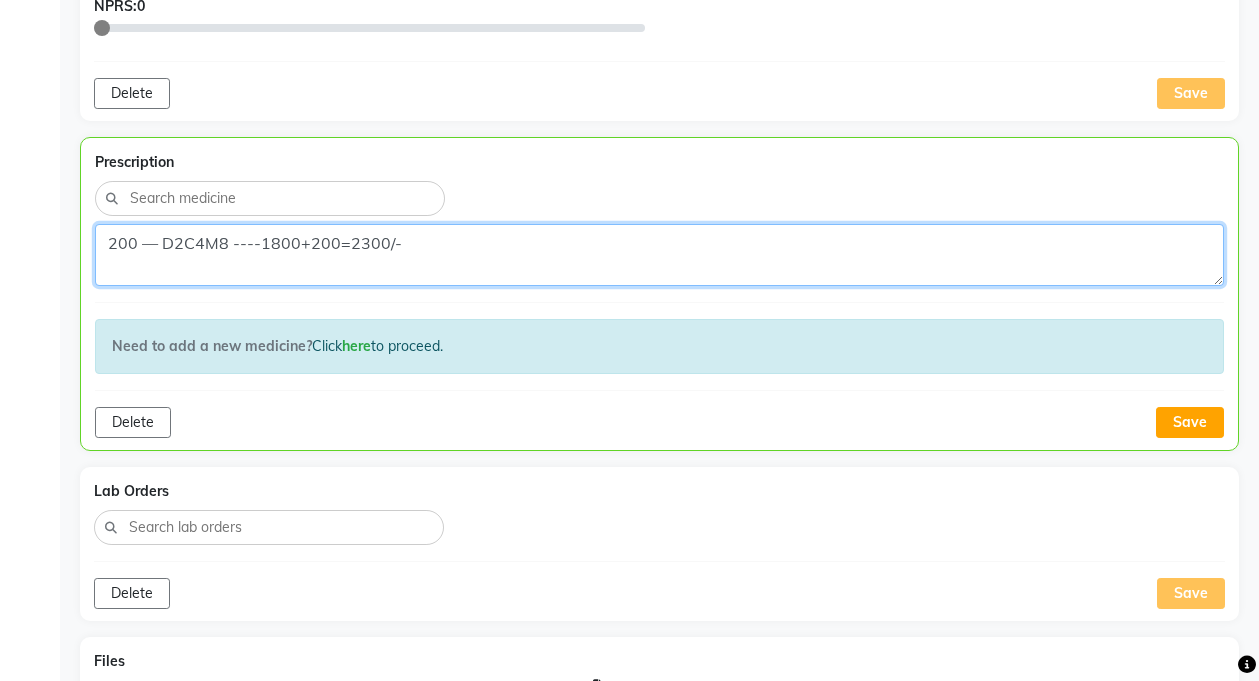click on "200 — D2C4M8 ----1800+200=2300/-" 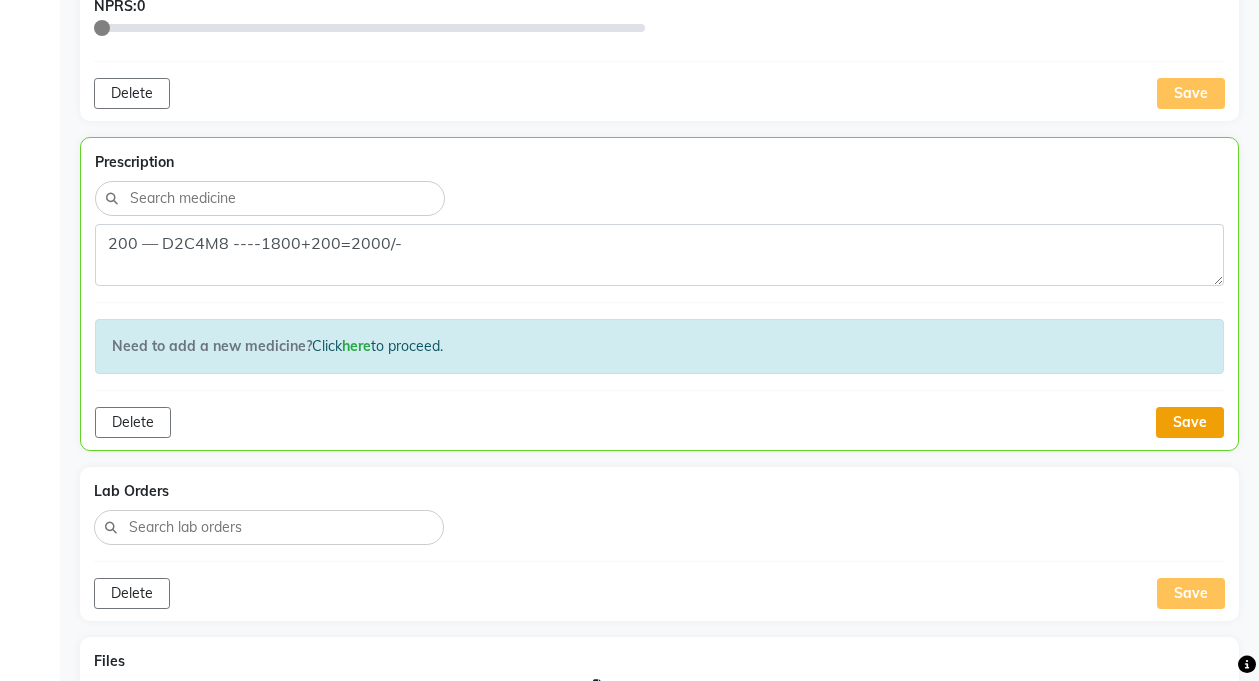 click on "Save" 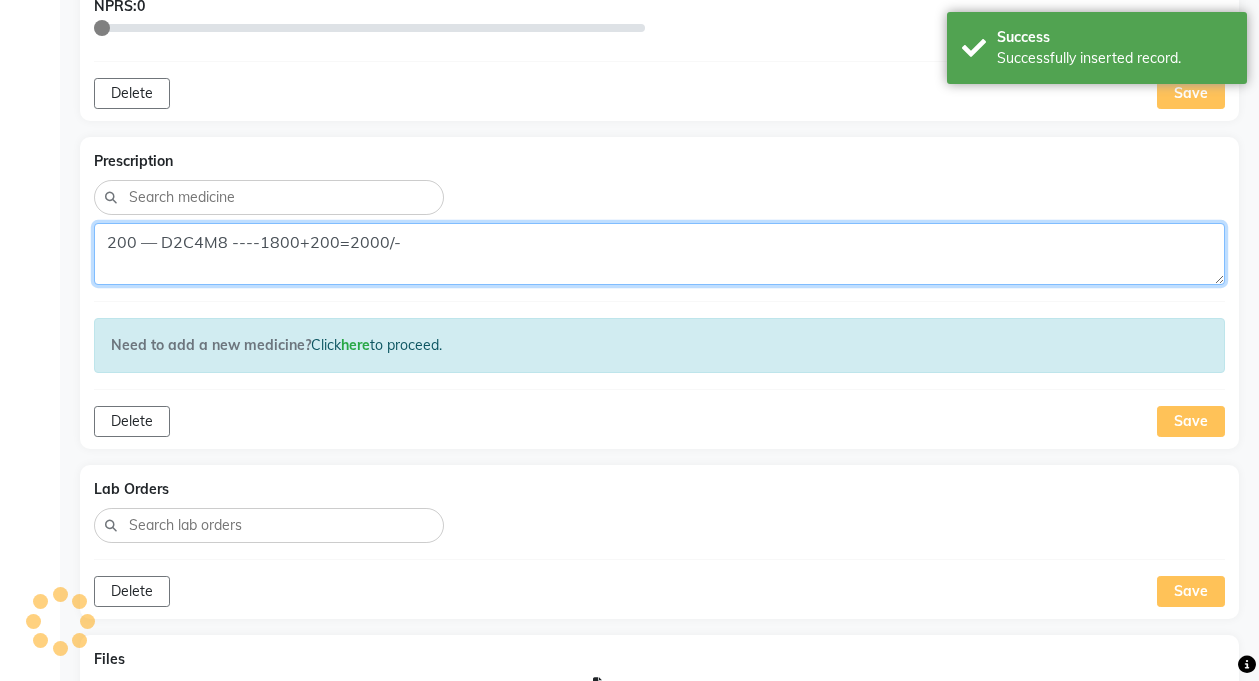 click on "200 — D2C4M8 ----1800+200=2000/-" 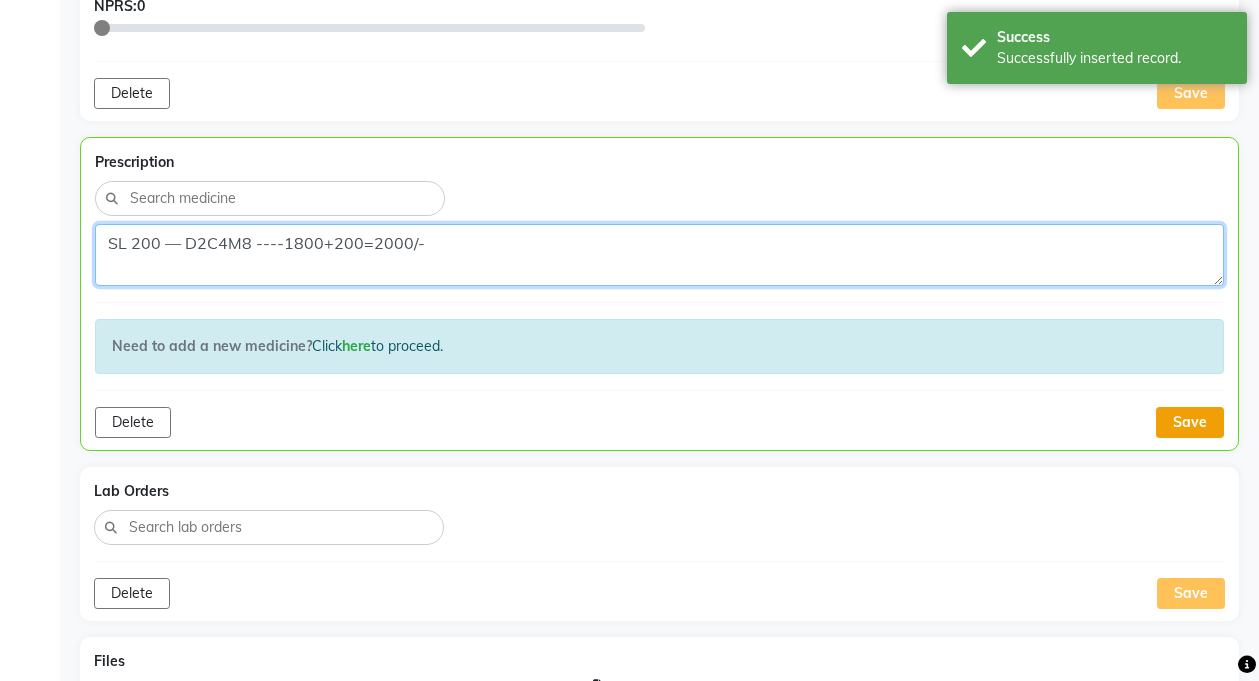 type on "SL 200 — D2C4M8 ----1800+200=2000/-" 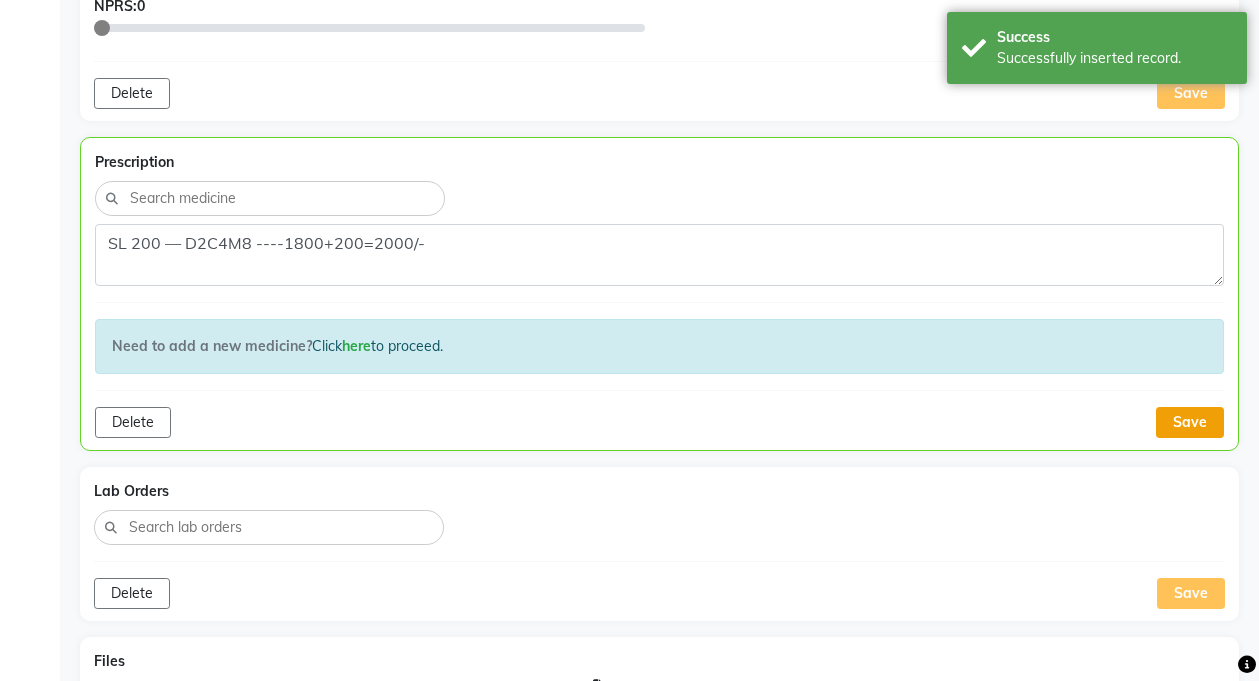 click on "Save" 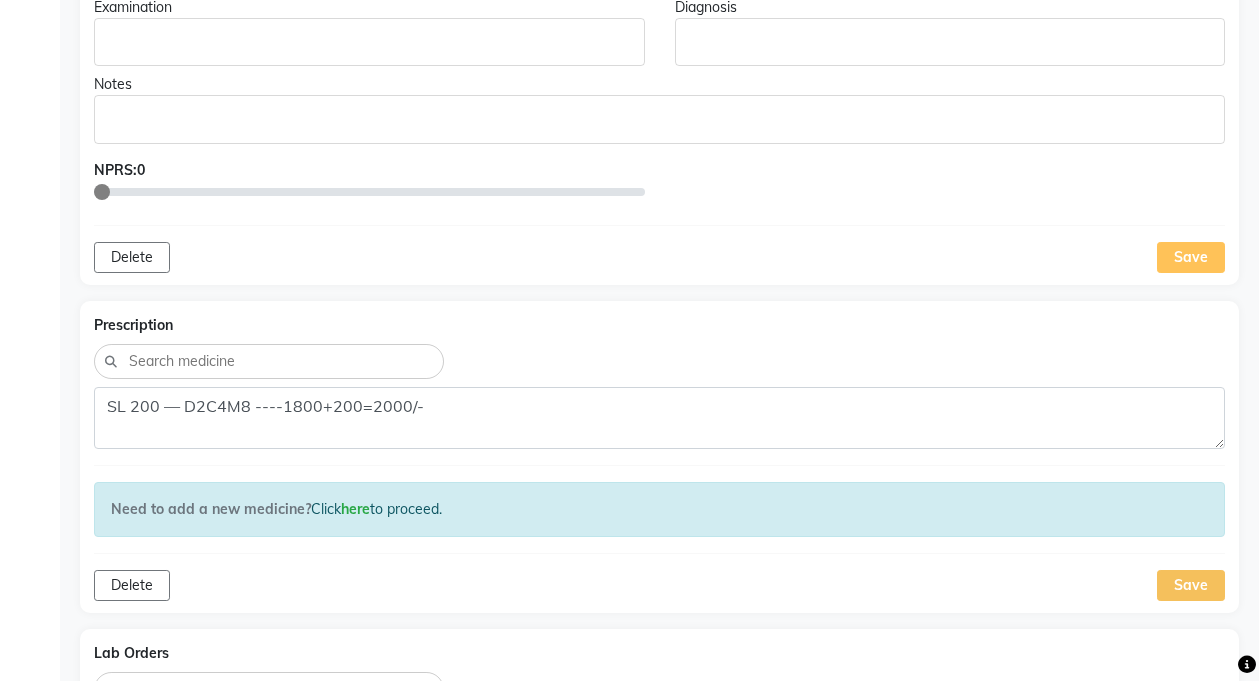 scroll, scrollTop: 1117, scrollLeft: 0, axis: vertical 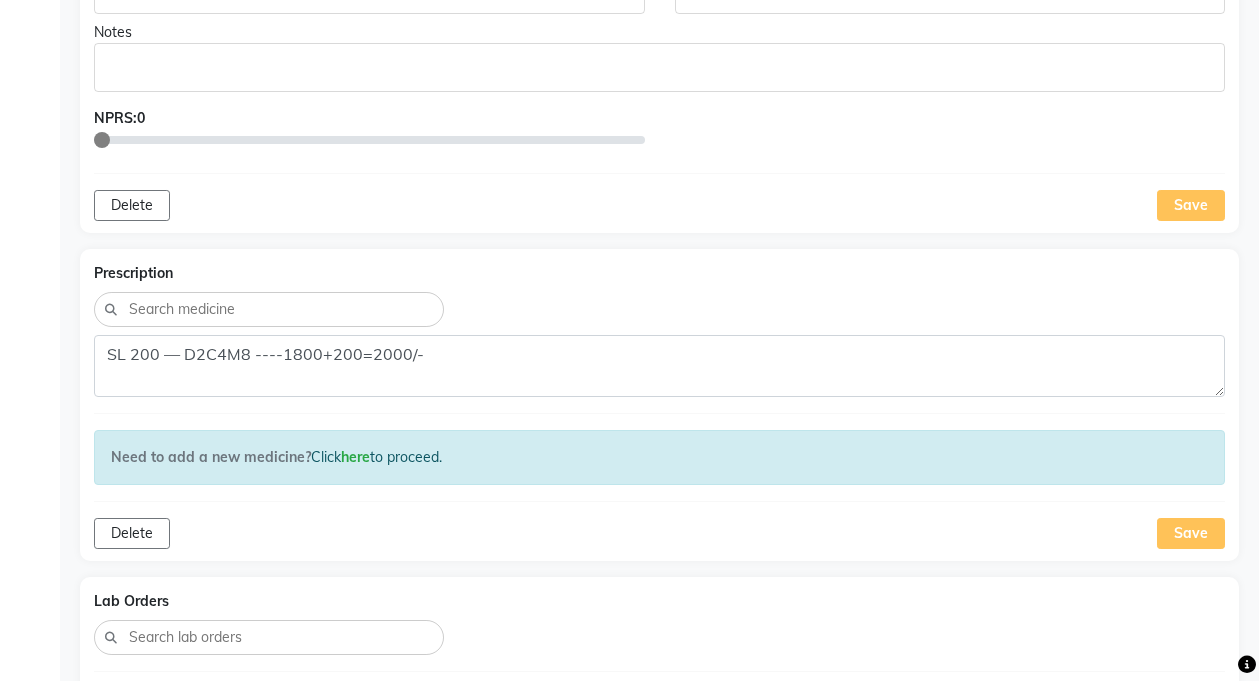 click on "Save" 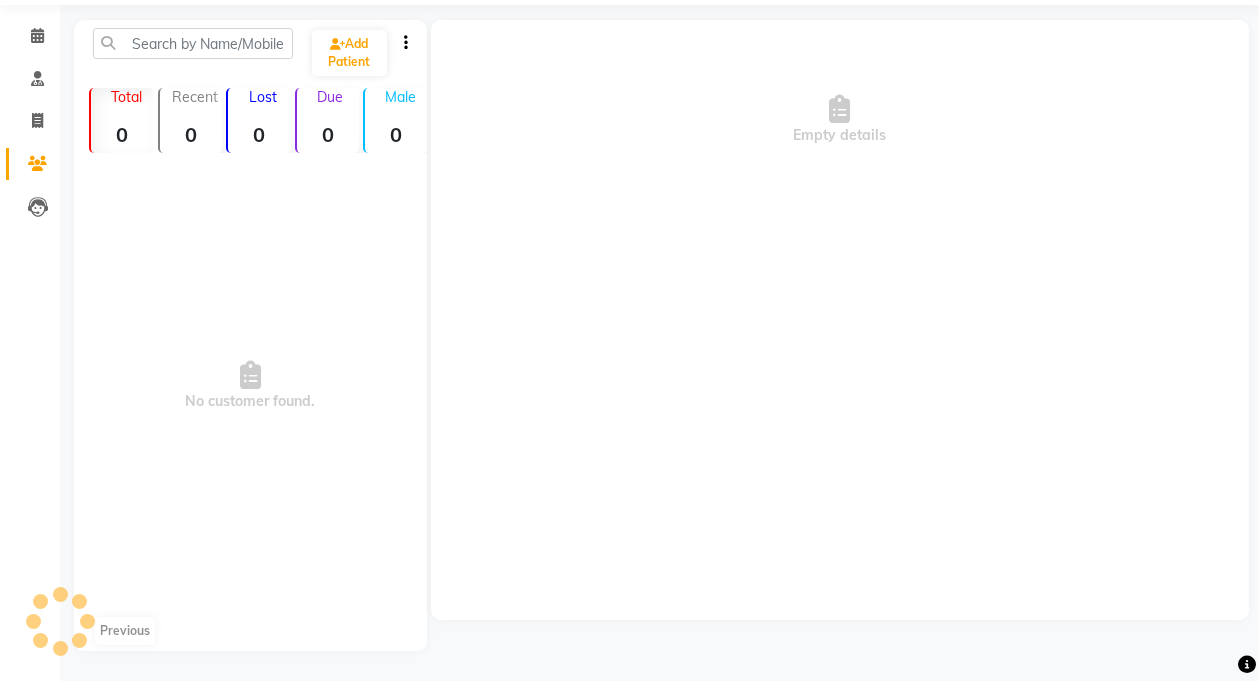 scroll, scrollTop: 0, scrollLeft: 0, axis: both 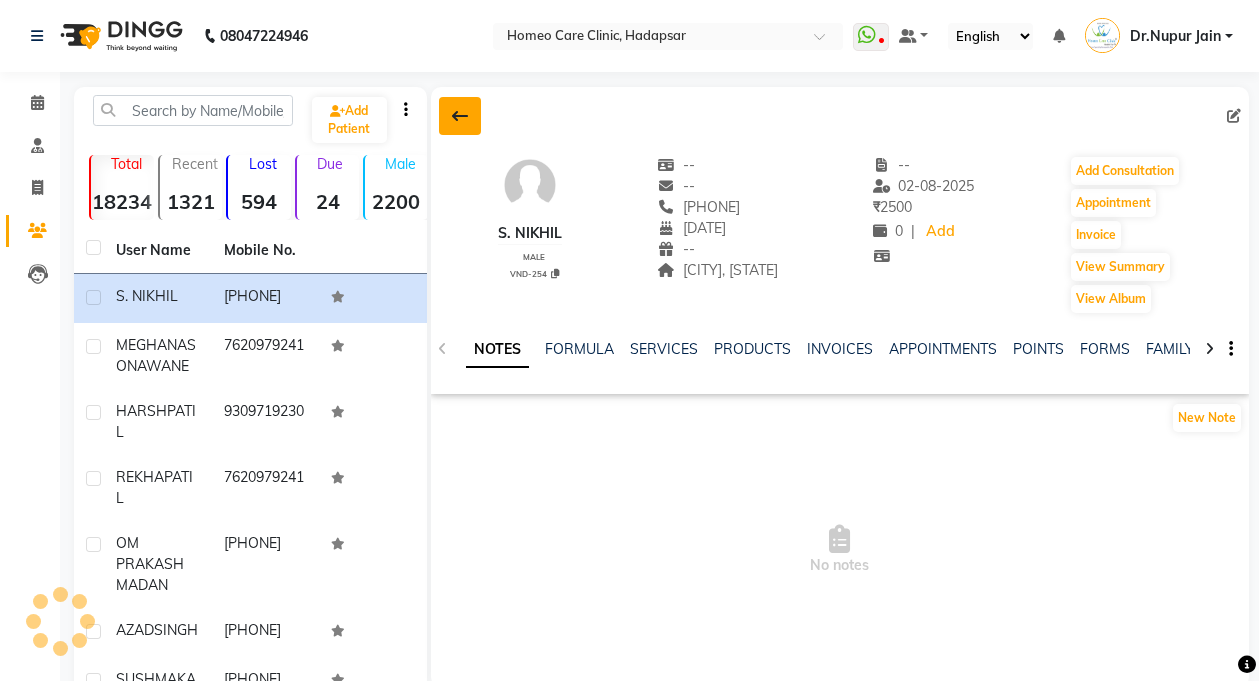 click 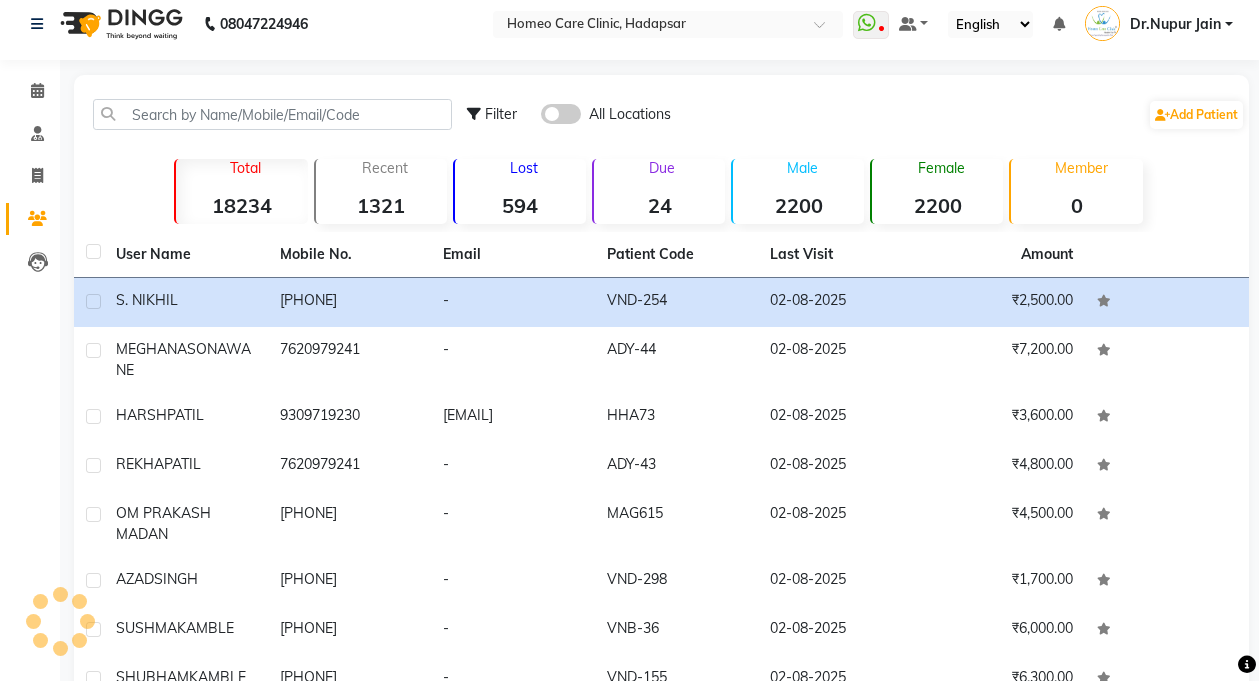 scroll, scrollTop: 0, scrollLeft: 0, axis: both 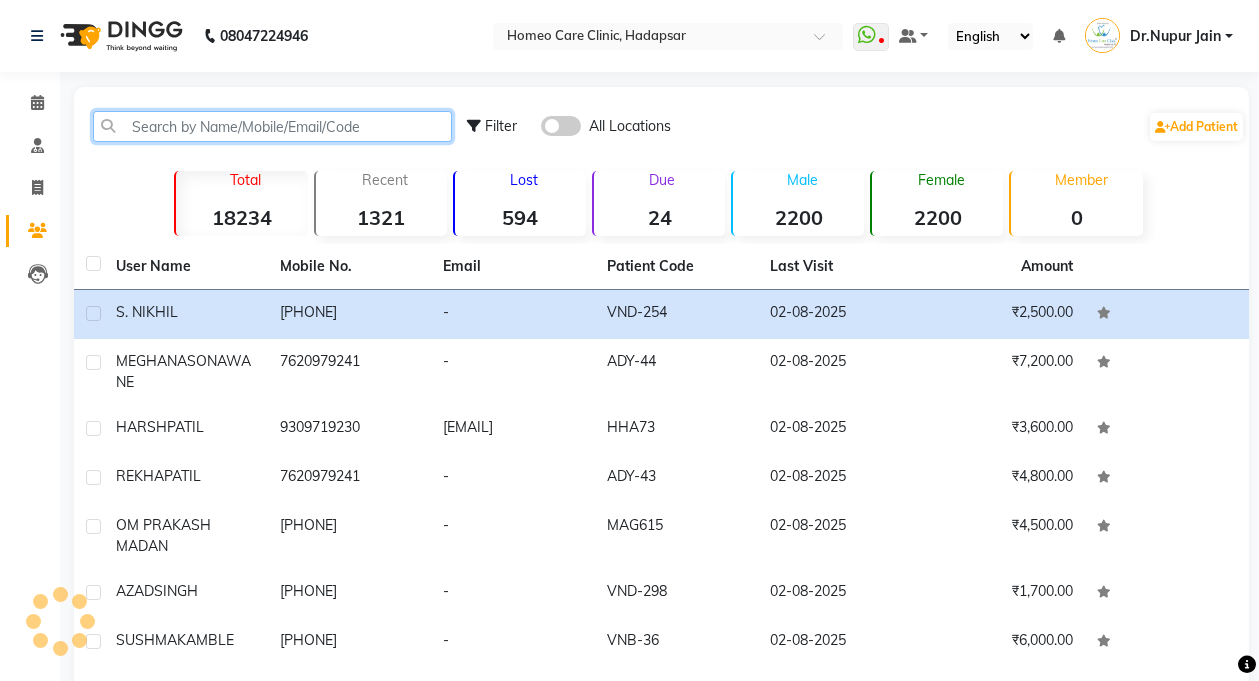 click 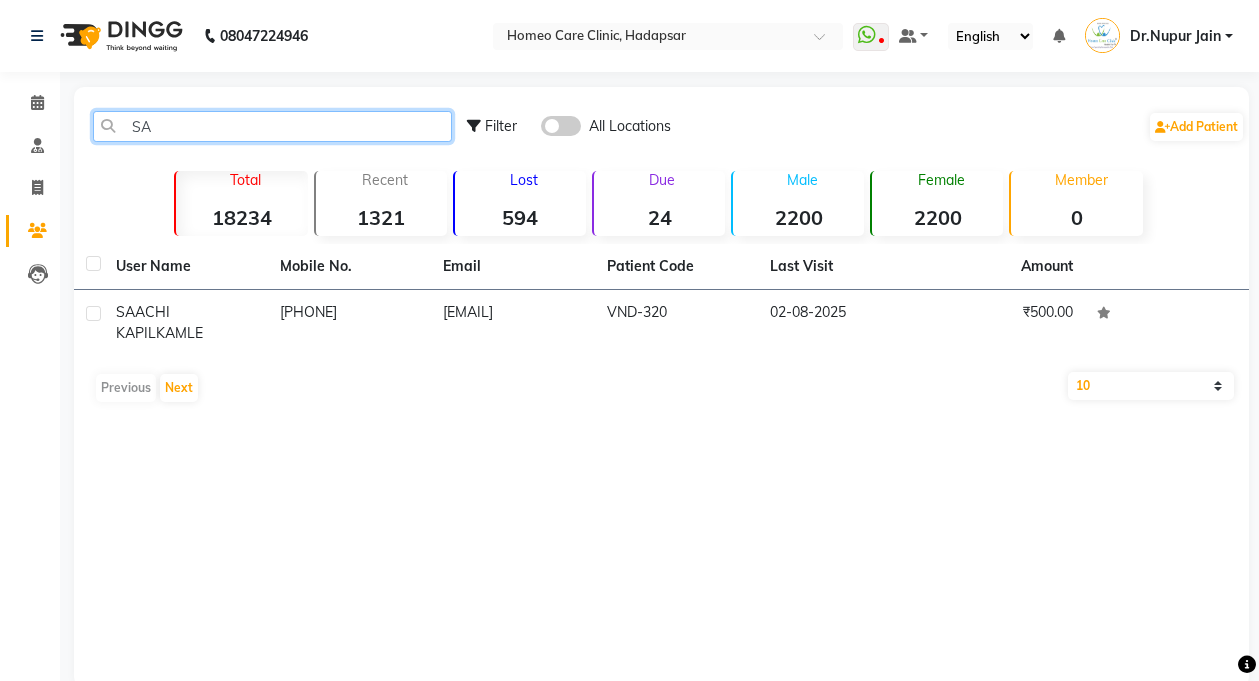type on "S" 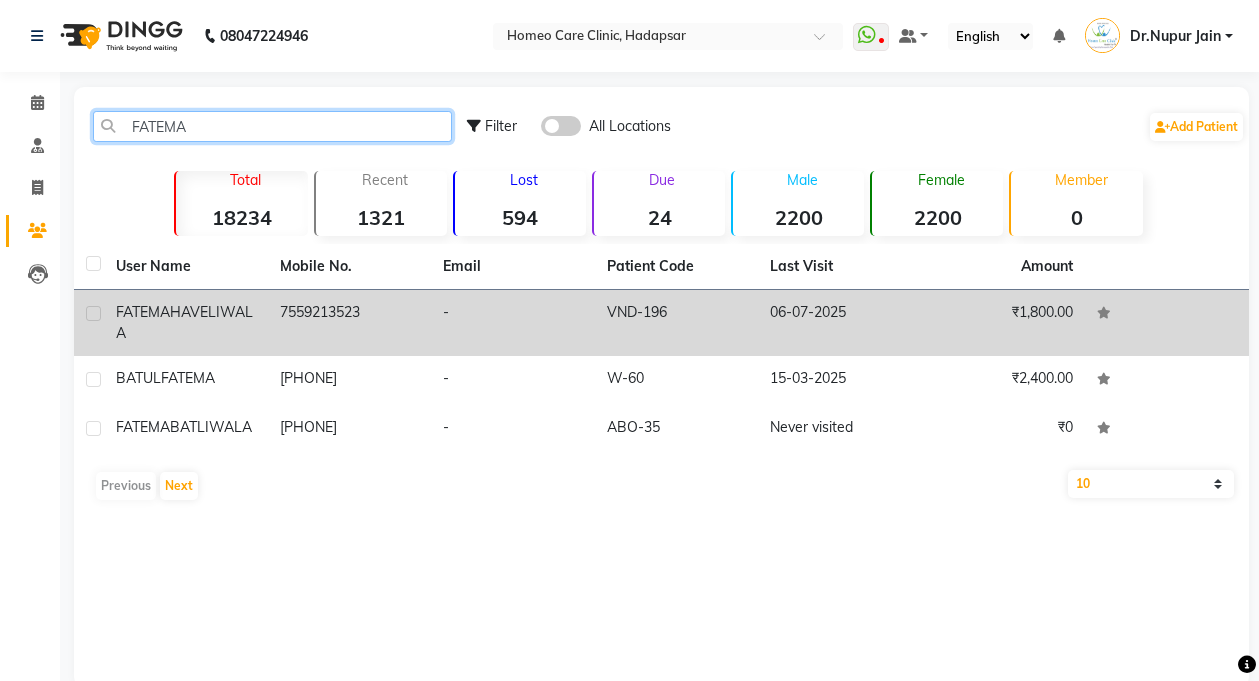 type on "FATEMA" 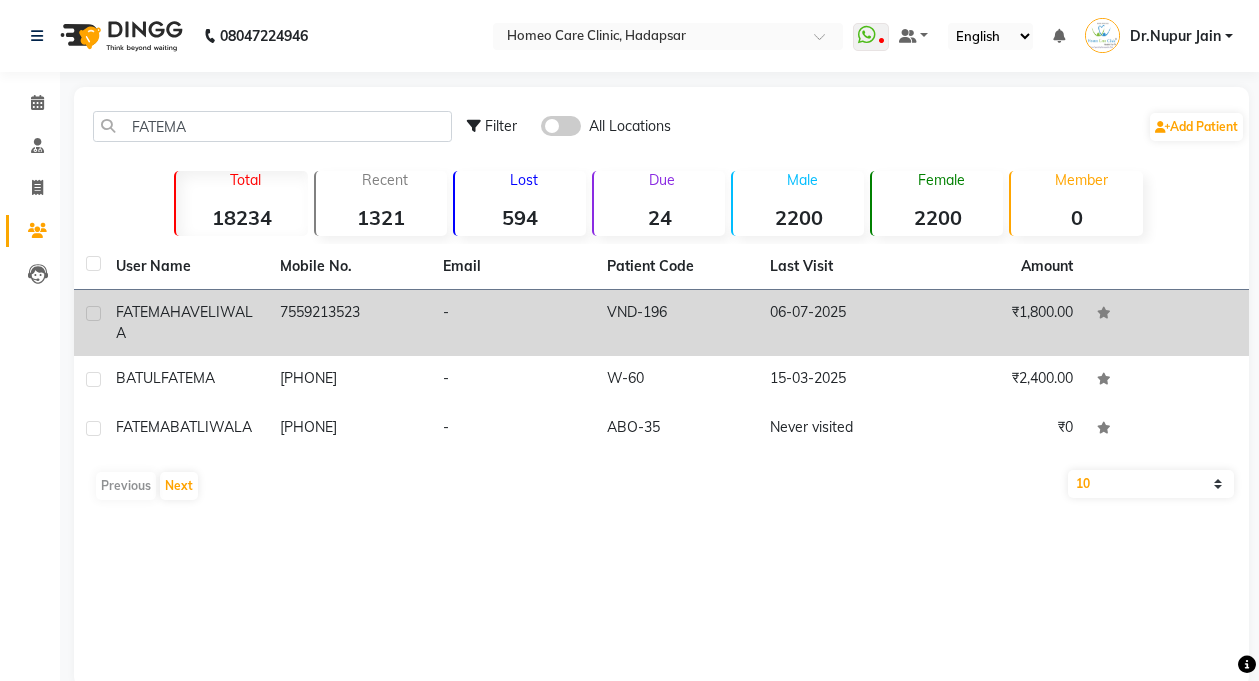 click on "[FIRST] [LAST]" 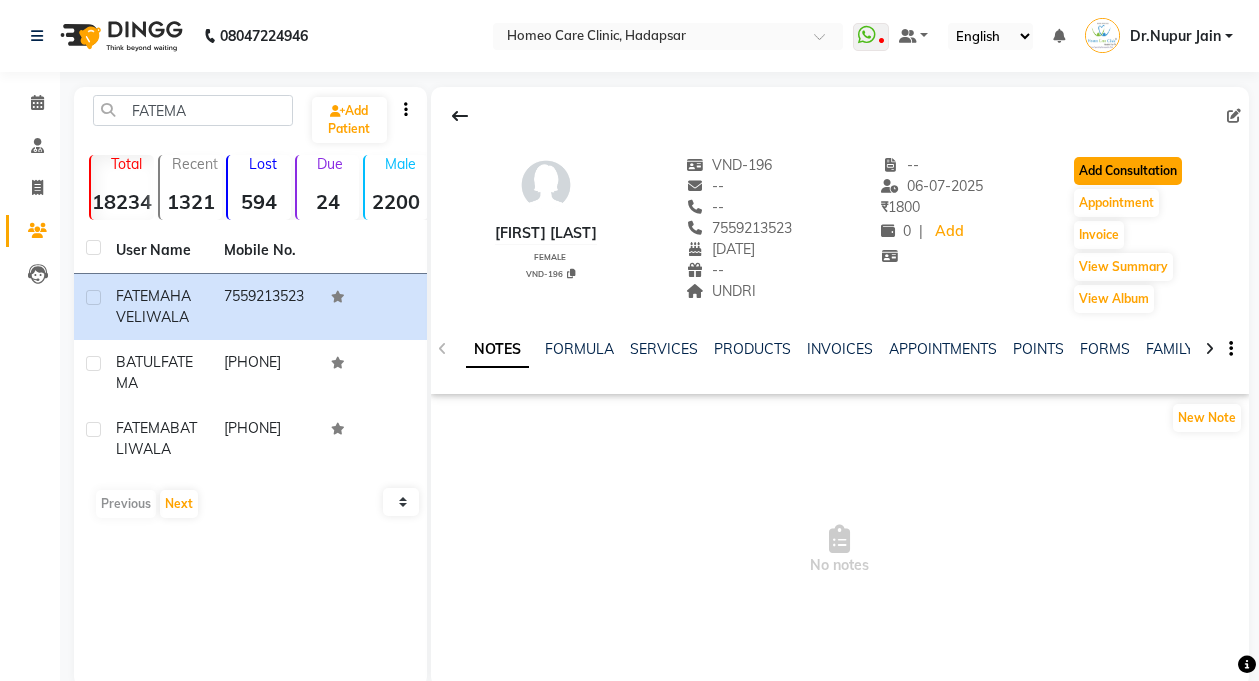 click on "Add Consultation" 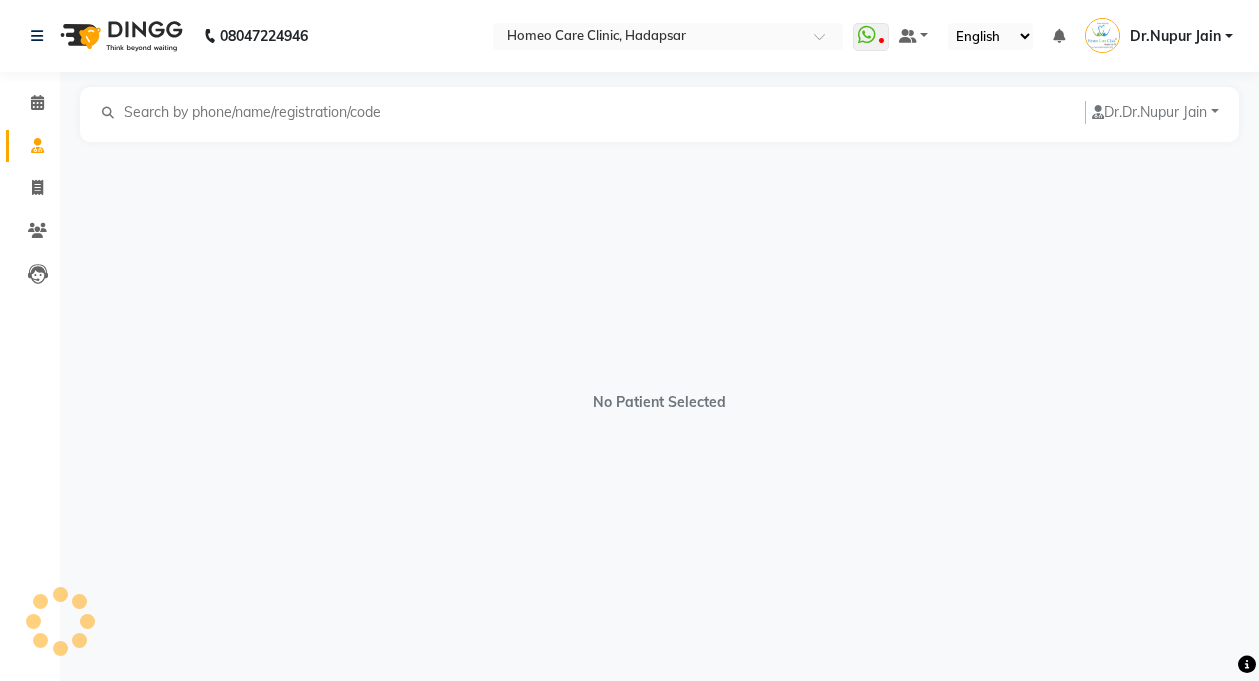 select on "female" 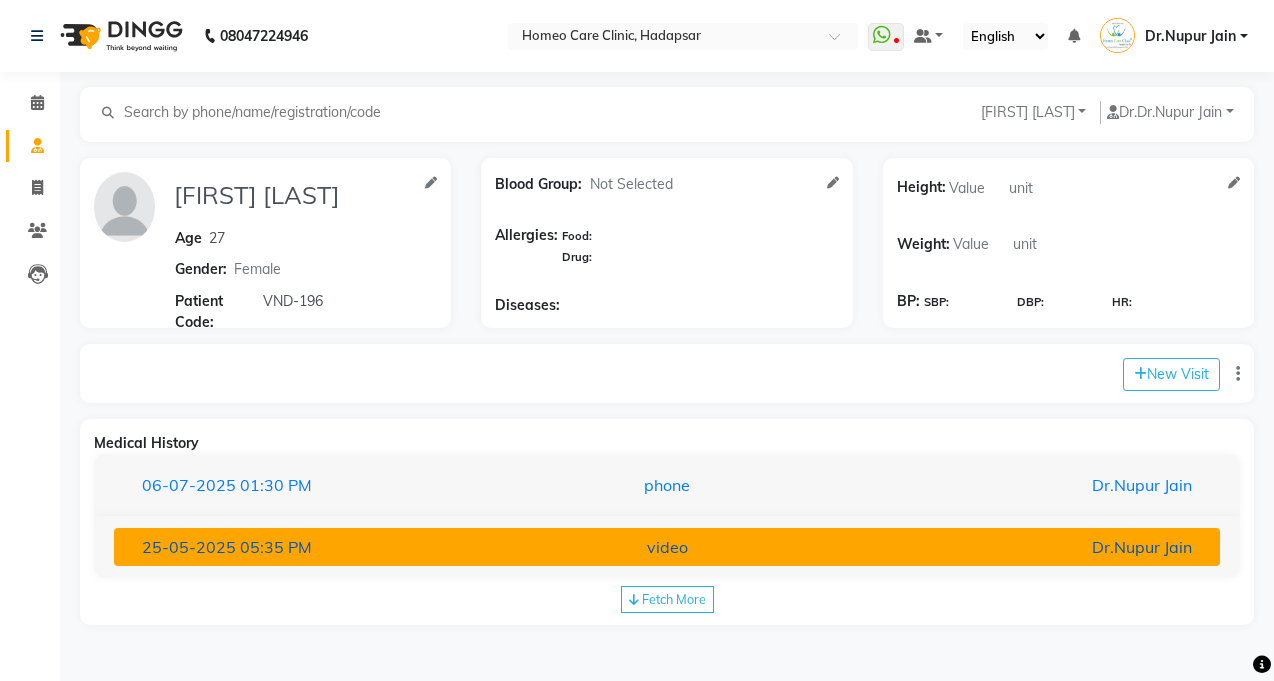 click on "Dr.Nupur Jain" at bounding box center (1027, 547) 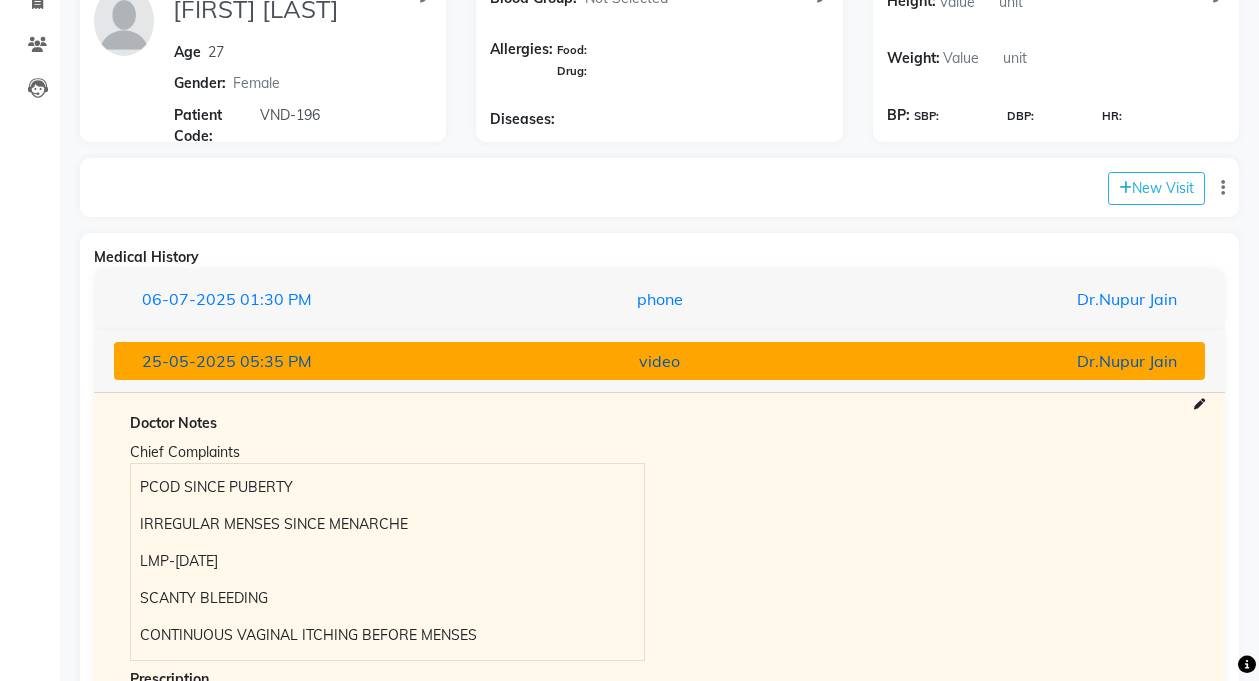 scroll, scrollTop: 0, scrollLeft: 0, axis: both 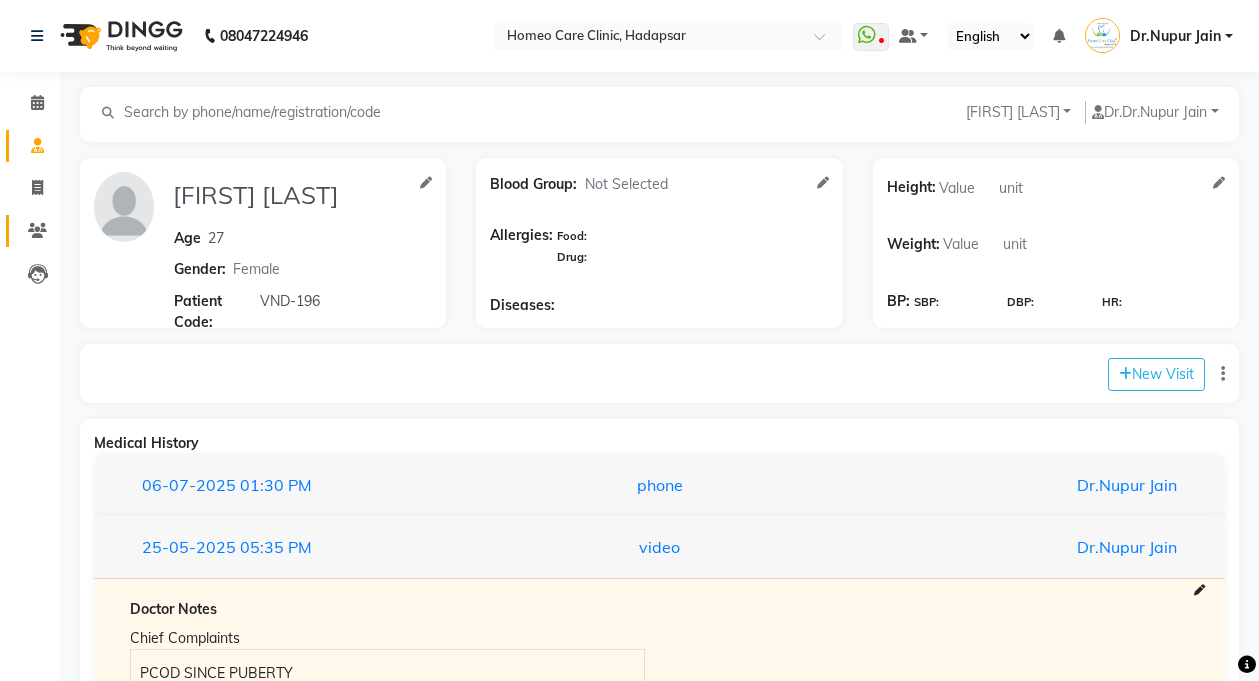 click on "Patients" 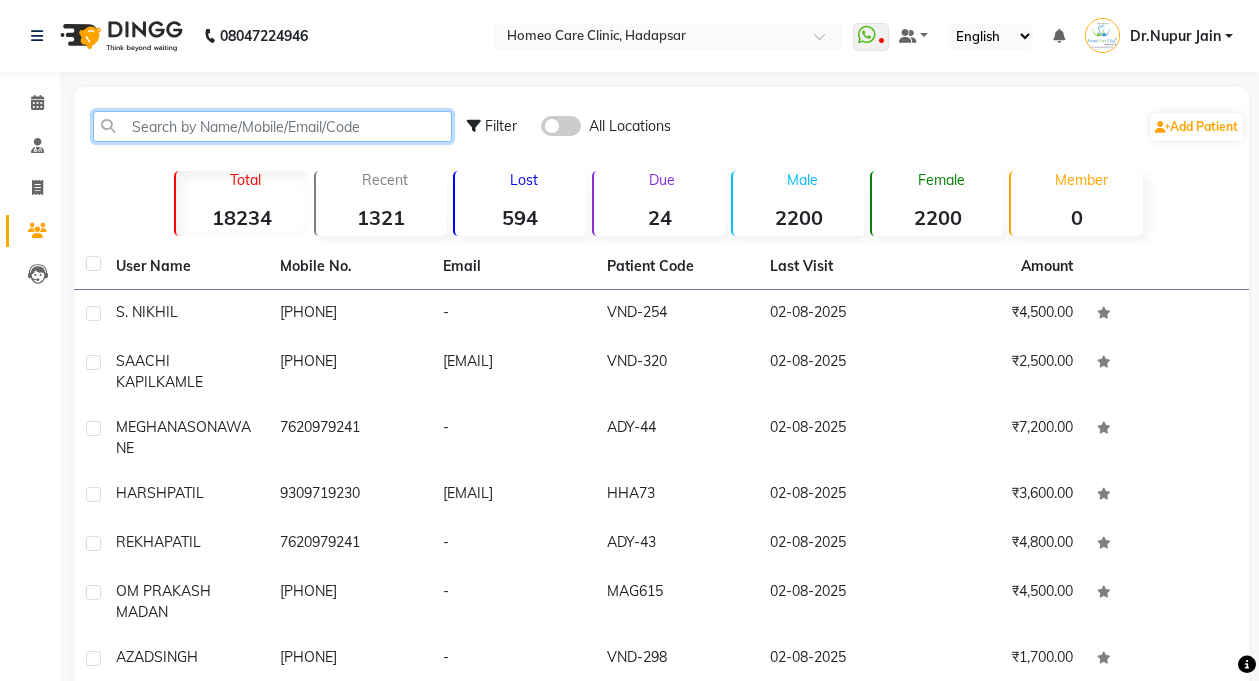 click 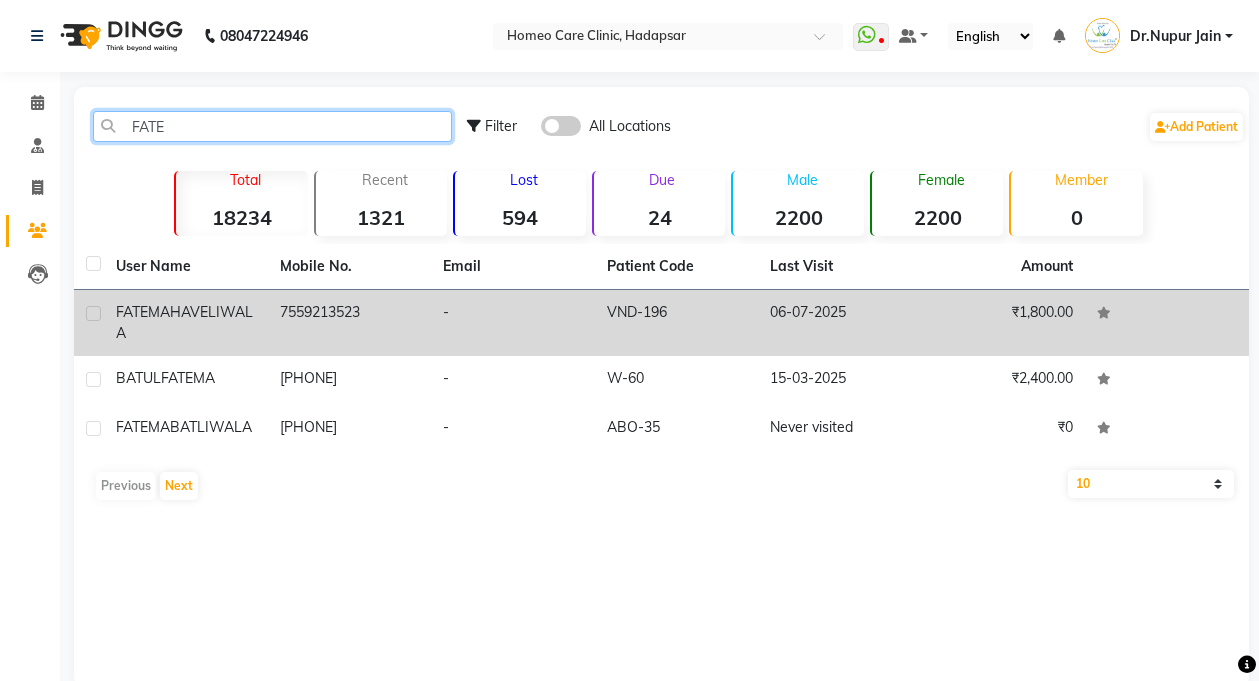 type on "FATE" 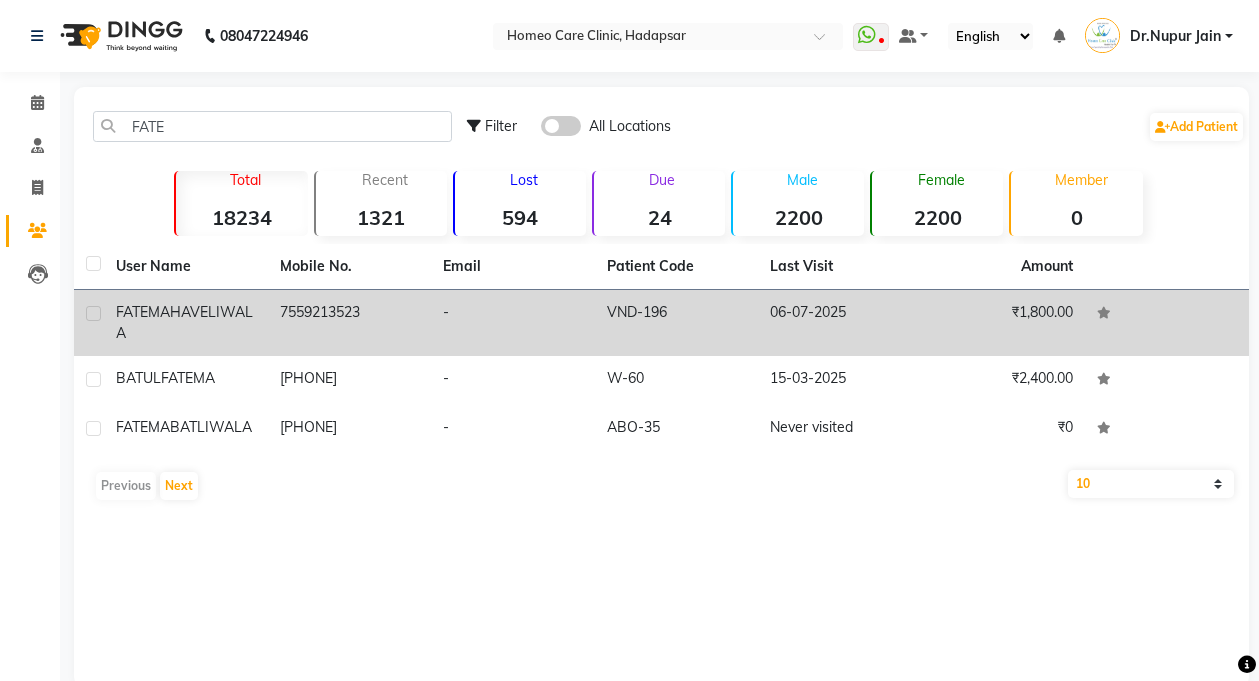 click on "FATEMA" 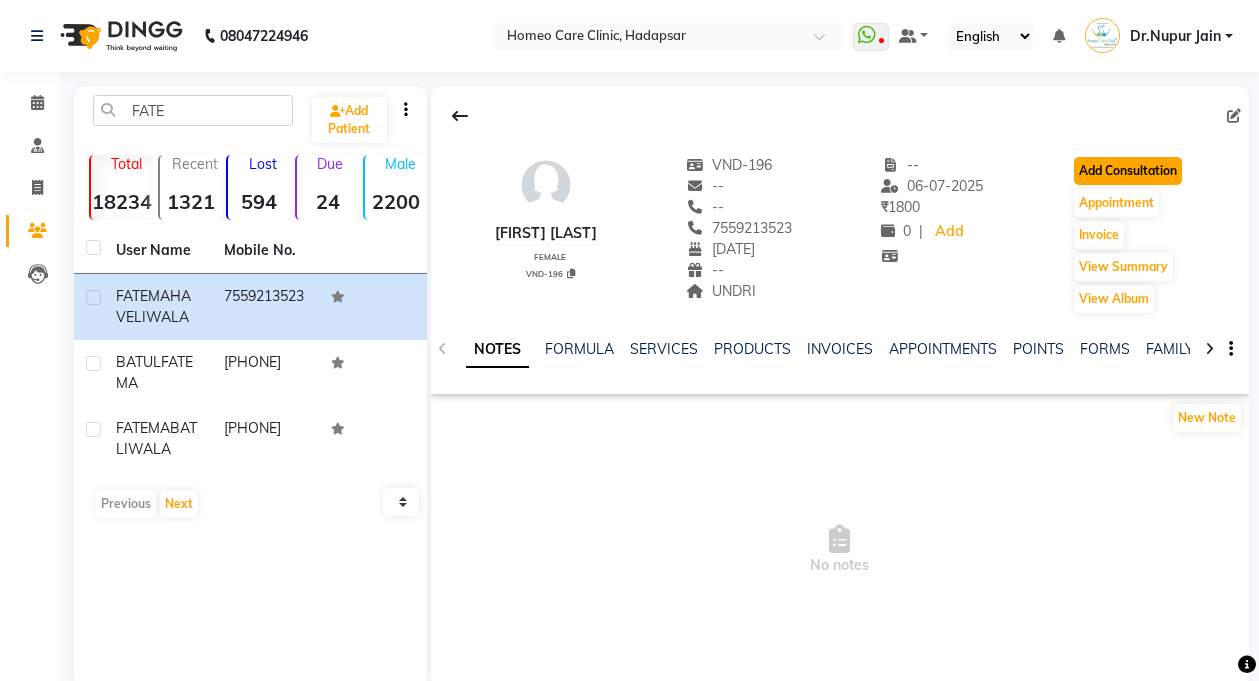 click on "Add Consultation" 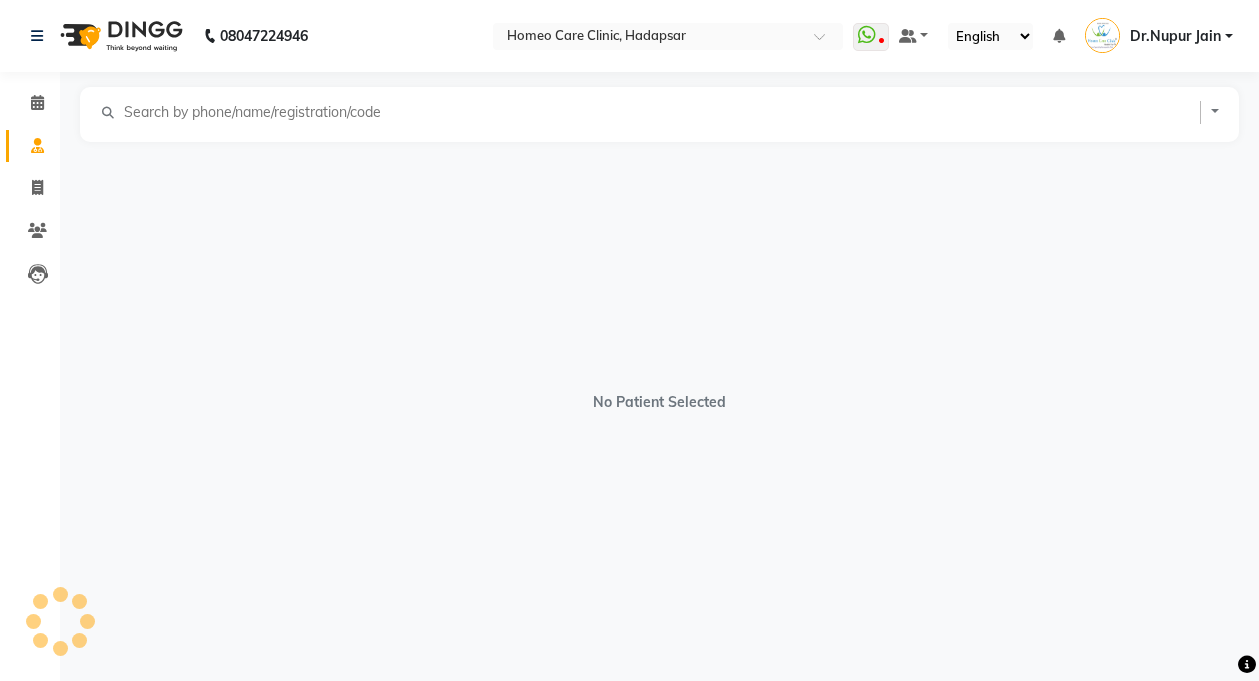 select on "female" 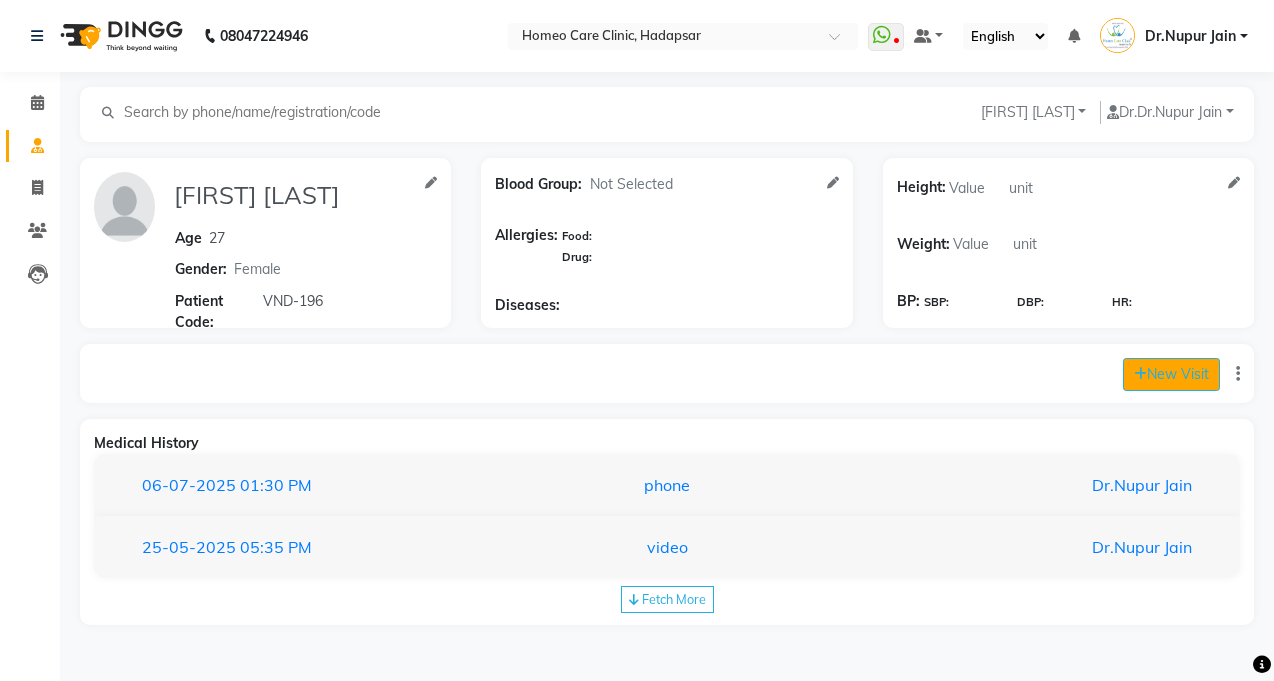 click on "New Visit" 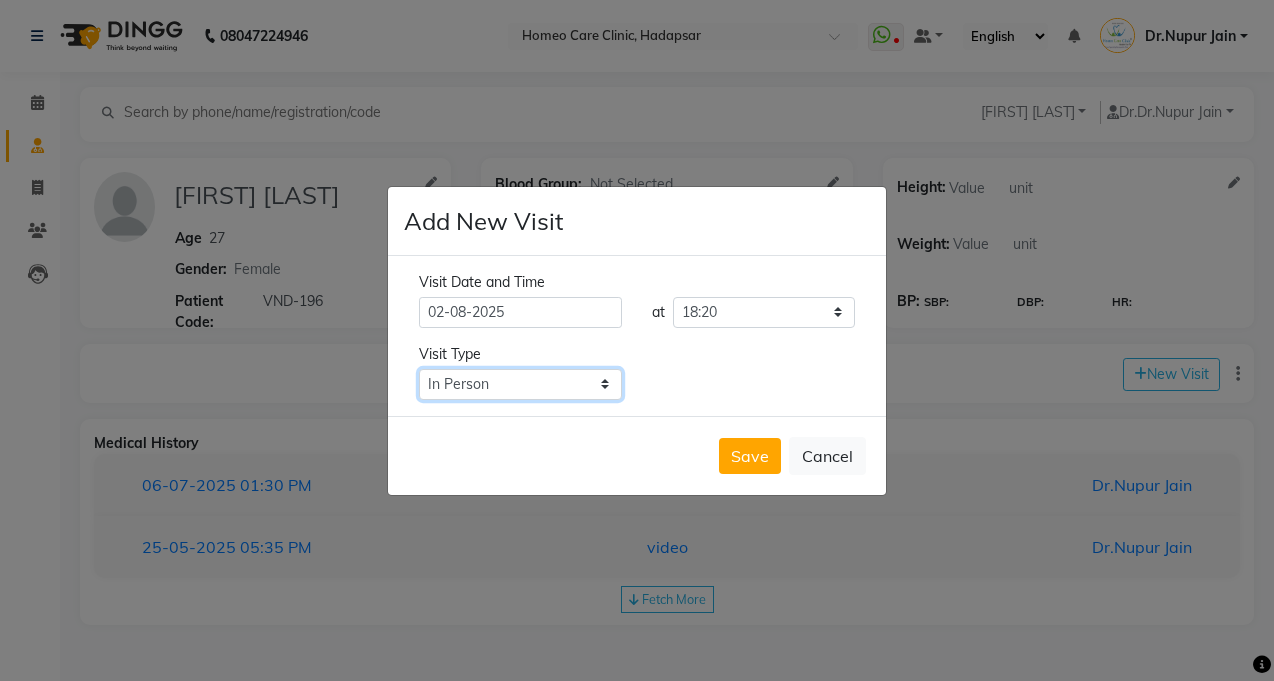 click on "Select Type In Person Video Phone Chat" 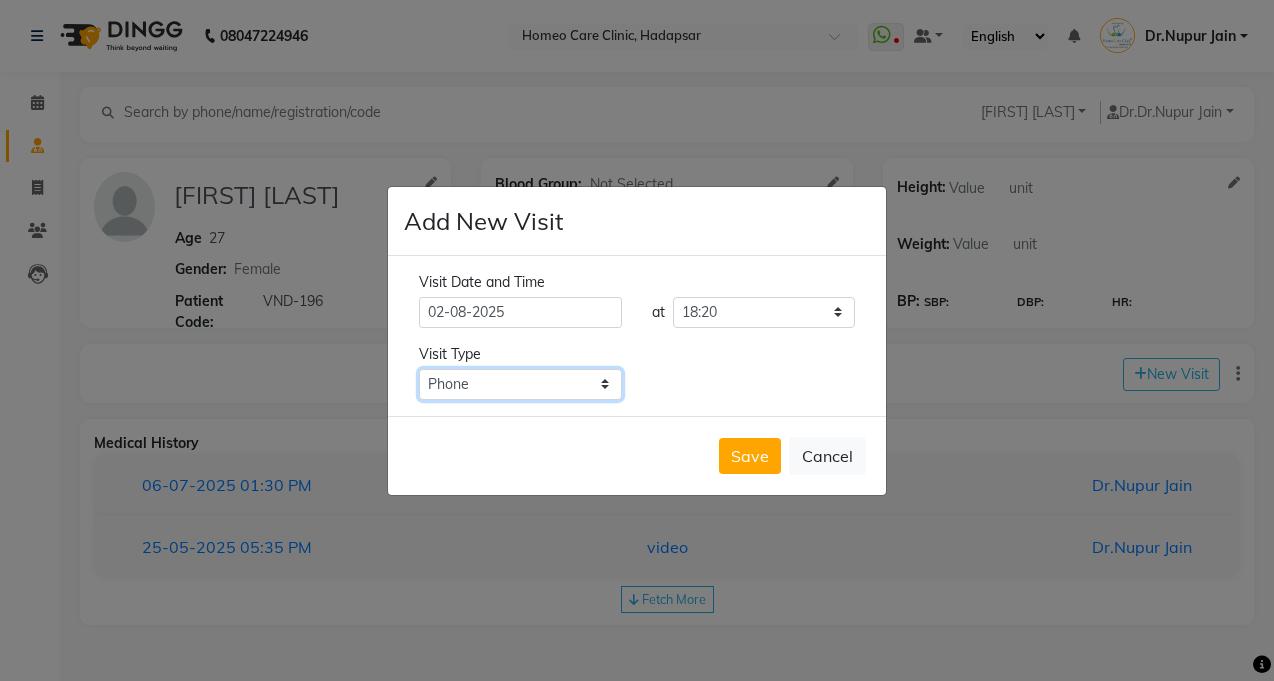 click on "Select Type In Person Video Phone Chat" 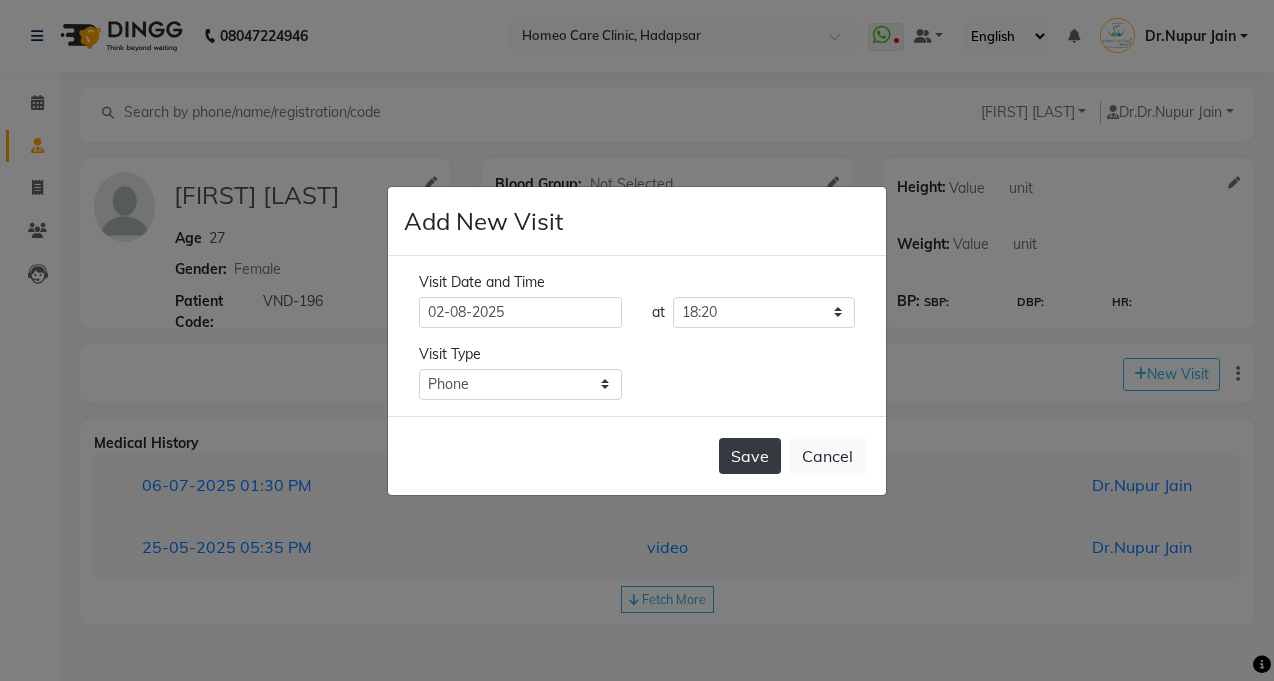 click on "Save" 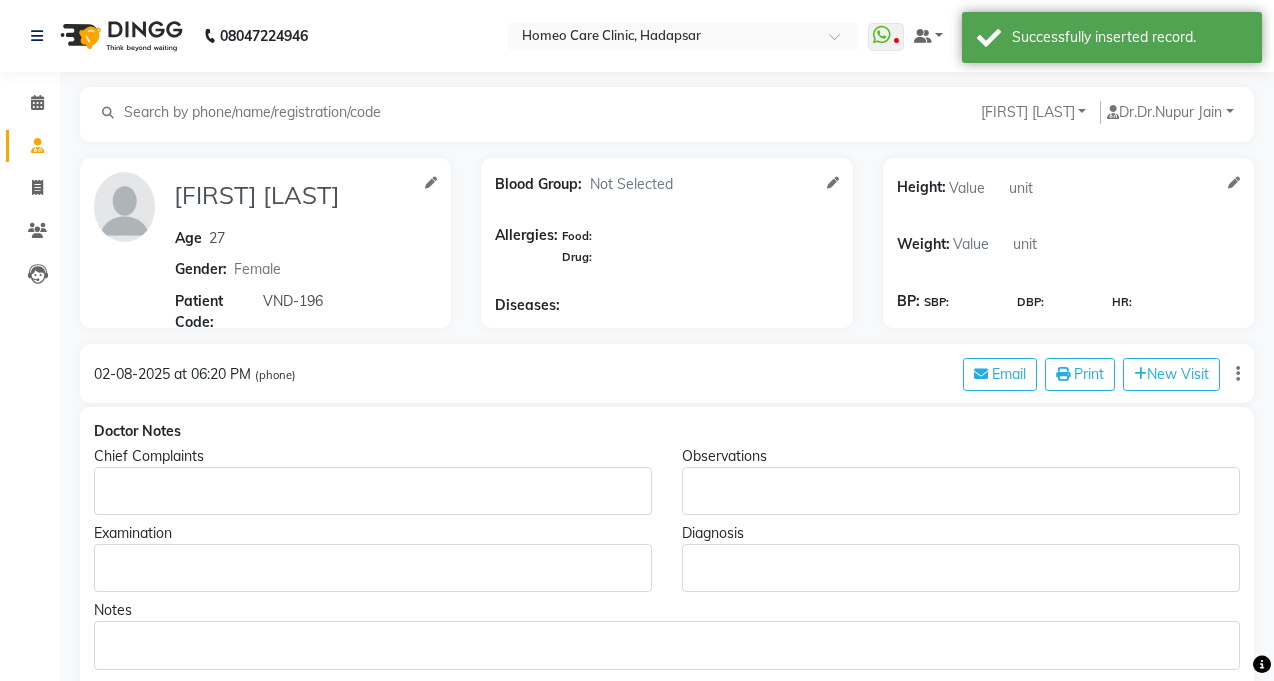 type on "[FIRST] [LAST]" 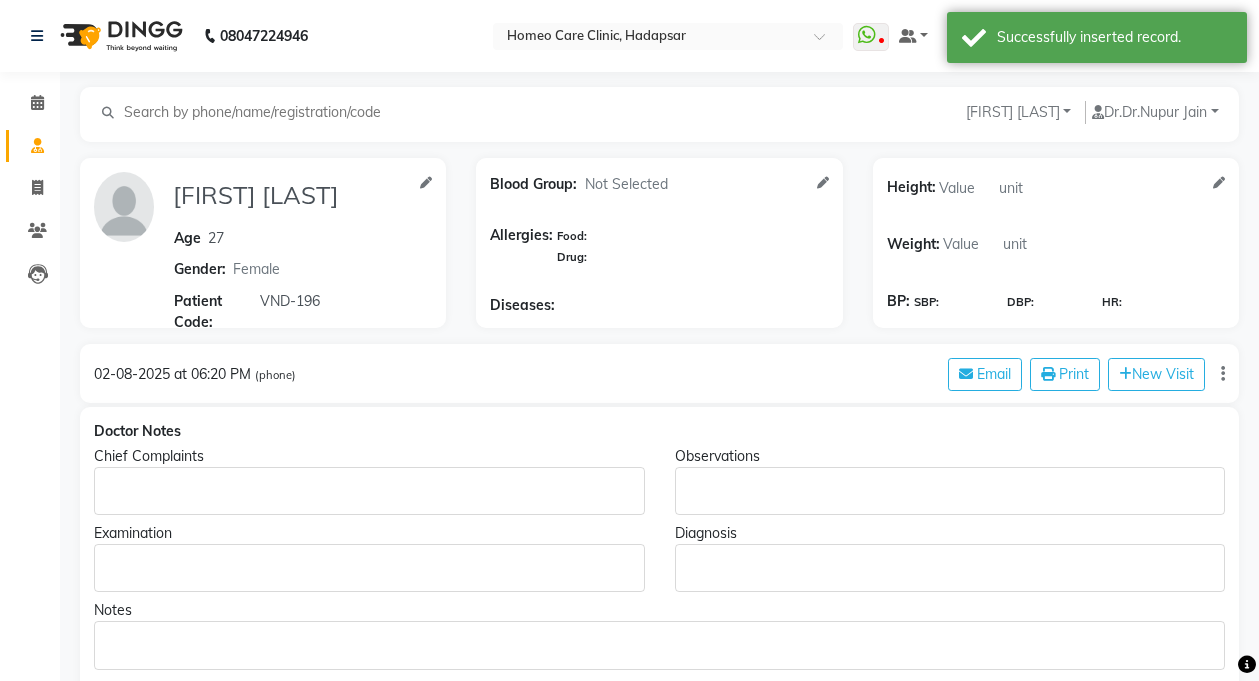 click 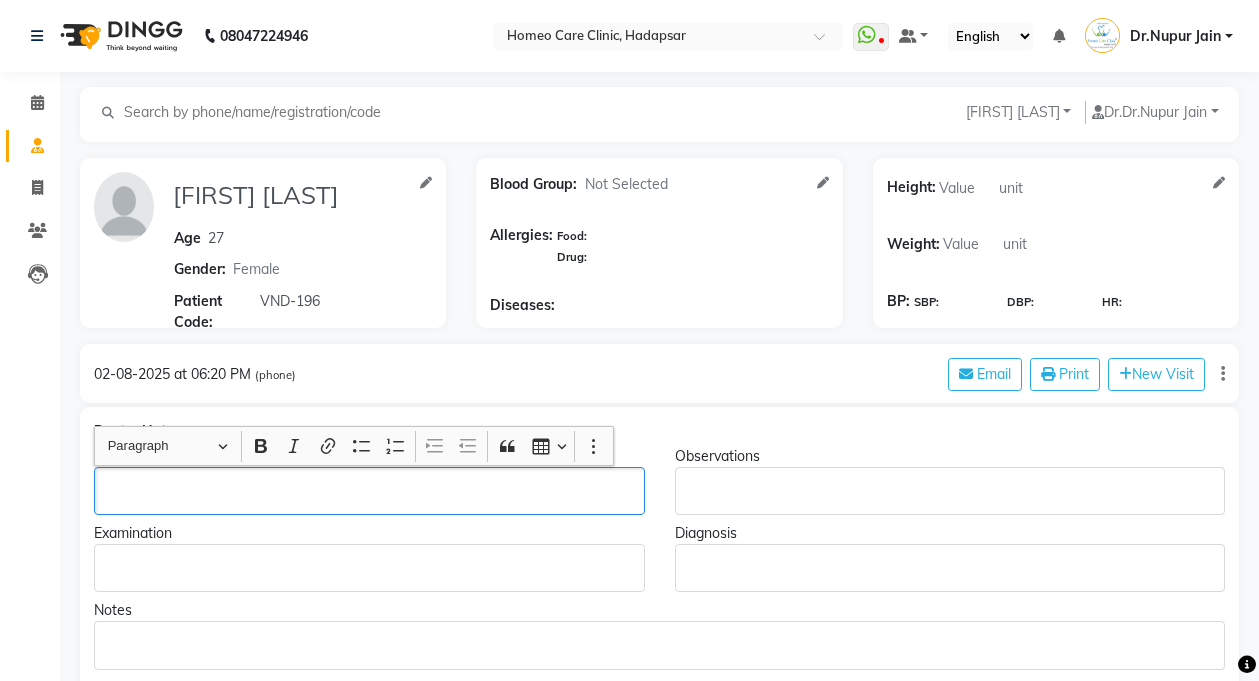 type 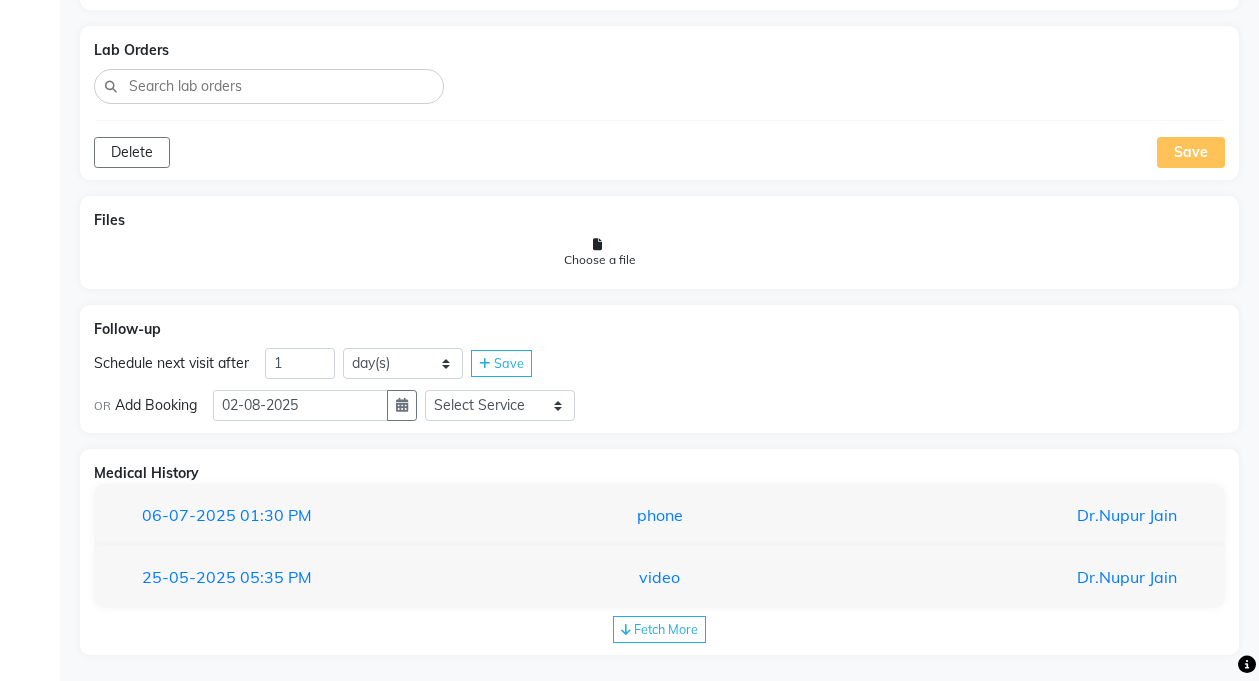 scroll, scrollTop: 1145, scrollLeft: 0, axis: vertical 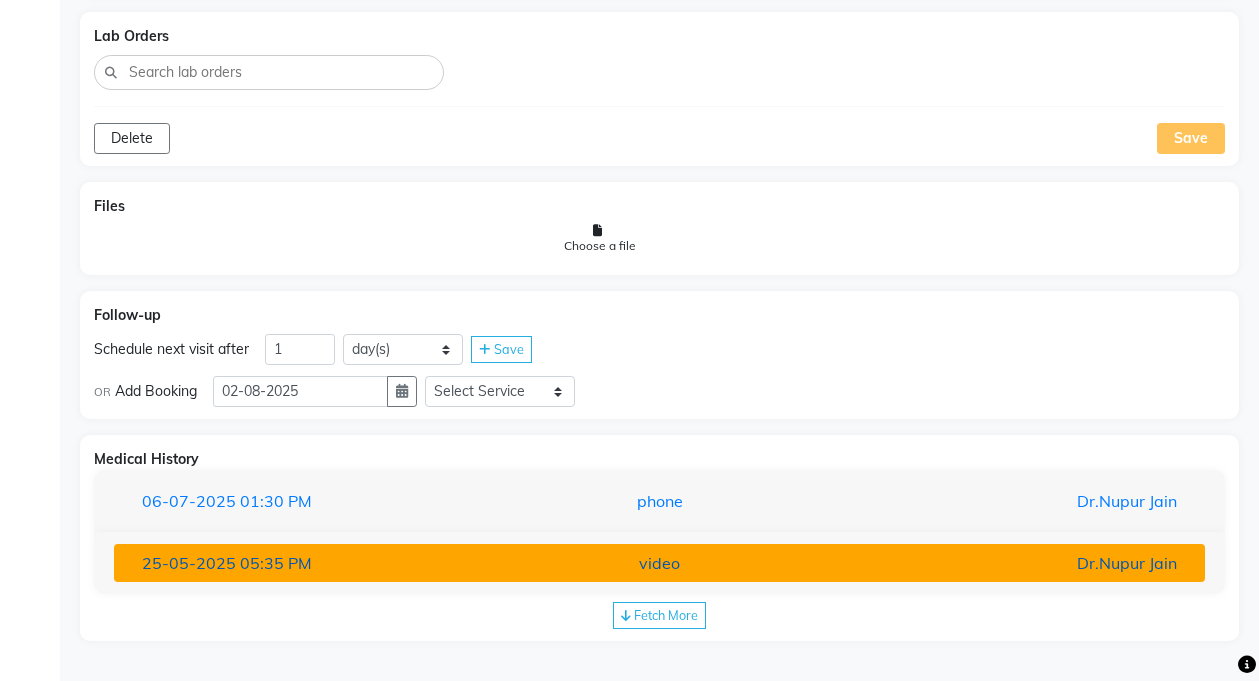 click on "[DATE] [TIME] video Dr.[FIRST] [LAST]" at bounding box center [659, 563] 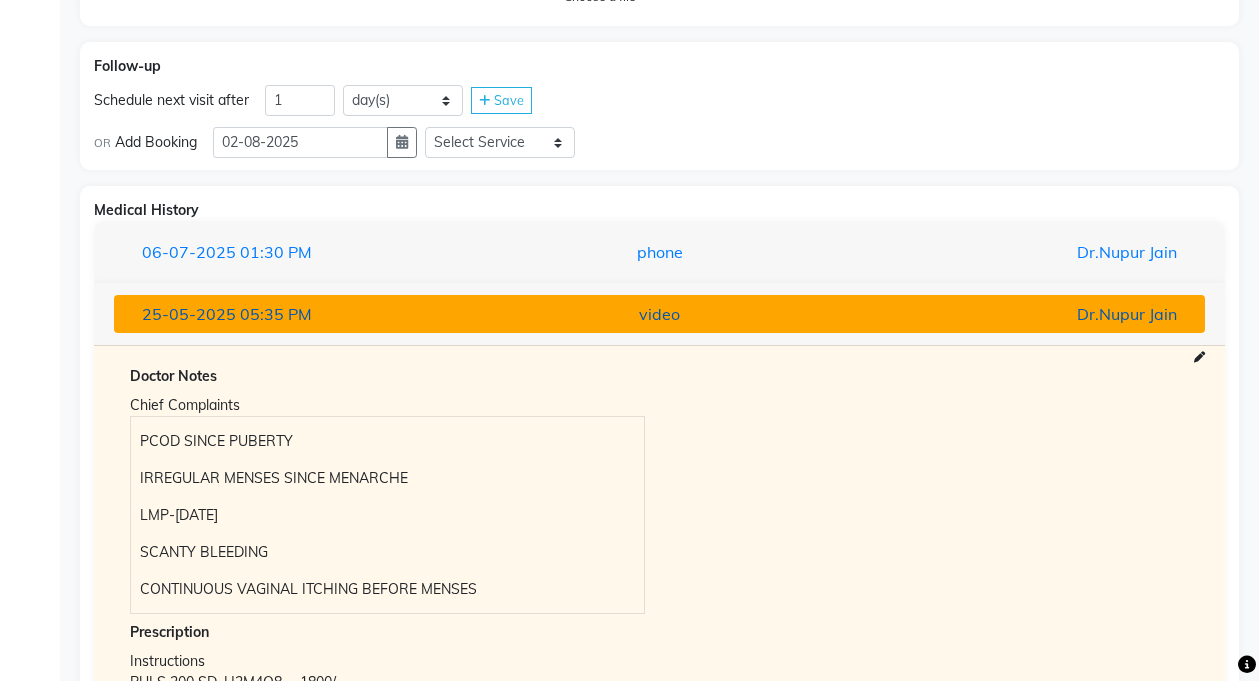 scroll, scrollTop: 1397, scrollLeft: 0, axis: vertical 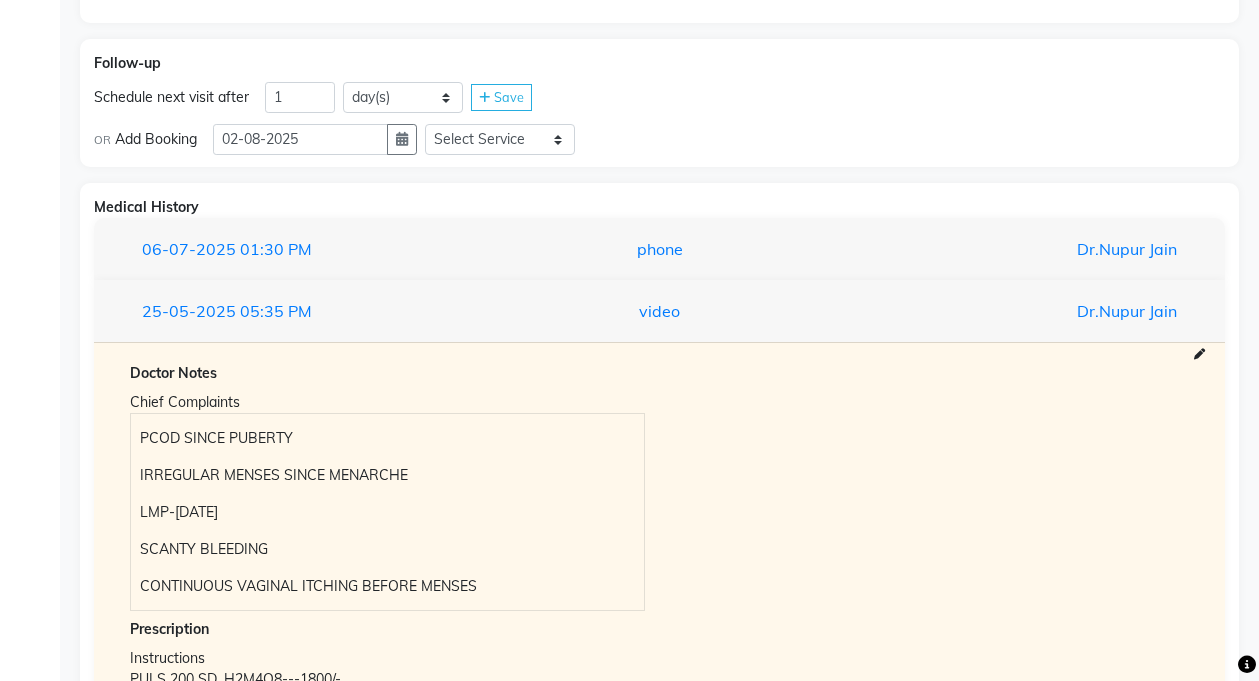 click on "LMP-[DATE]" at bounding box center (387, 512) 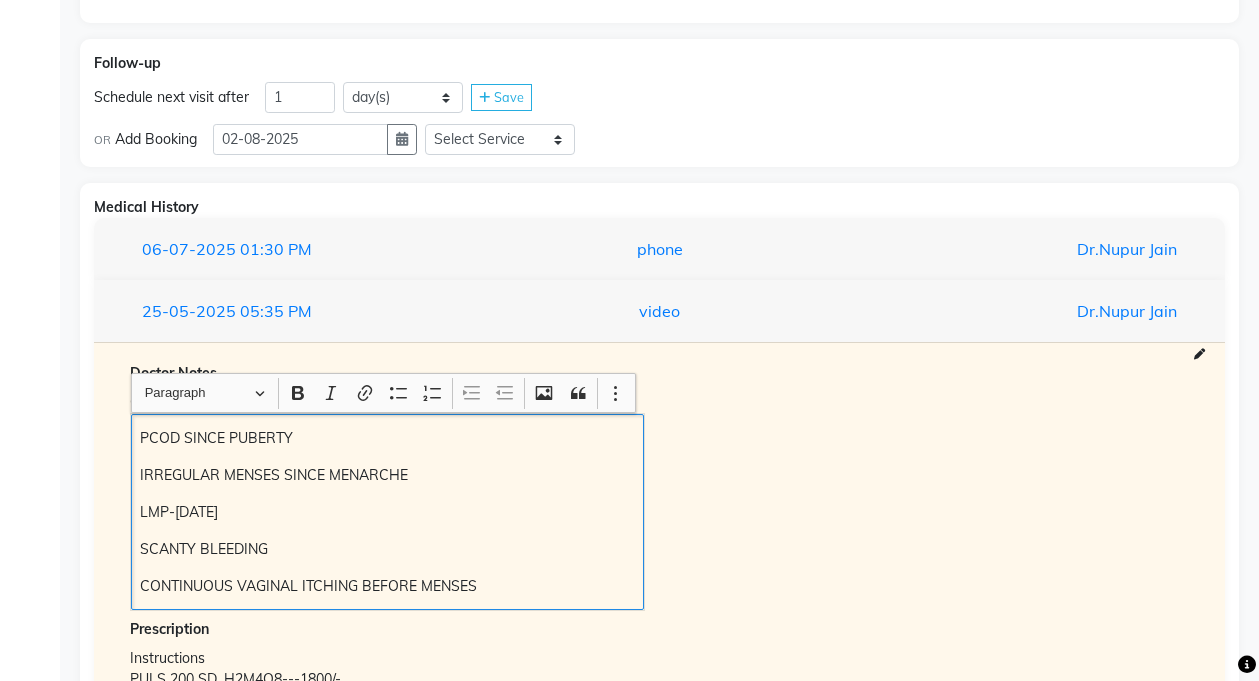 copy on "[DATE]" 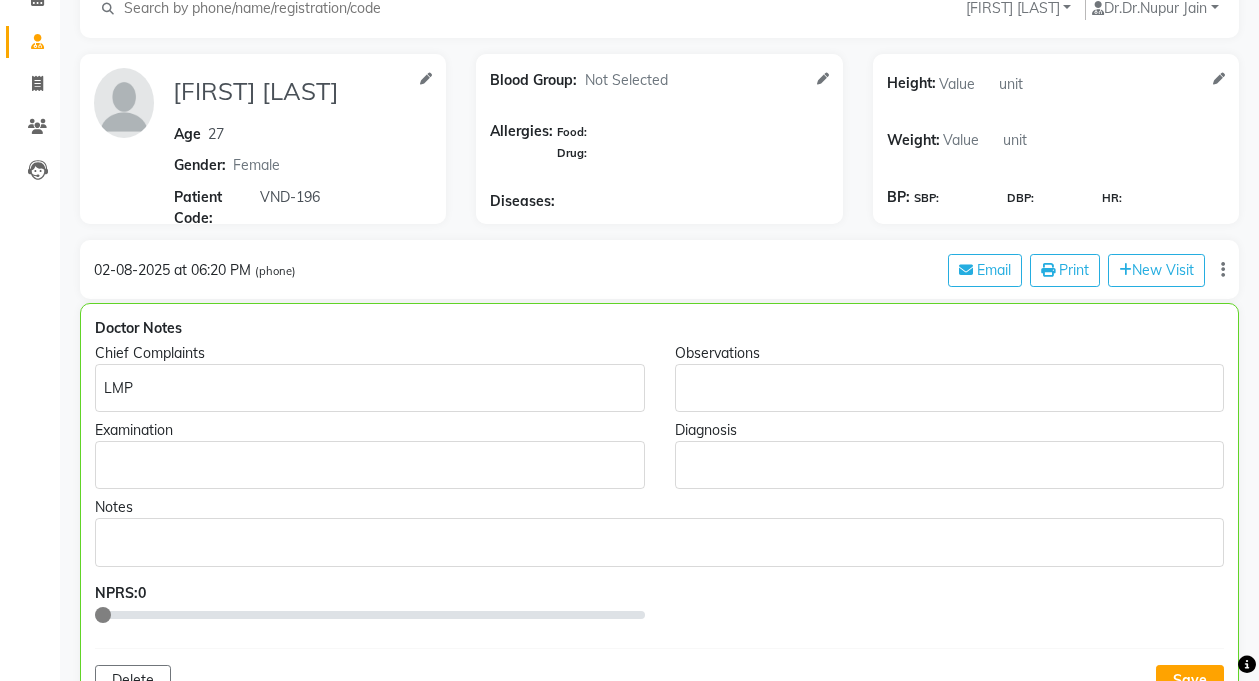 scroll, scrollTop: 91, scrollLeft: 0, axis: vertical 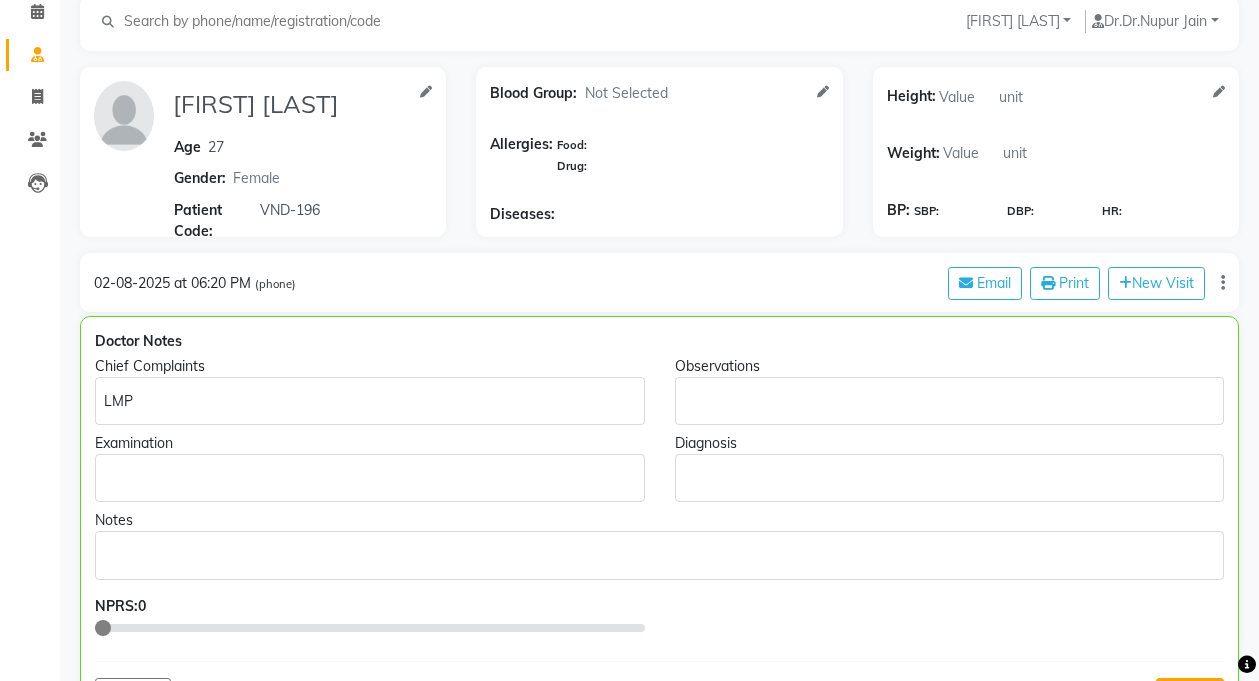 click on "LMP" 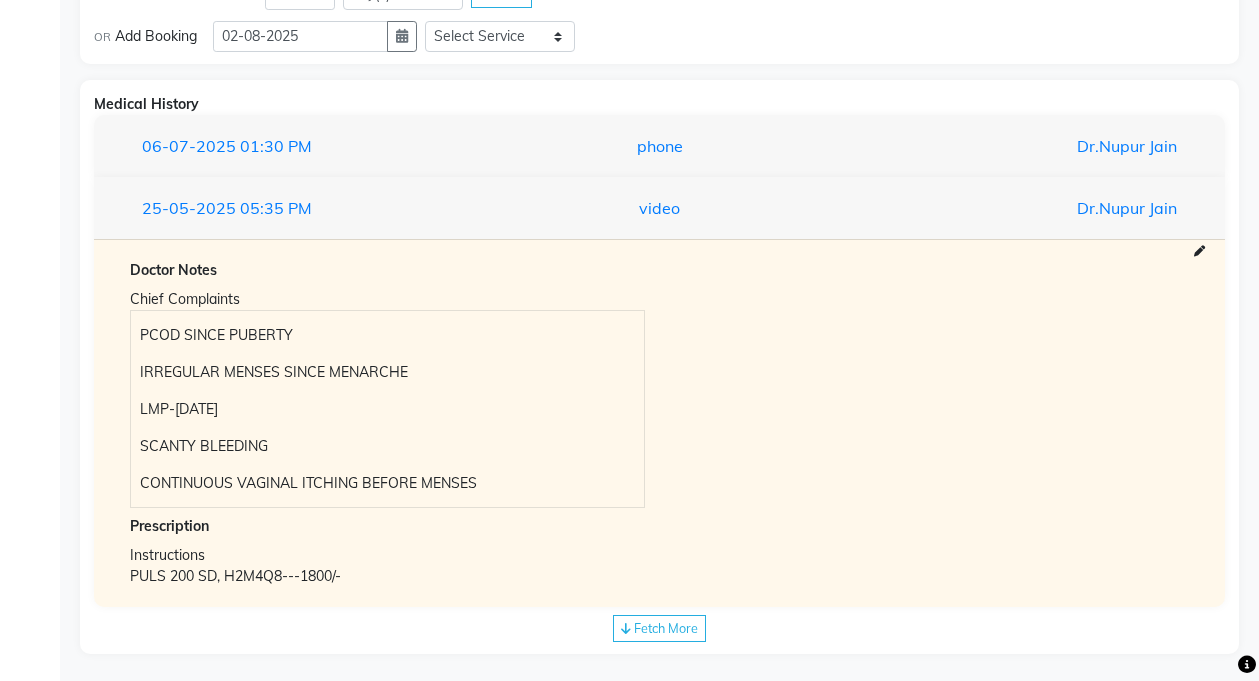 scroll, scrollTop: 1550, scrollLeft: 0, axis: vertical 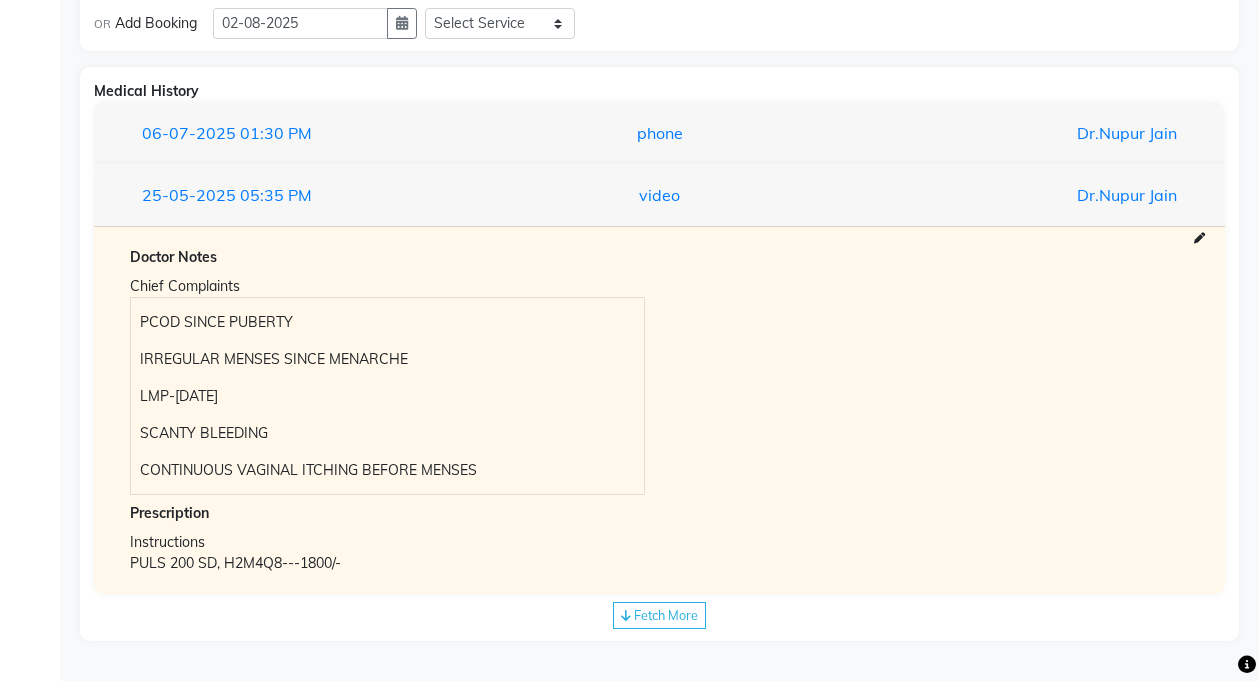 click on "Chief Complaints PCOD SINCE PUBERTY IRREGULAR MENSES SINCE MENARCHE LMP-[DATE] SCANTY BLEEDING CONTINUOUS VAGINAL ITCHING BEFORE MENSES" at bounding box center [659, 383] 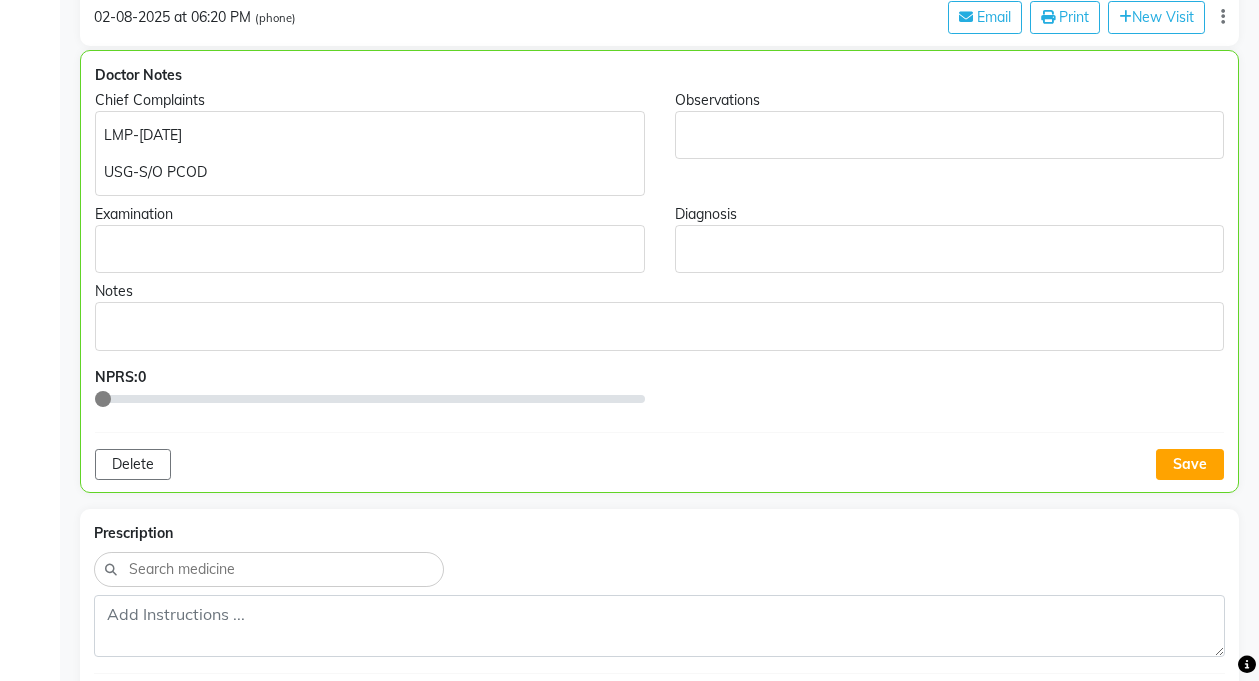 scroll, scrollTop: 396, scrollLeft: 0, axis: vertical 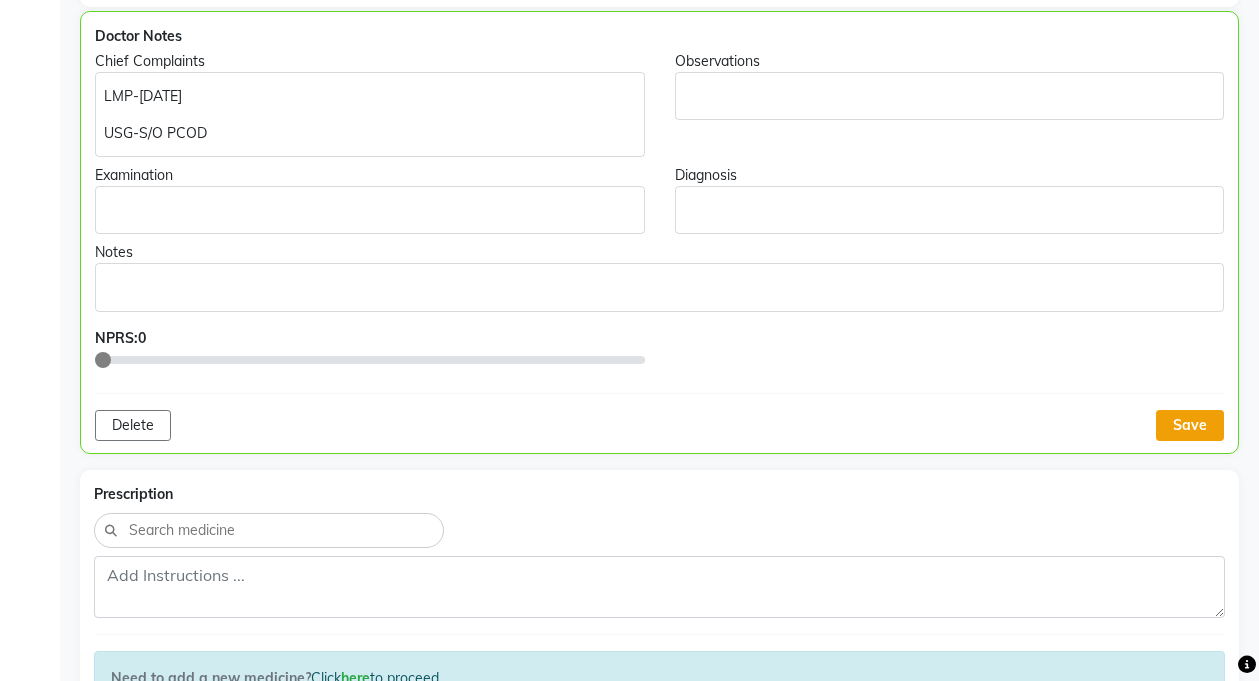 click on "Save" 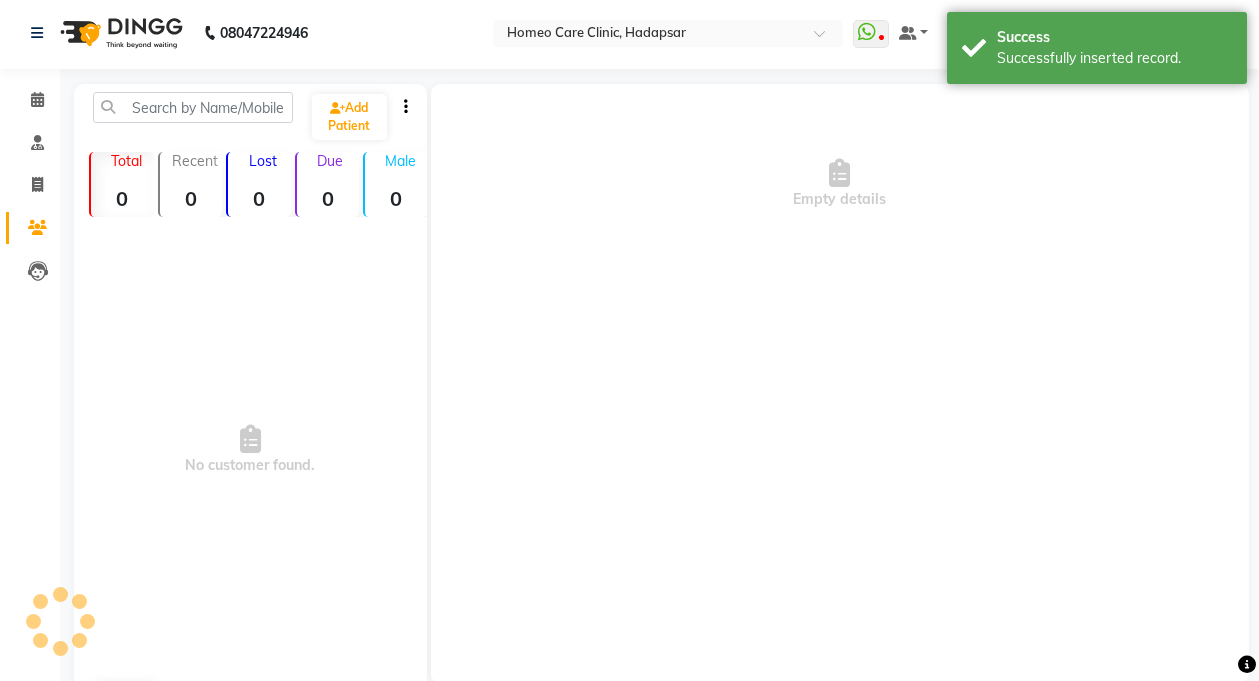 scroll, scrollTop: 0, scrollLeft: 0, axis: both 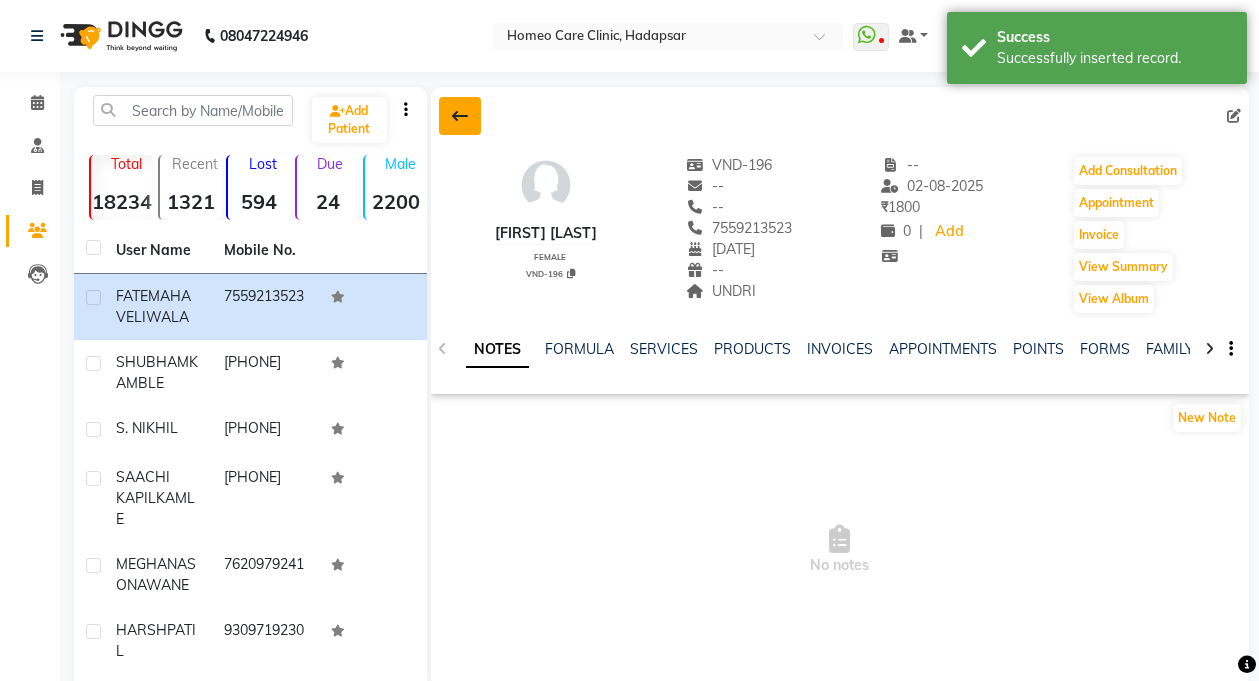 click 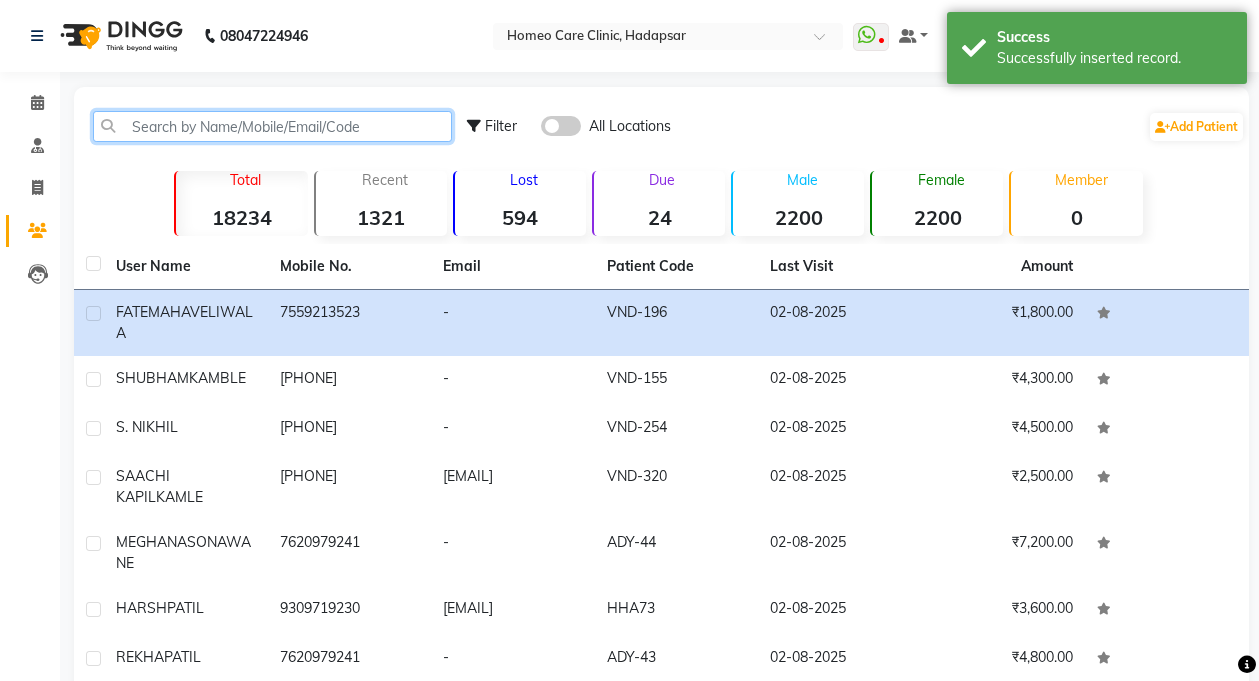 click 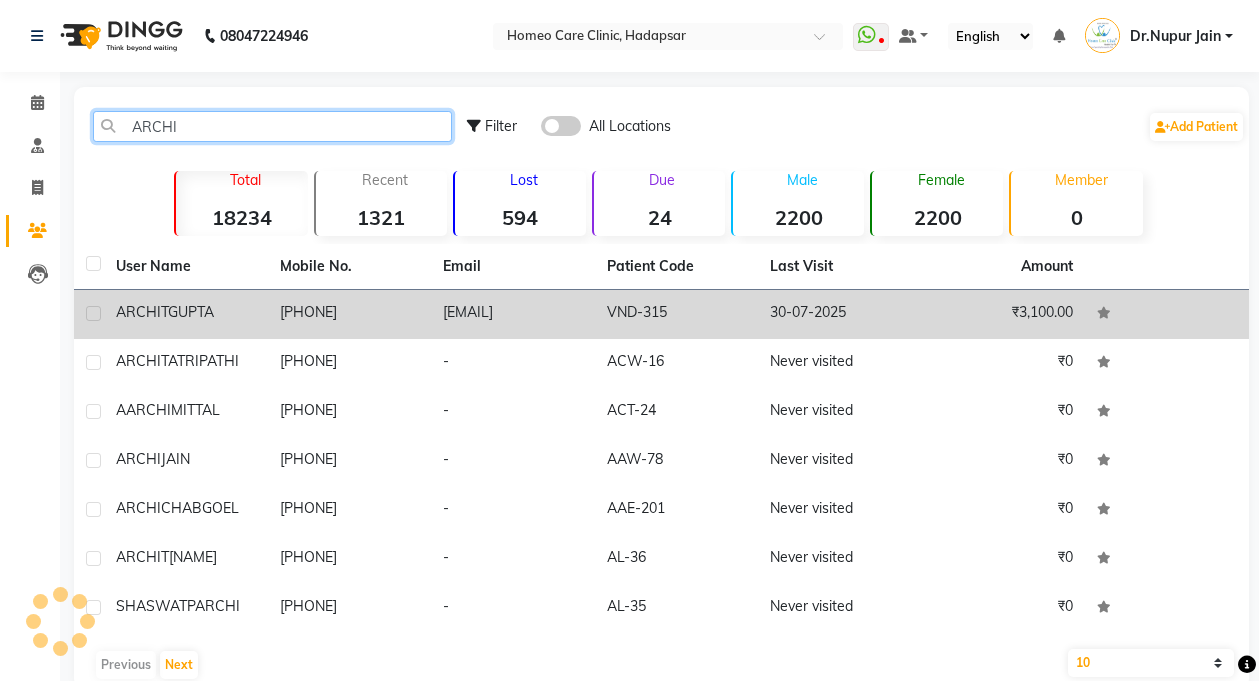 type on "ARCHI" 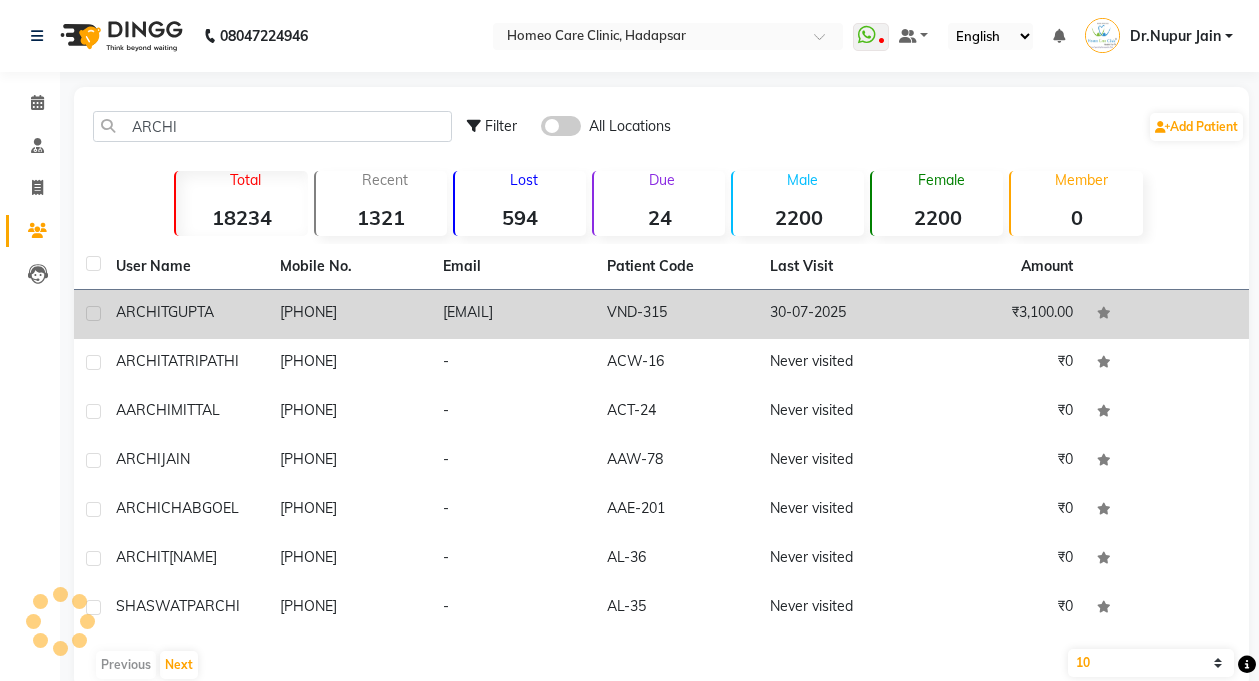 click on "GUPTA" 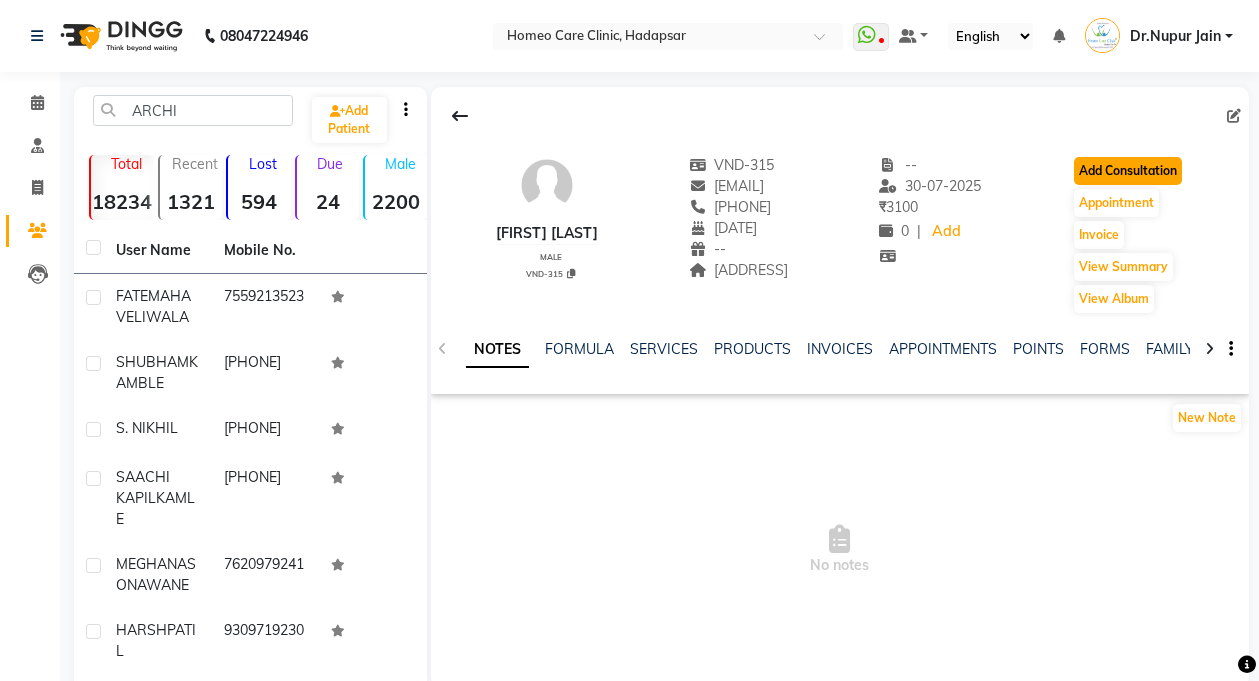 click on "Add Consultation" 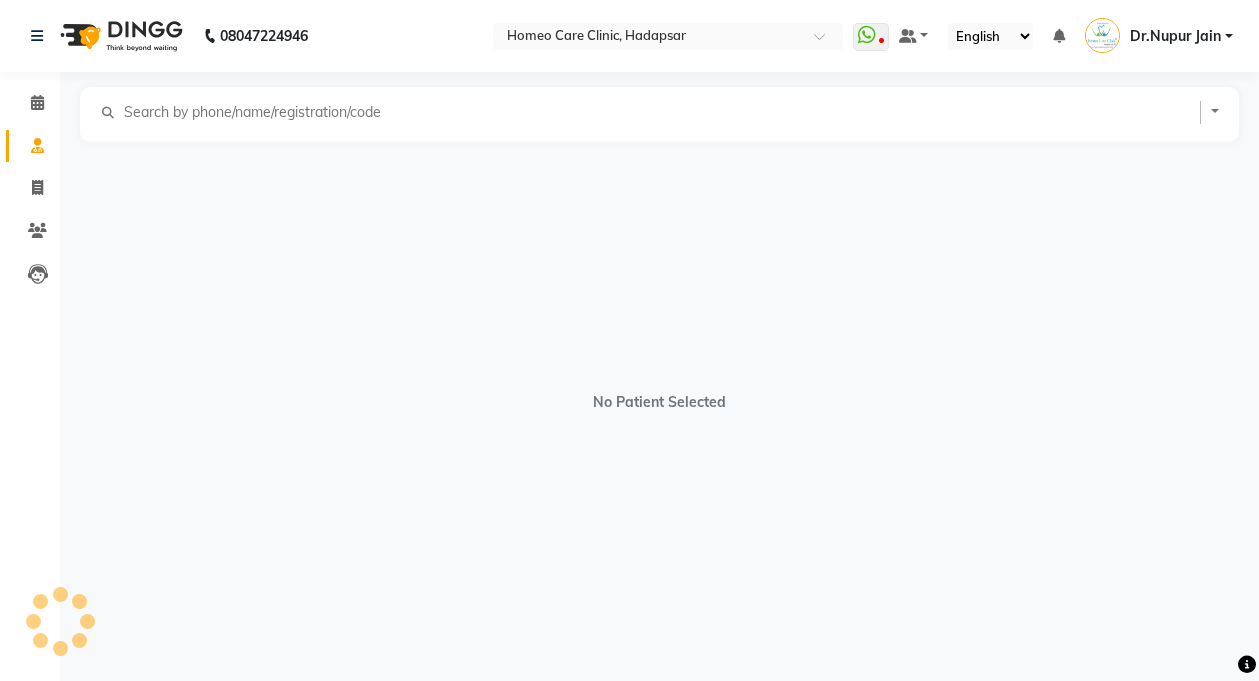 select on "male" 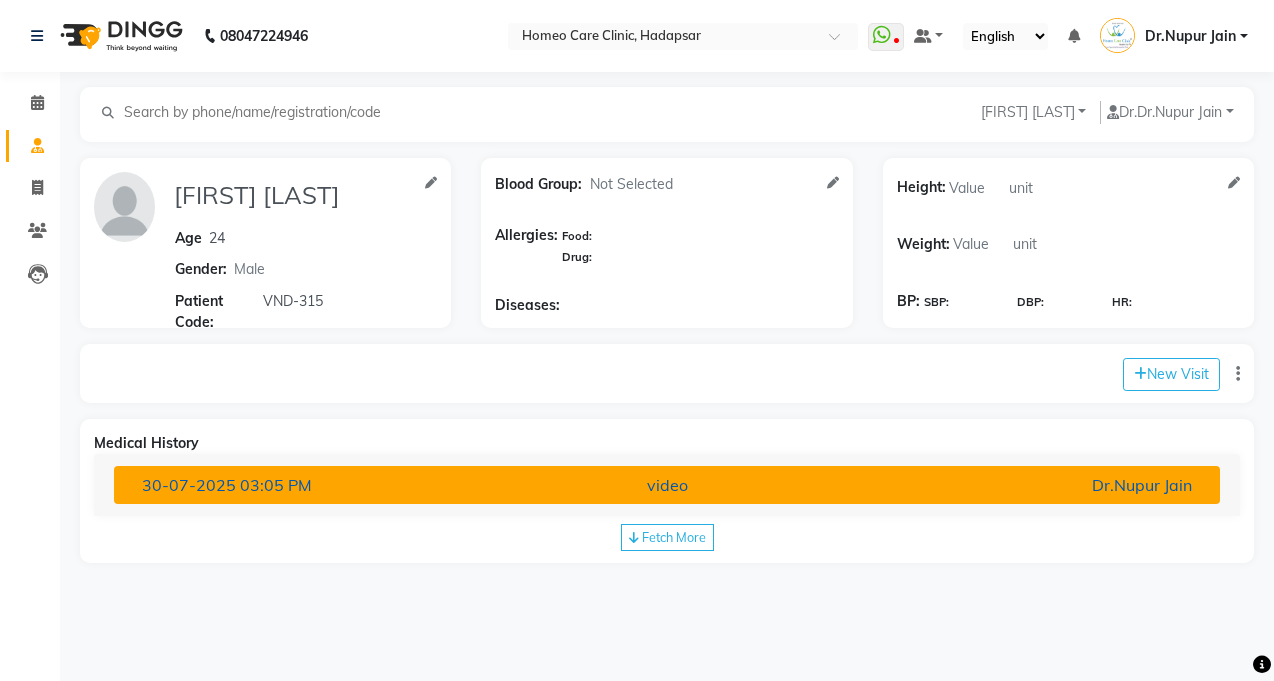 click on "Dr.Nupur Jain" at bounding box center (1027, 485) 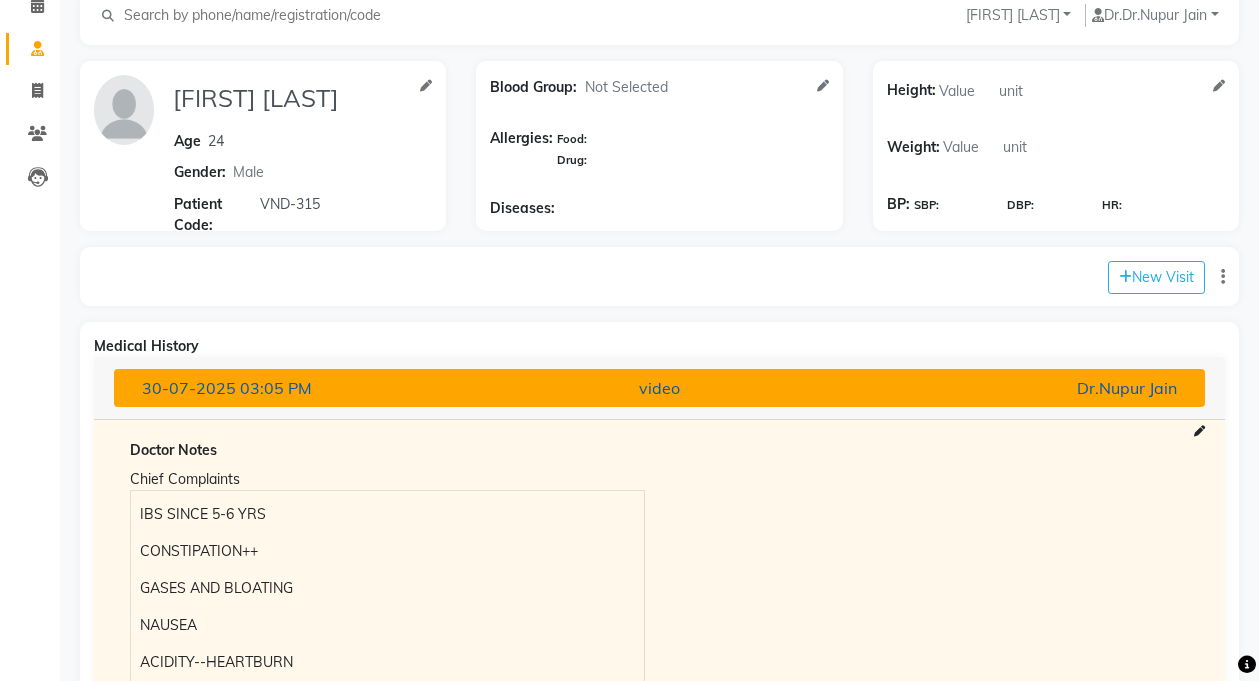 scroll, scrollTop: 0, scrollLeft: 0, axis: both 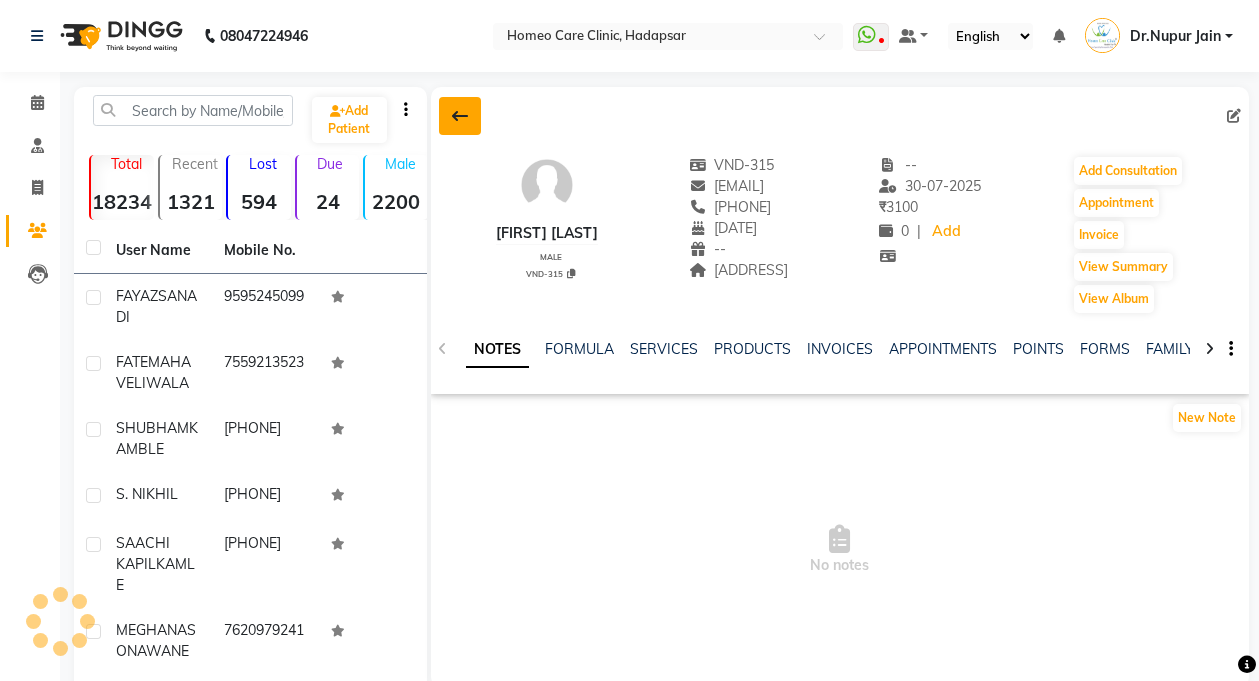 click 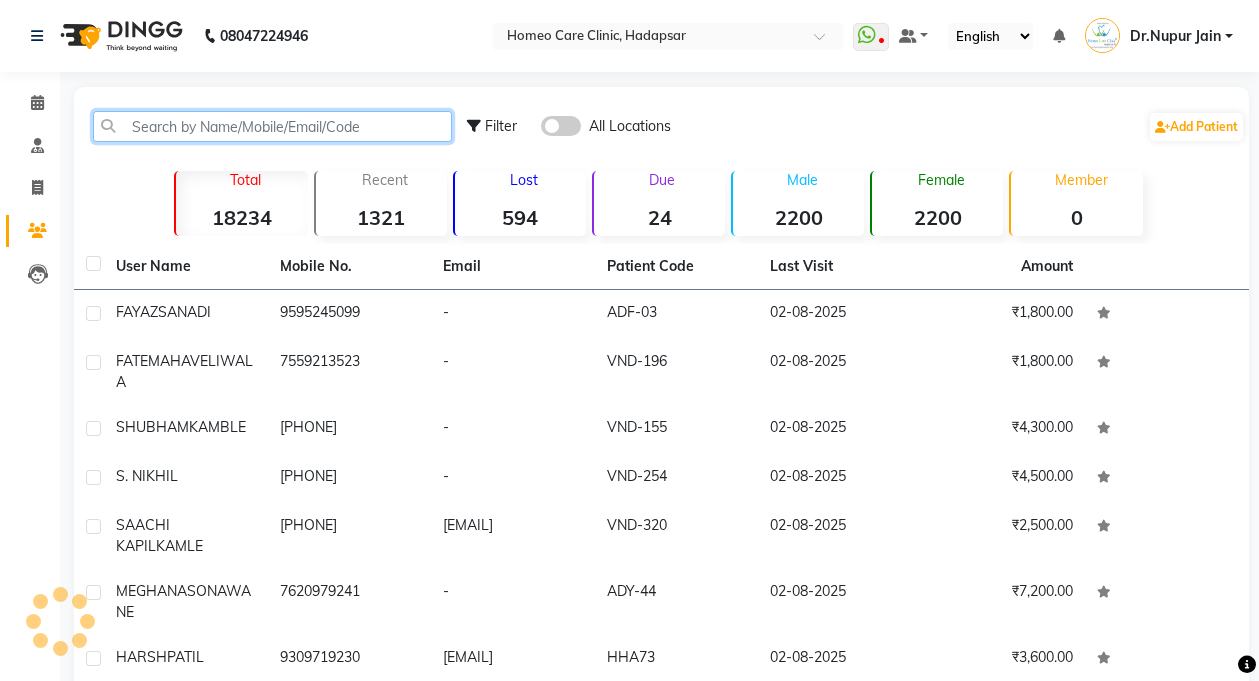 click 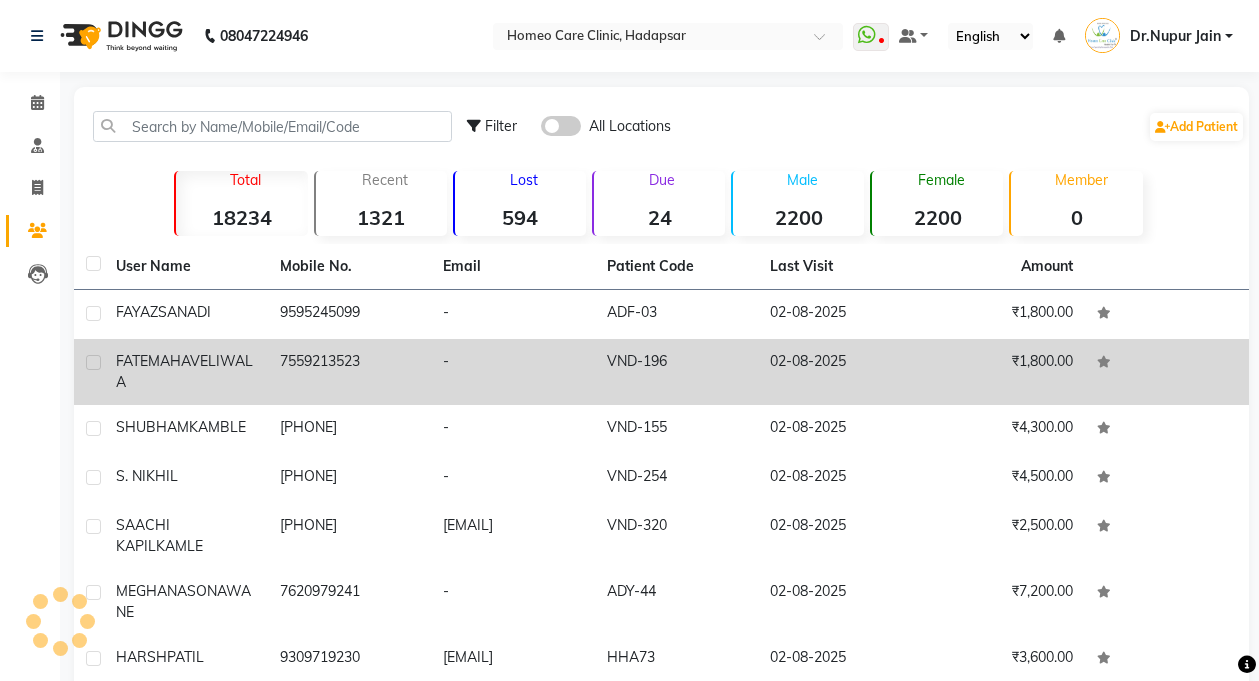 click on "HAVELIWALA" 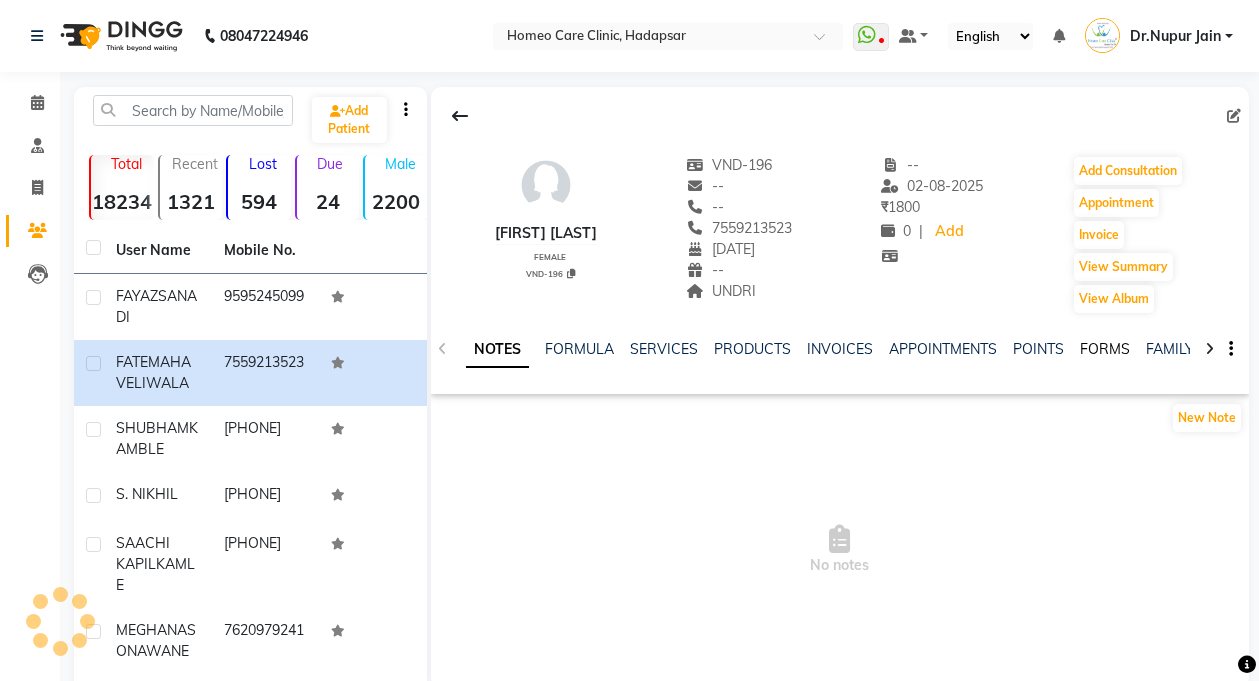 click on "FORMS" 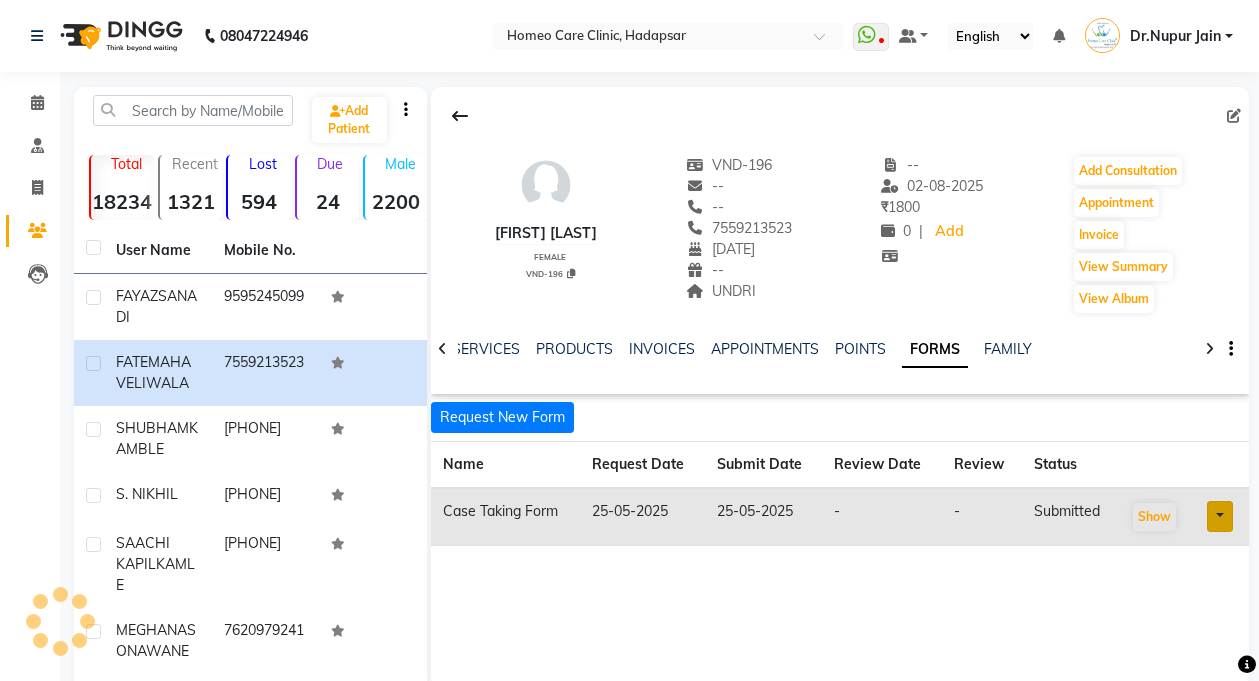 click at bounding box center [1220, 516] 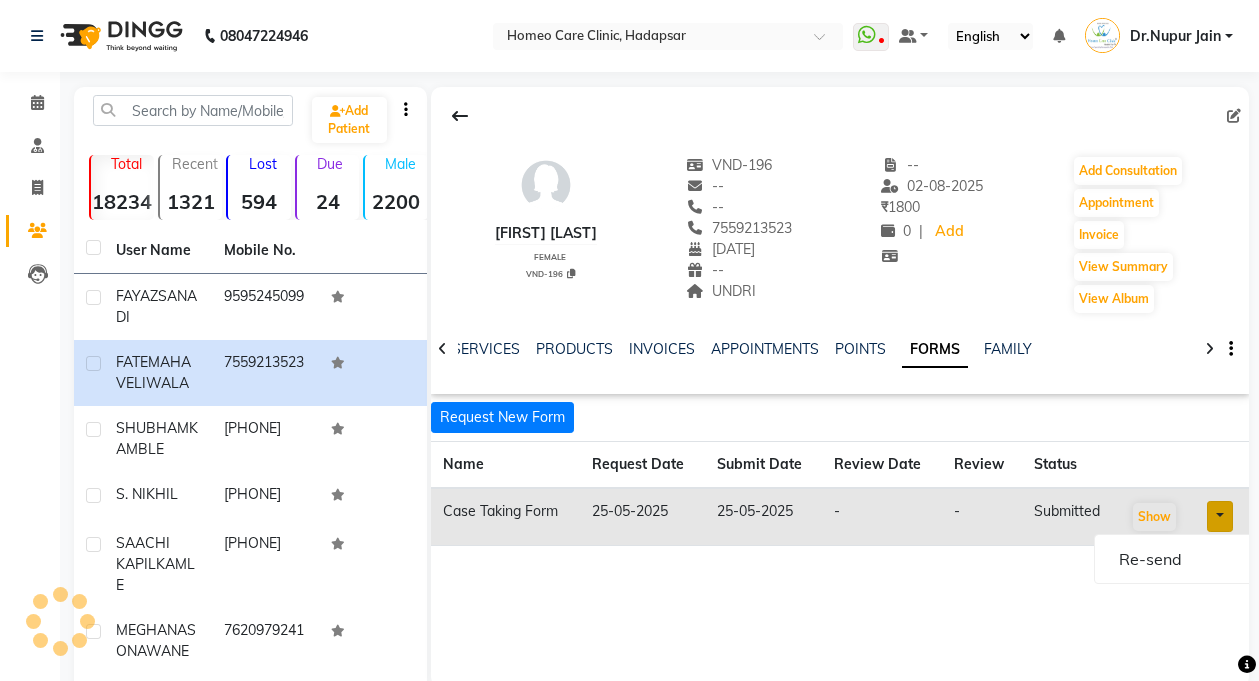 click on "[FIRST] [LAST] female VND-196 VND-196 -- -- [PHONE] [DATE] -- UNDRI -- [DATE] ₹    1800 0 |  Add   Add Consultation   Appointment   Invoice  View Summary  View Album  NOTES FORMULA SERVICES PRODUCTS INVOICES APPOINTMENTS POINTS FORMS FAMILY Request New Form  Name Request Date Submit Date Review Date Review Status Case Taking Form [DATE] [DATE] - - submitted Show Re-send" 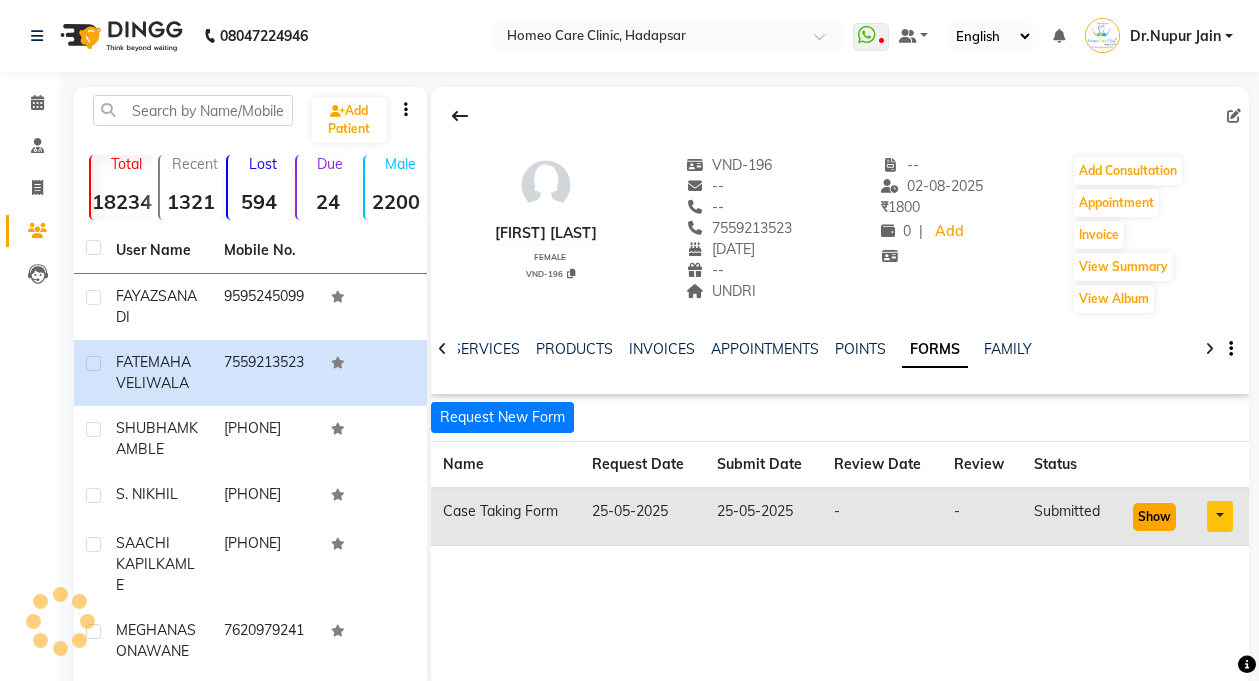click on "Show" 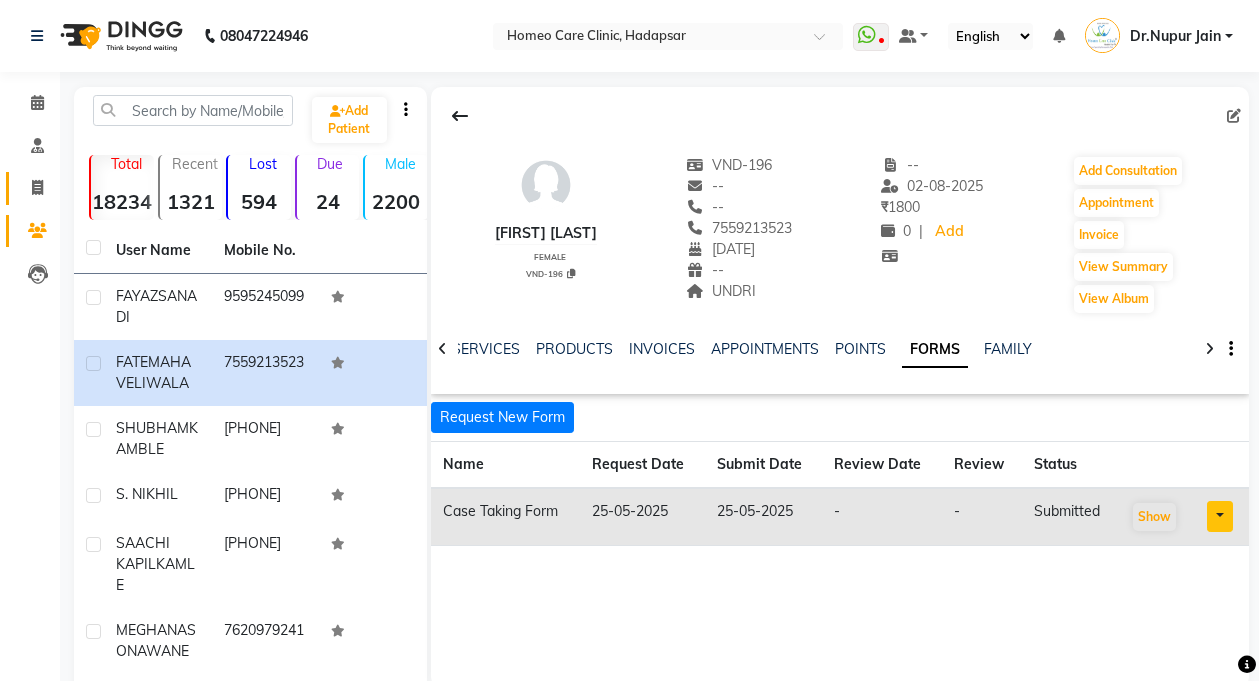 click on "Invoice" 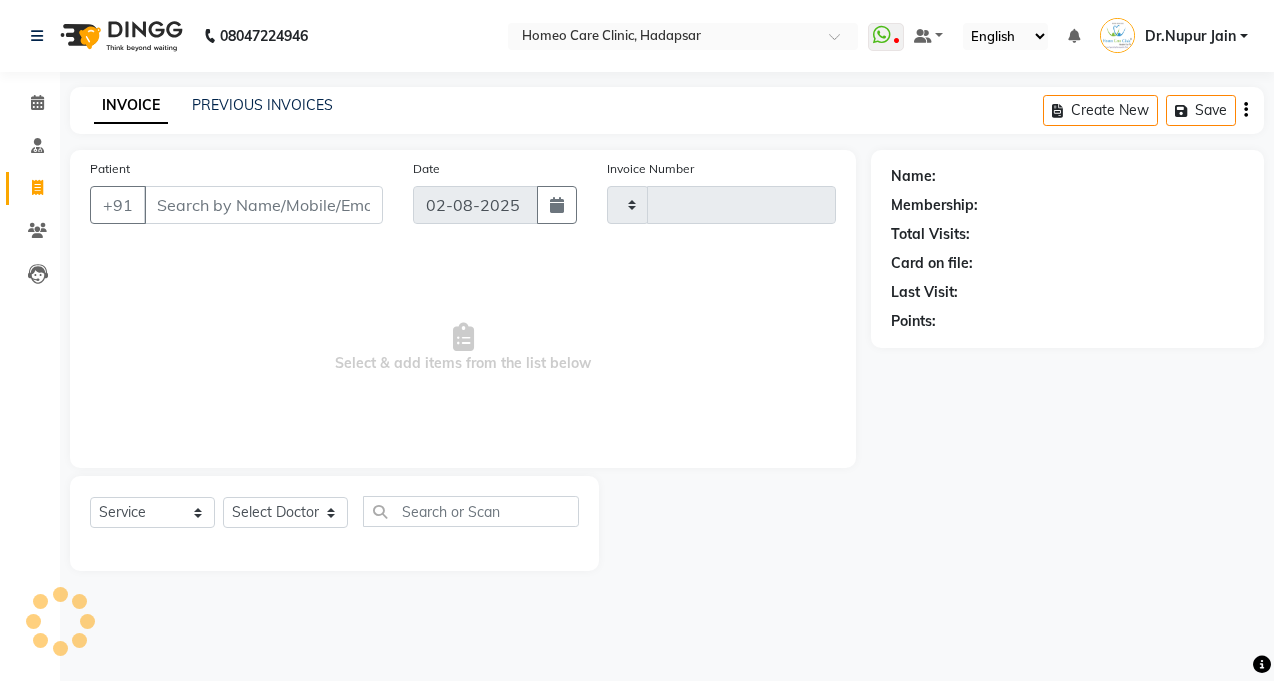 type on "2305" 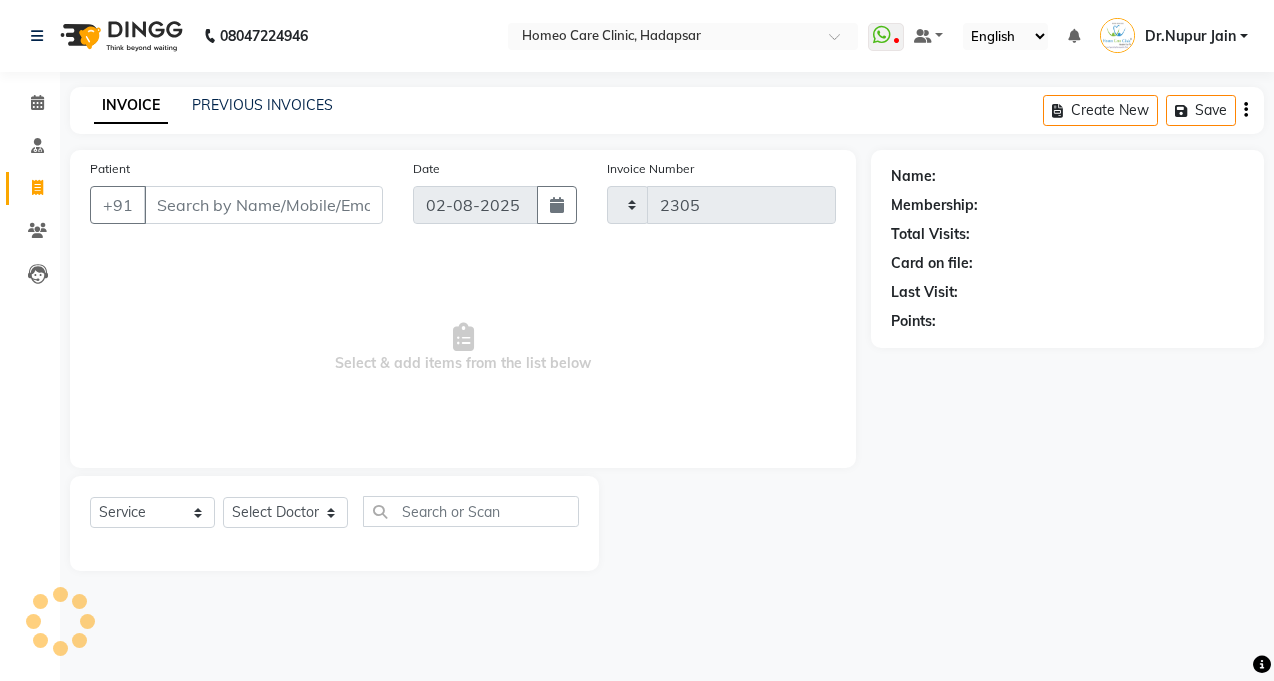 select on "7485" 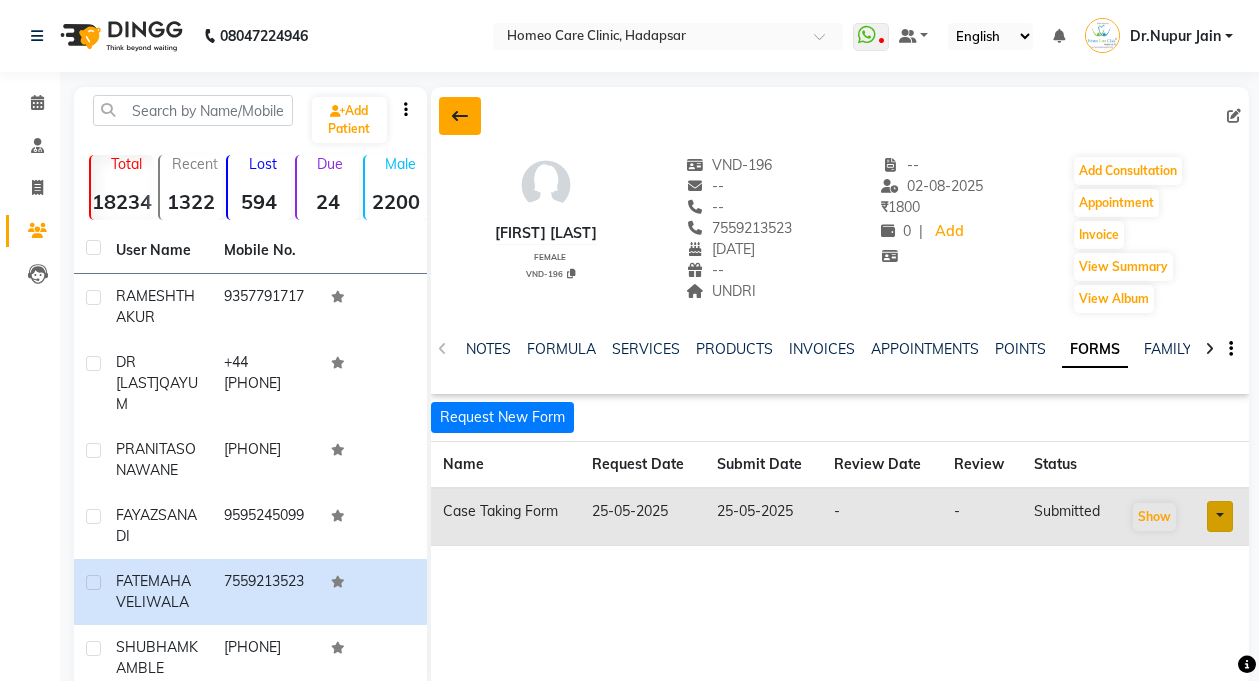 click 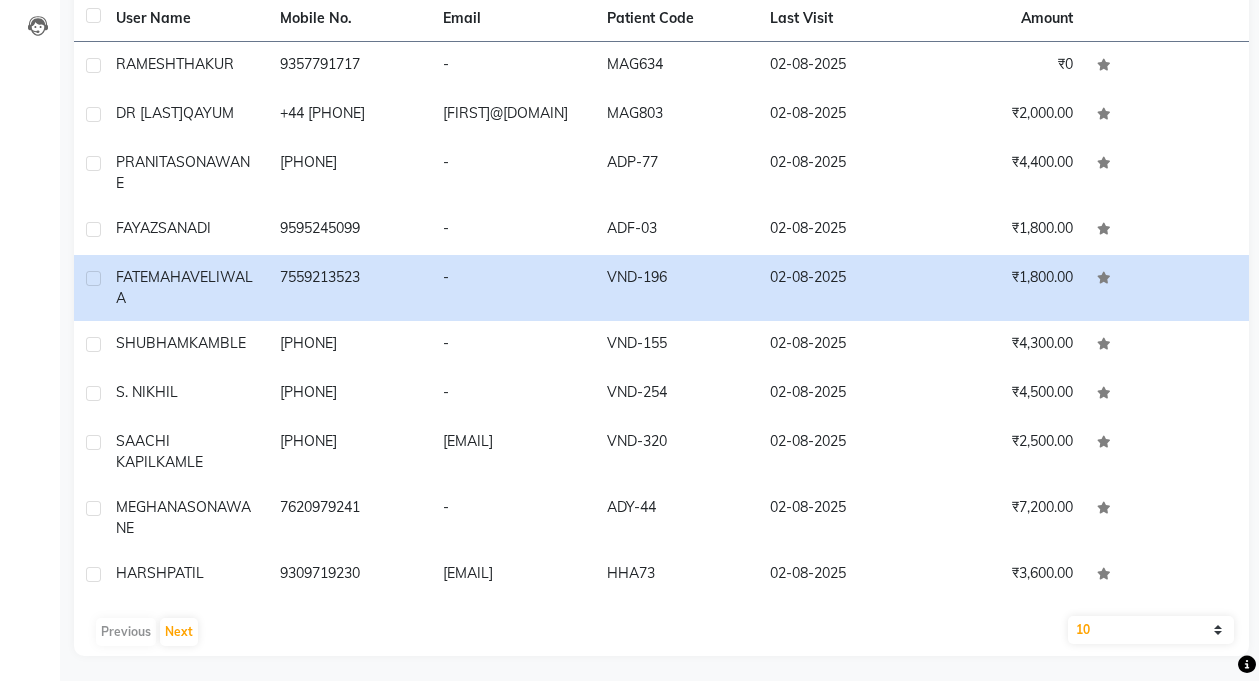 scroll, scrollTop: 270, scrollLeft: 0, axis: vertical 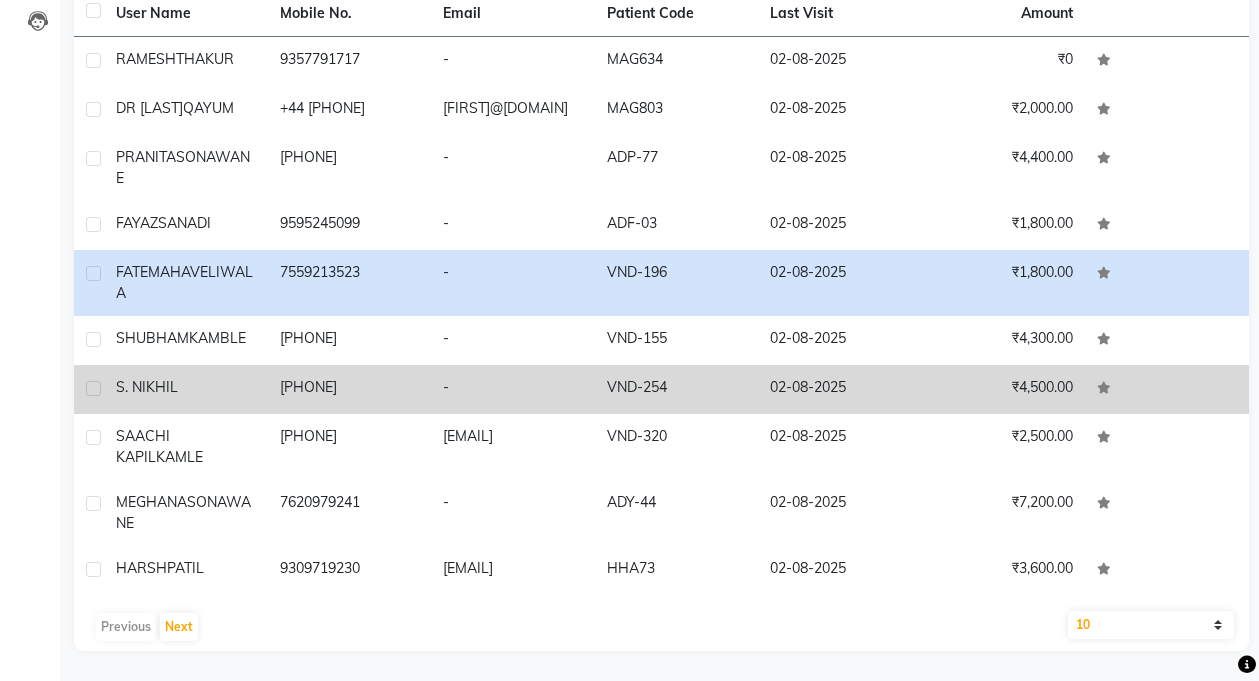 click 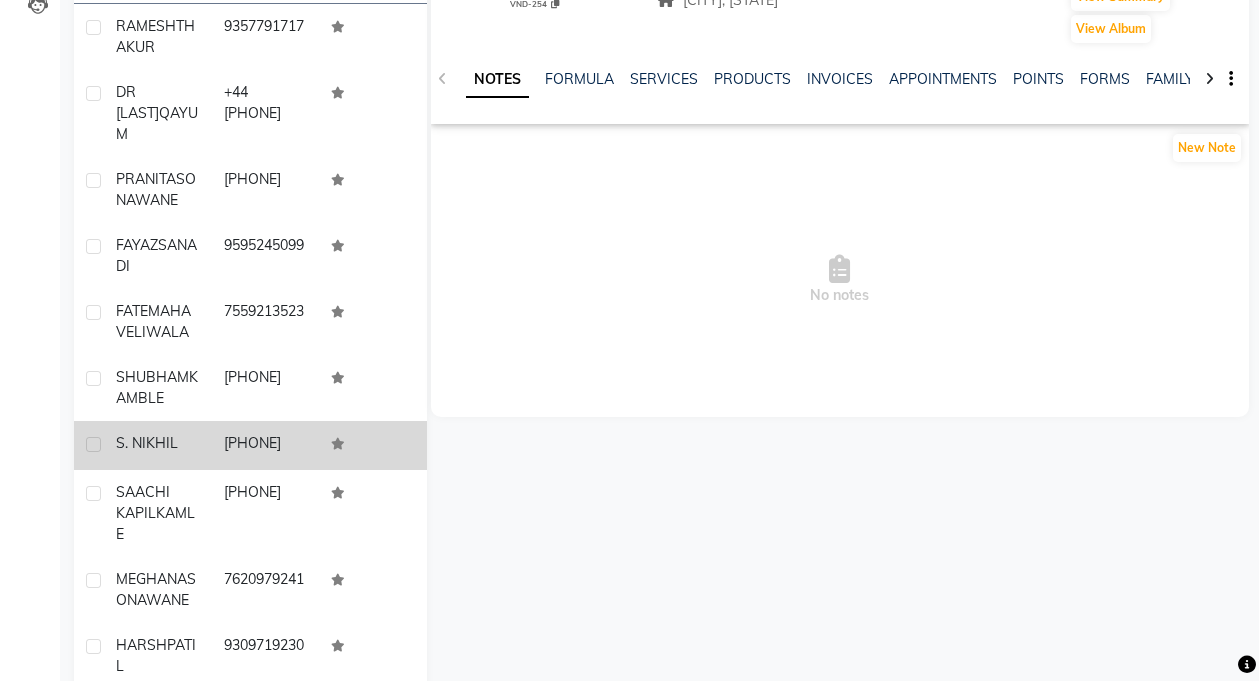 scroll, scrollTop: 0, scrollLeft: 0, axis: both 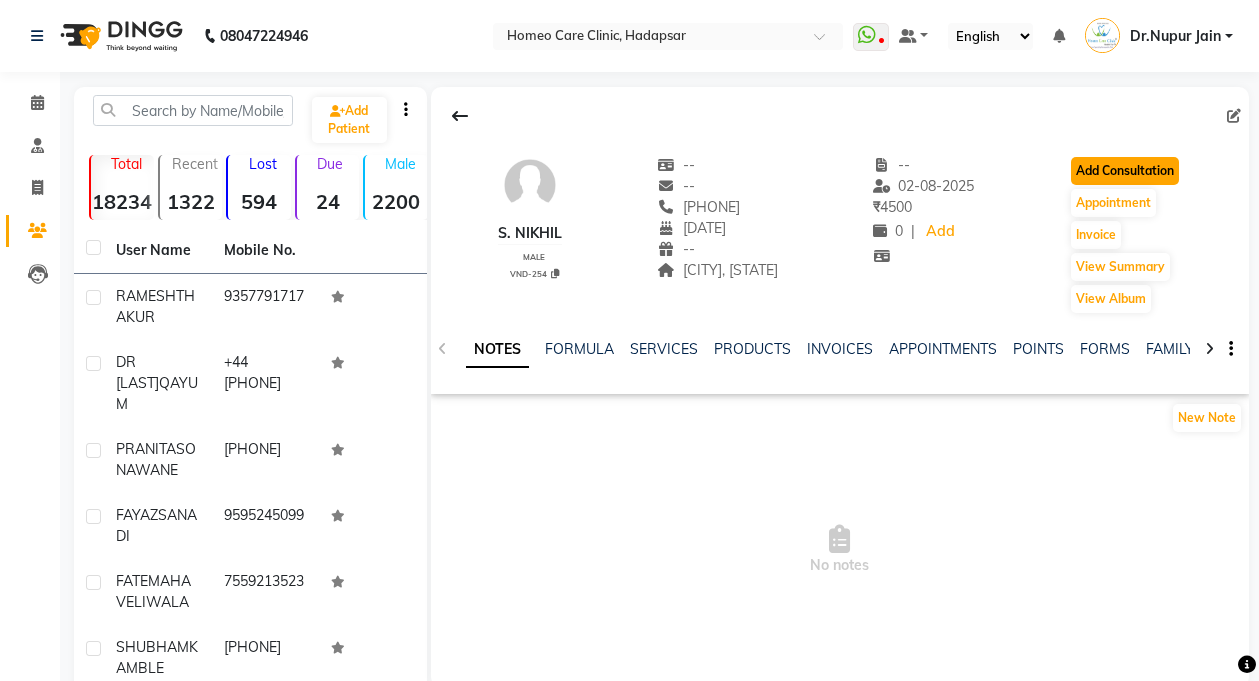 click on "Add Consultation" 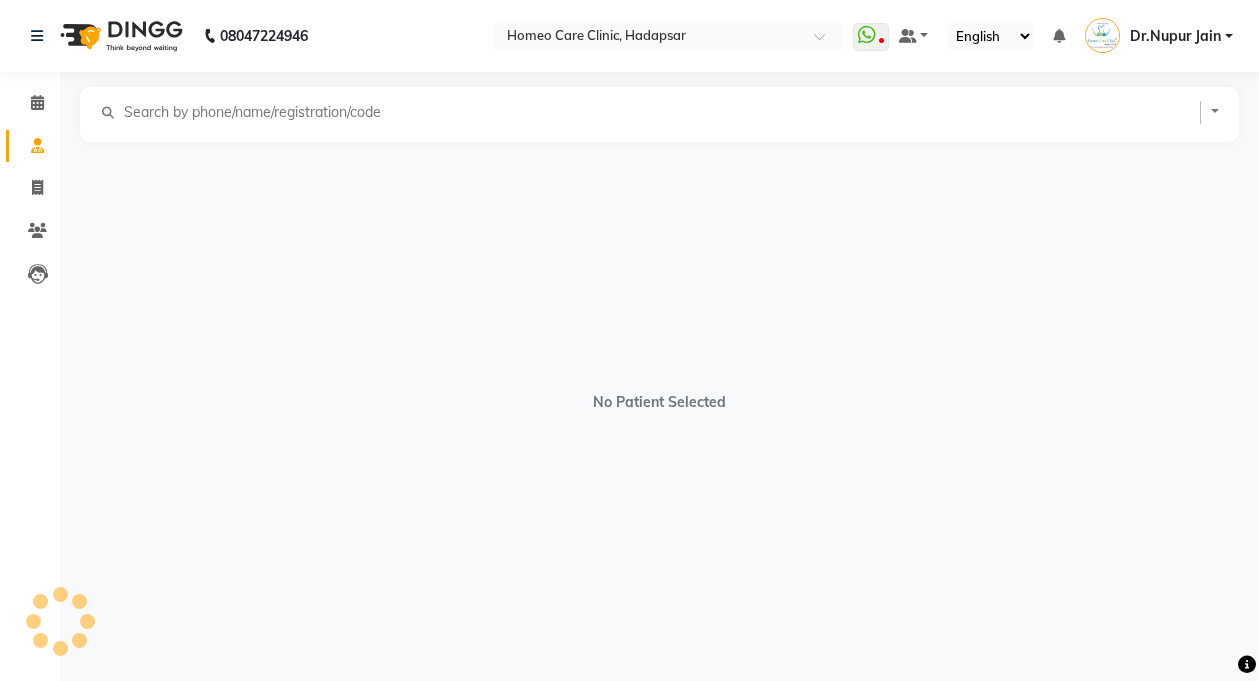 select on "male" 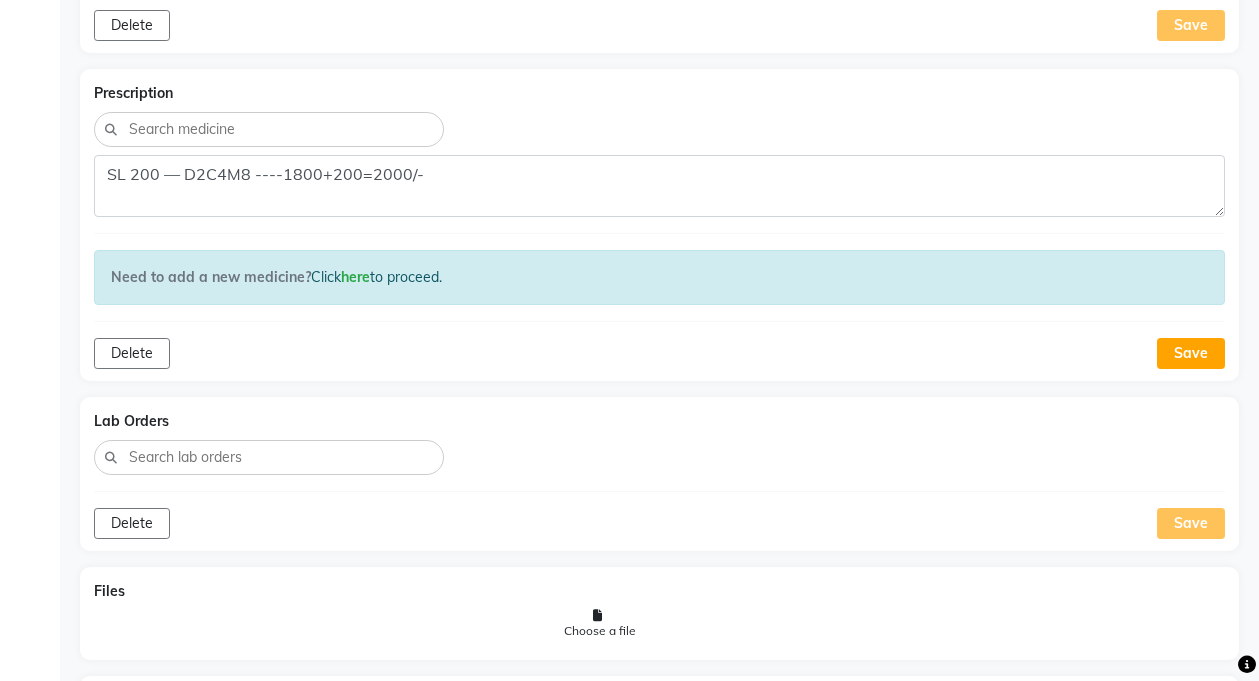 scroll, scrollTop: 1296, scrollLeft: 0, axis: vertical 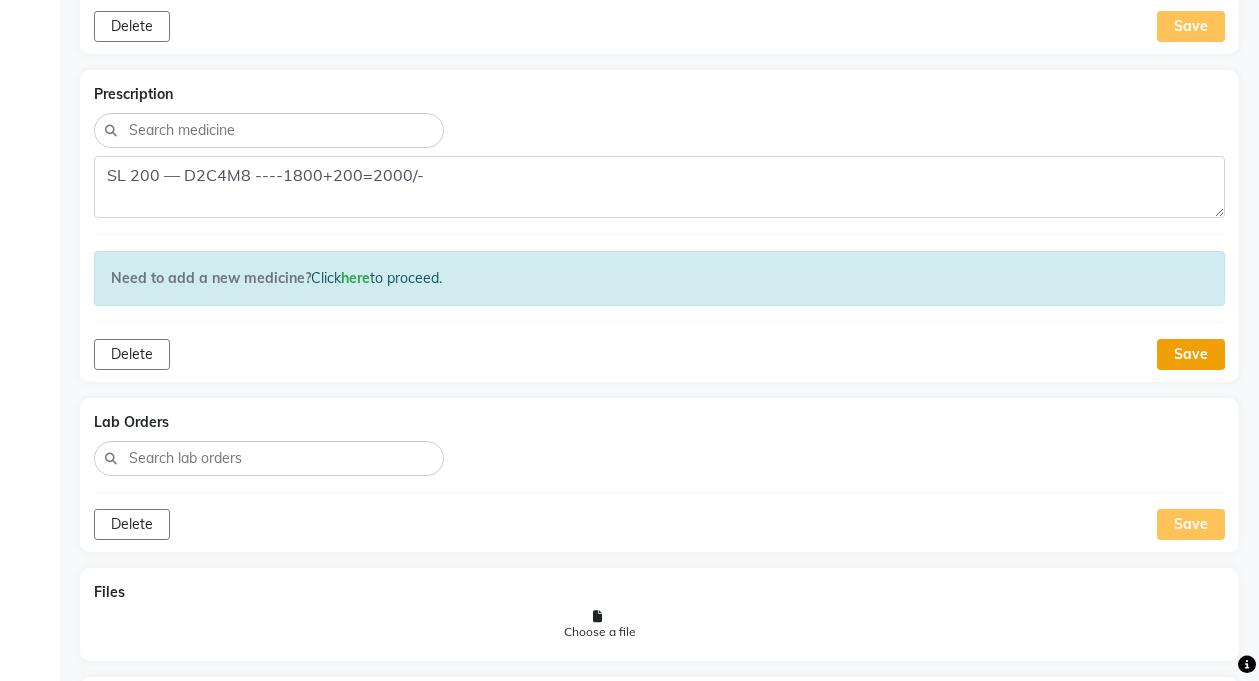click on "Save" 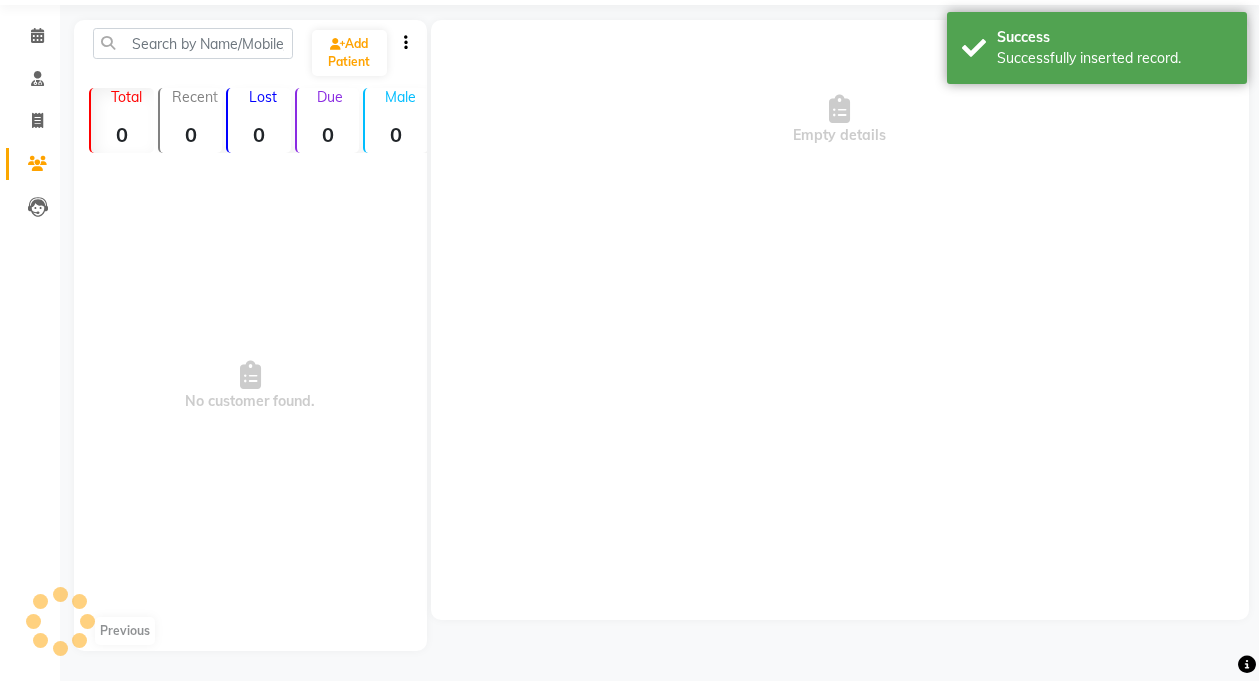 scroll, scrollTop: 0, scrollLeft: 0, axis: both 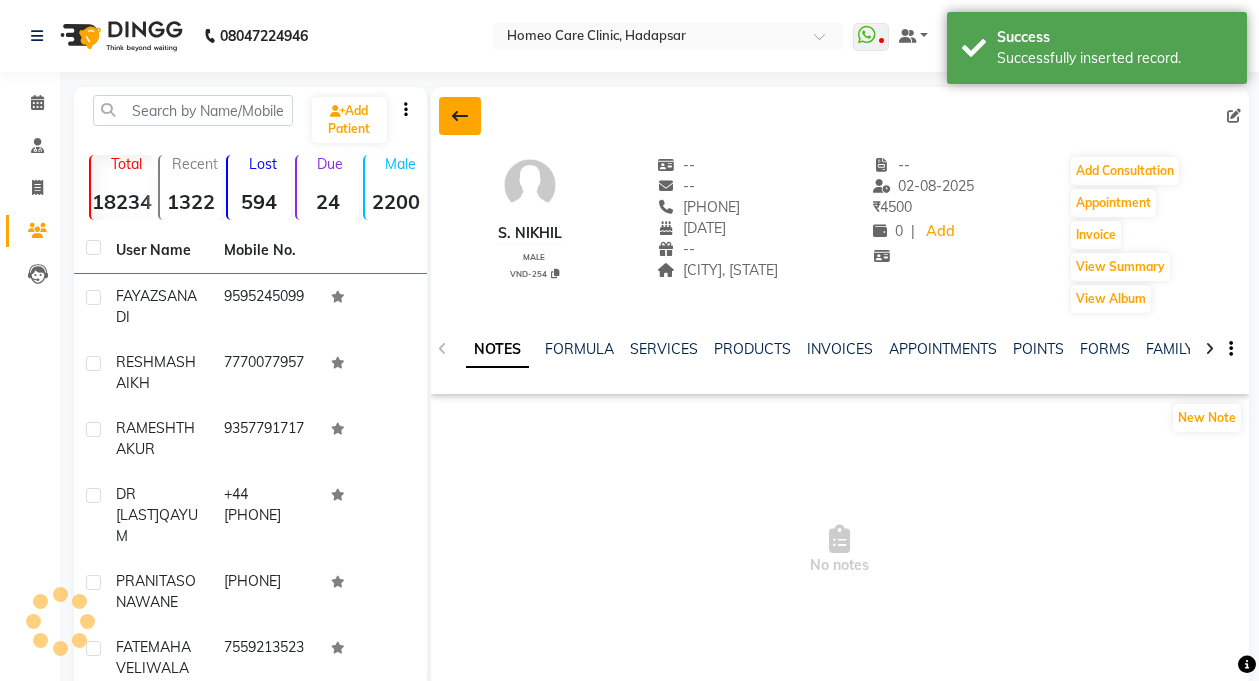 click 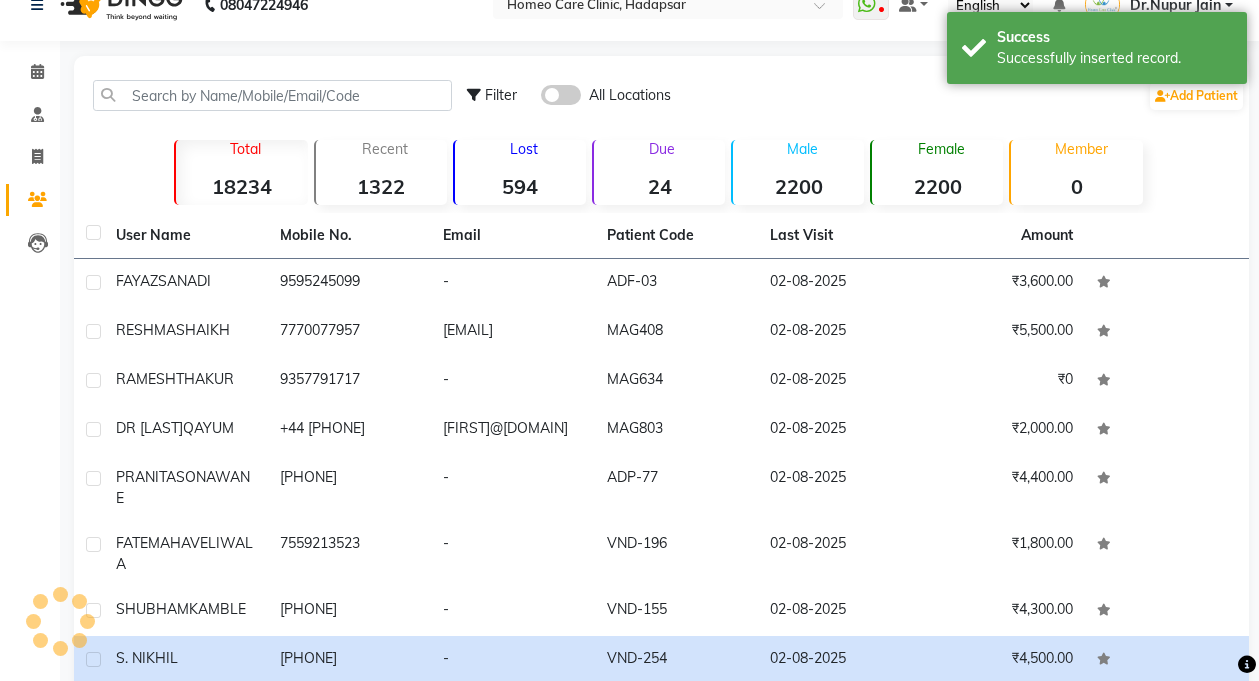 scroll, scrollTop: 0, scrollLeft: 0, axis: both 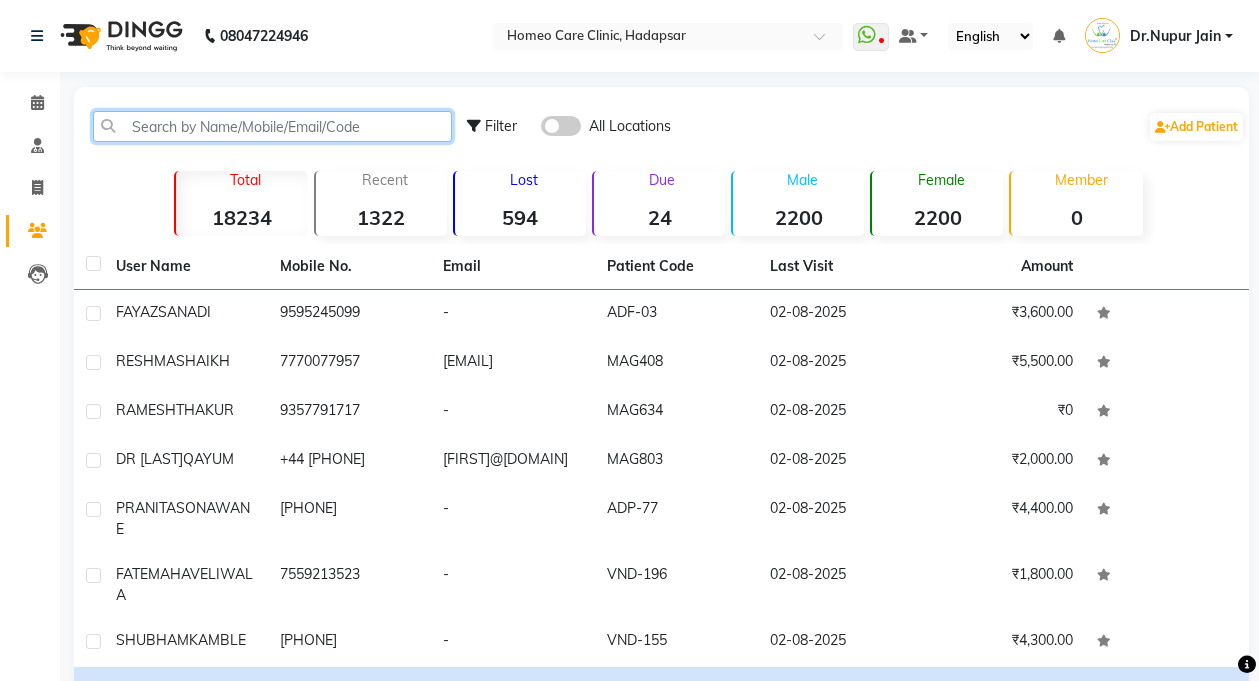 click 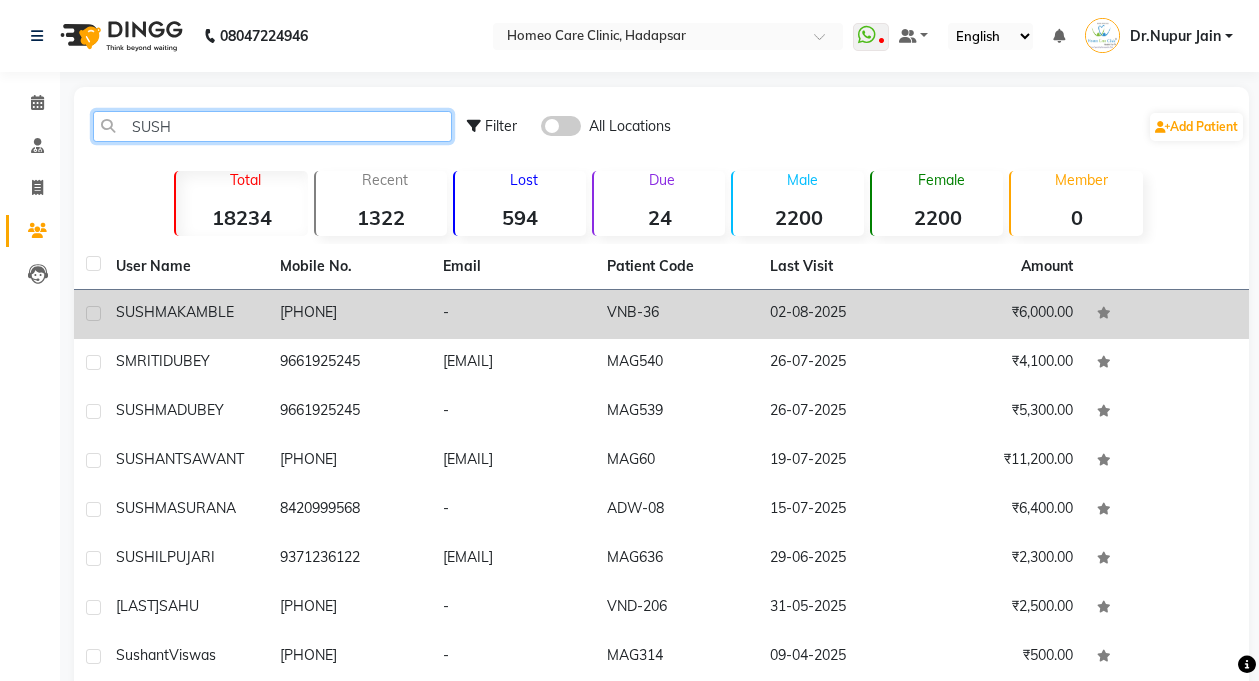 type on "SUSH" 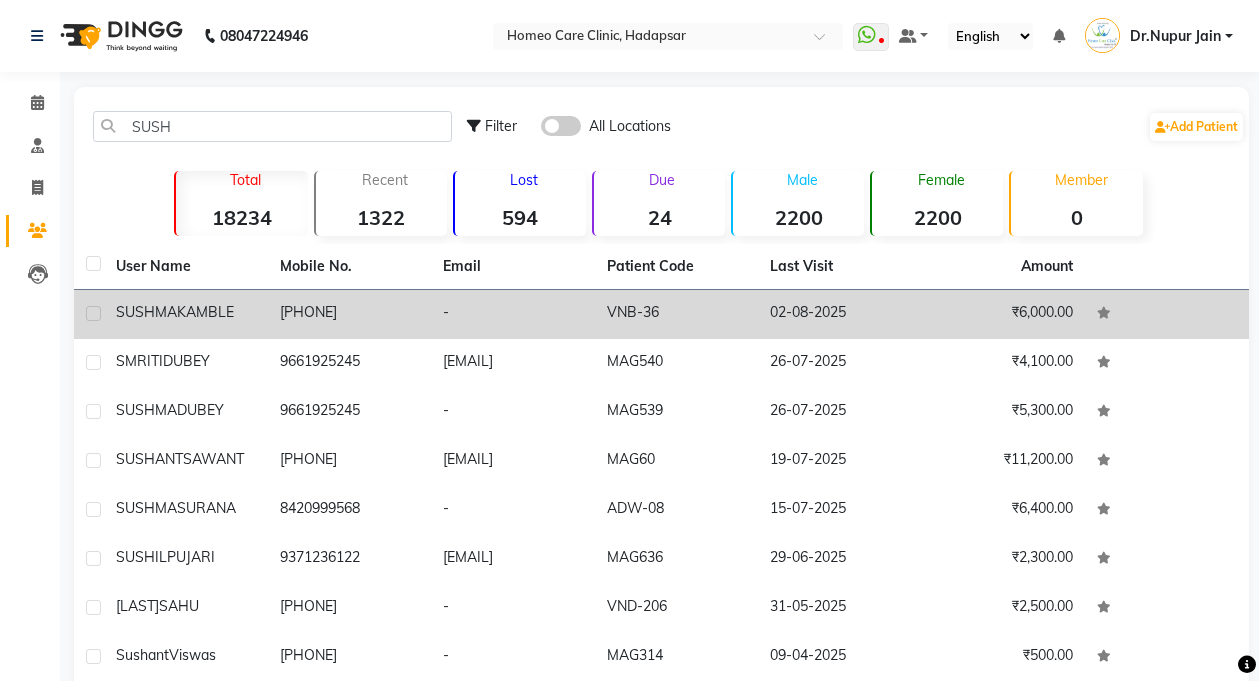 click on "KAMBLE" 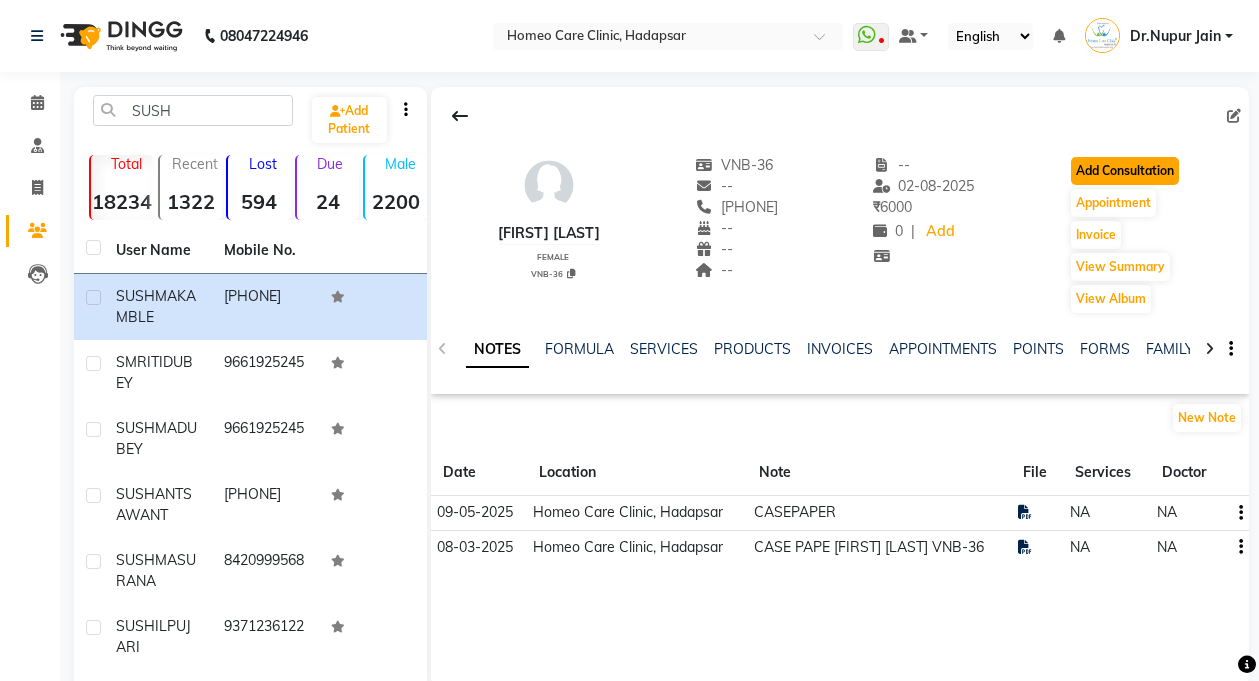 click on "Add Consultation" 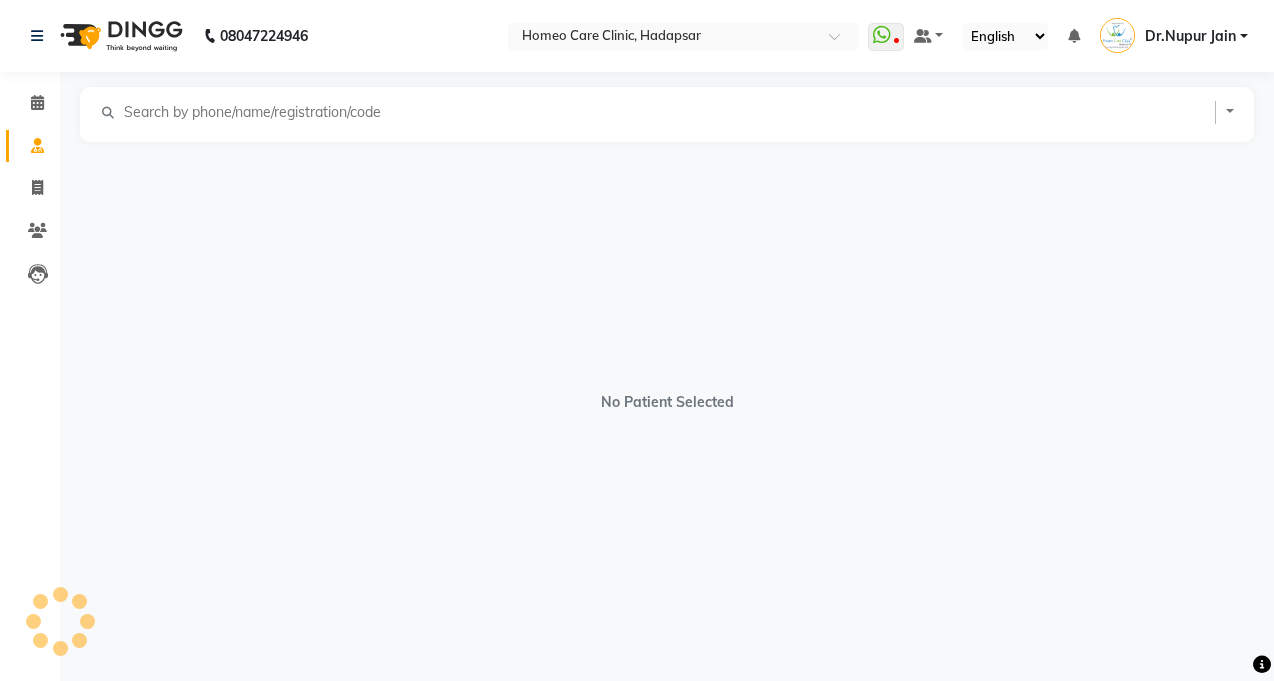 select on "female" 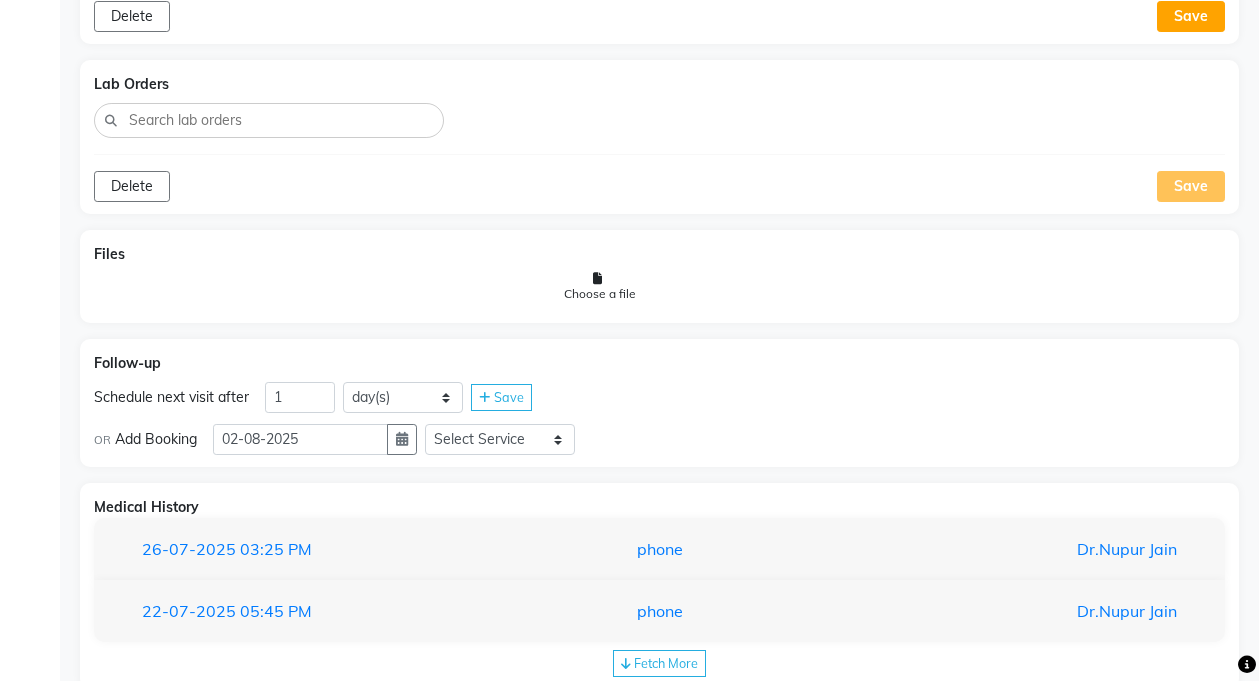 scroll, scrollTop: 1180, scrollLeft: 0, axis: vertical 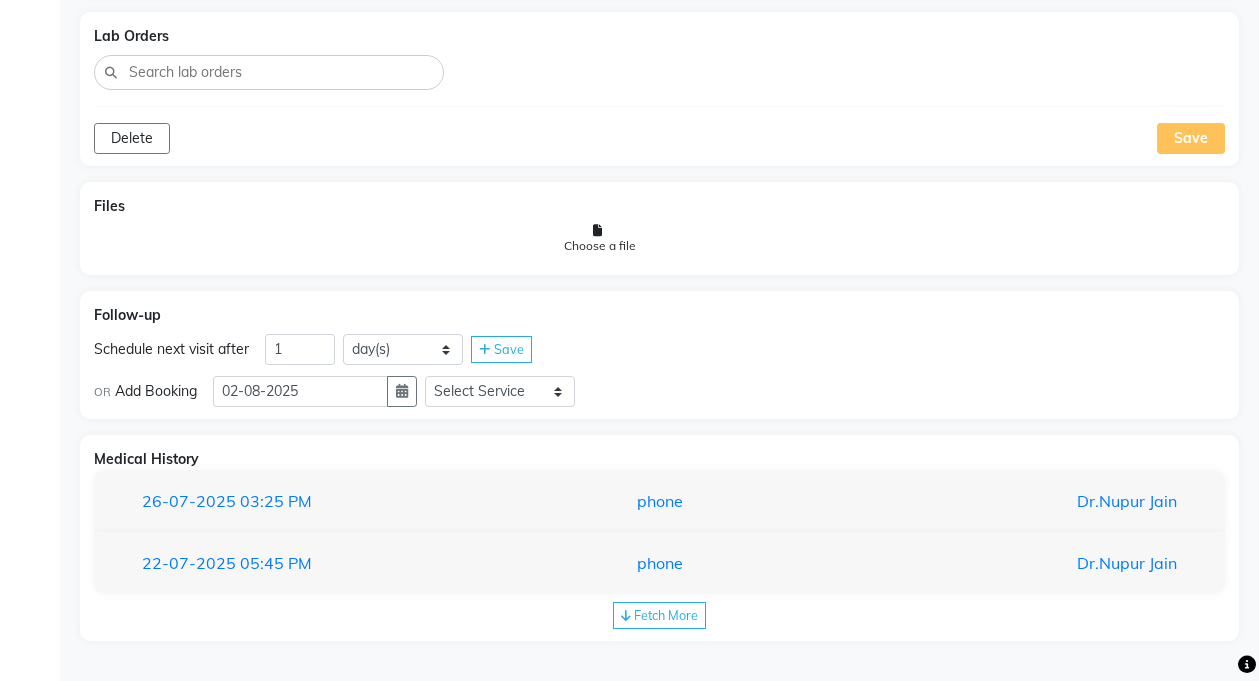 click on "Fetch More" 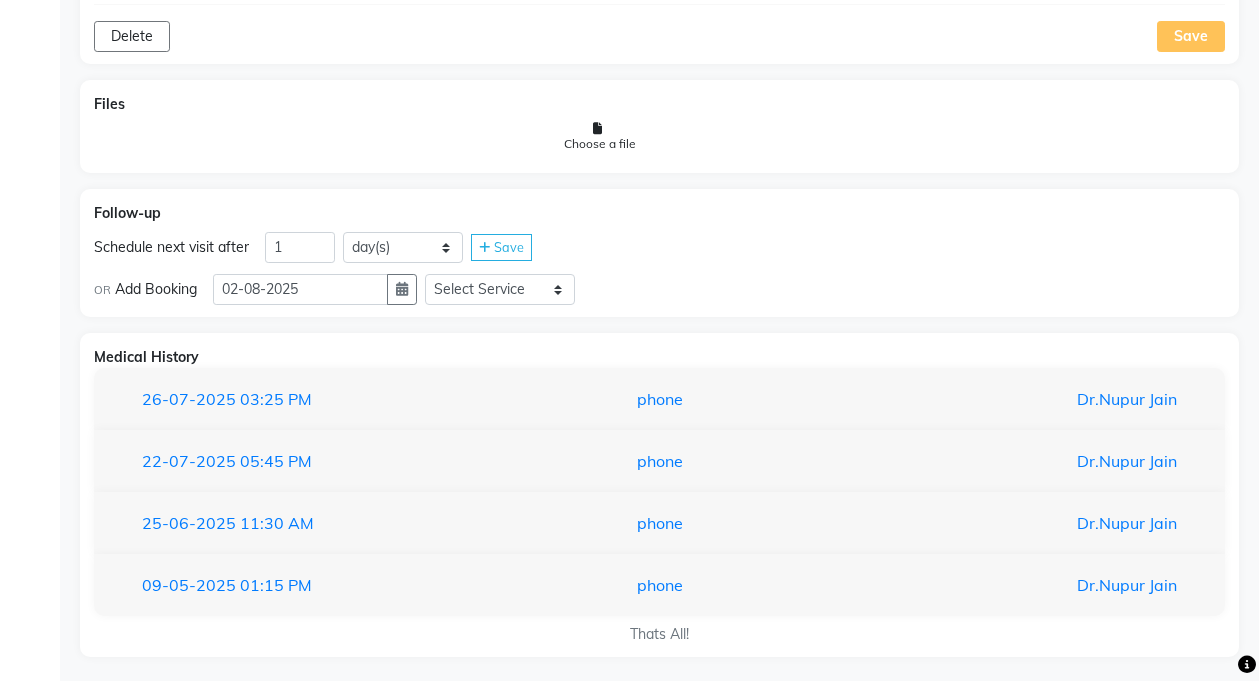 scroll, scrollTop: 1298, scrollLeft: 0, axis: vertical 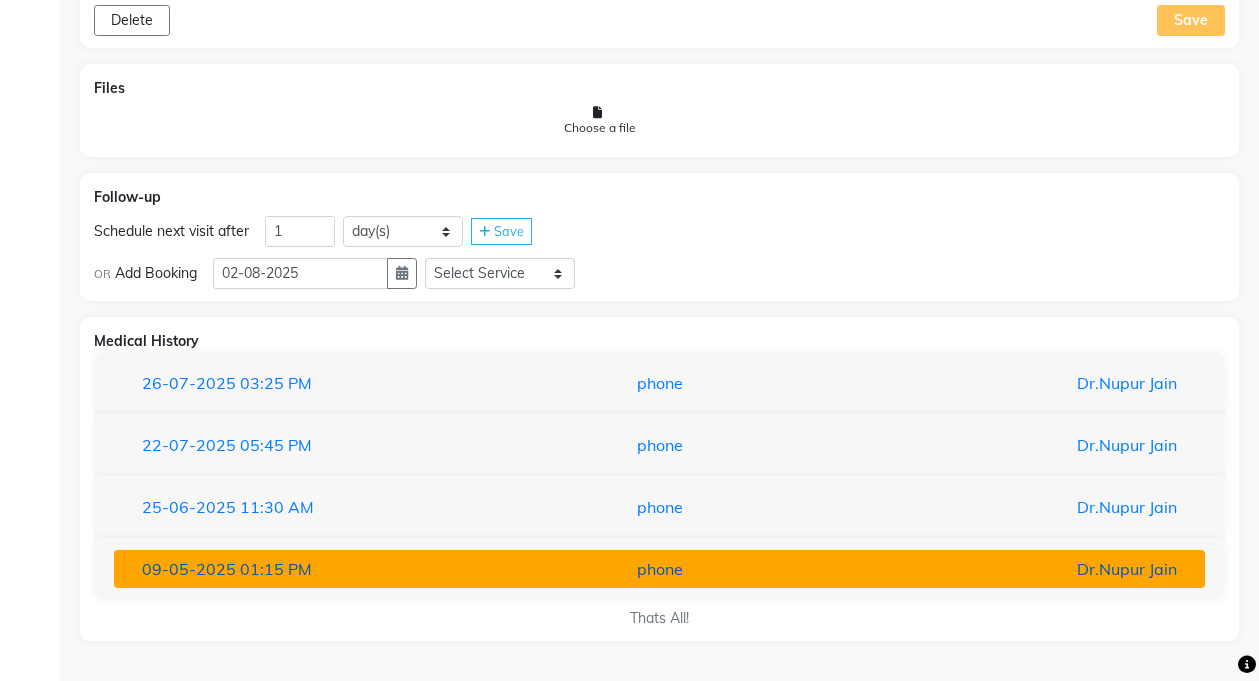 click on "phone" at bounding box center (659, 569) 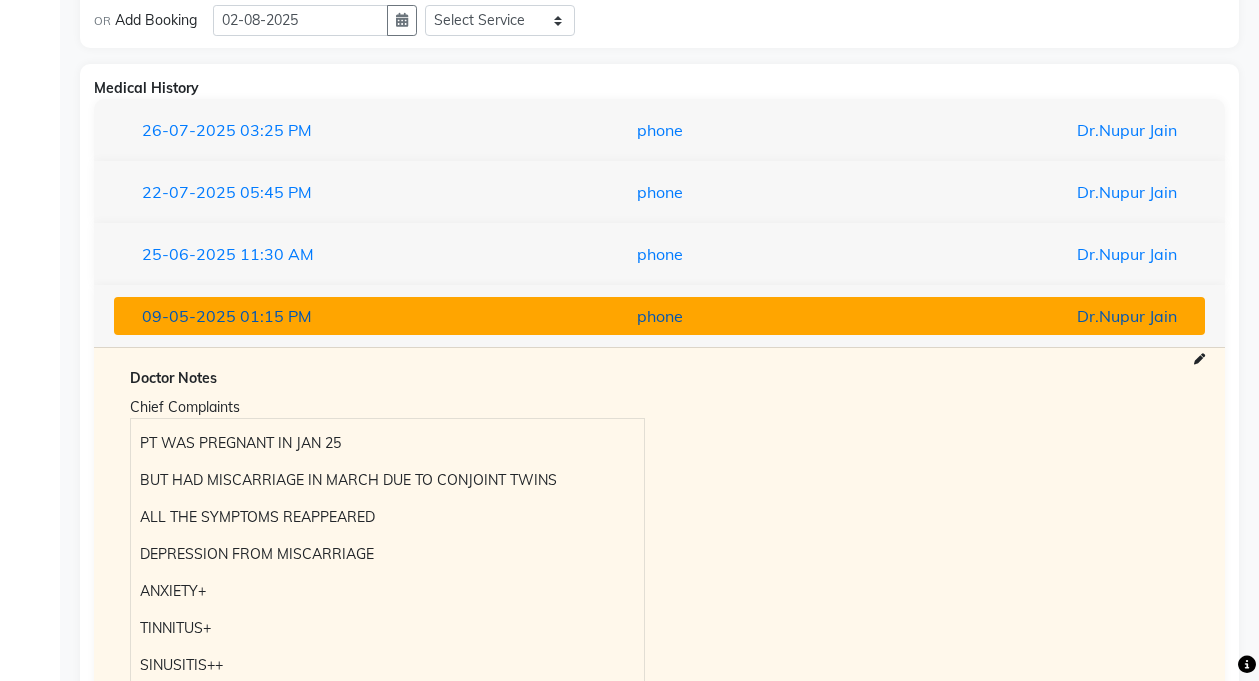 scroll, scrollTop: 1549, scrollLeft: 0, axis: vertical 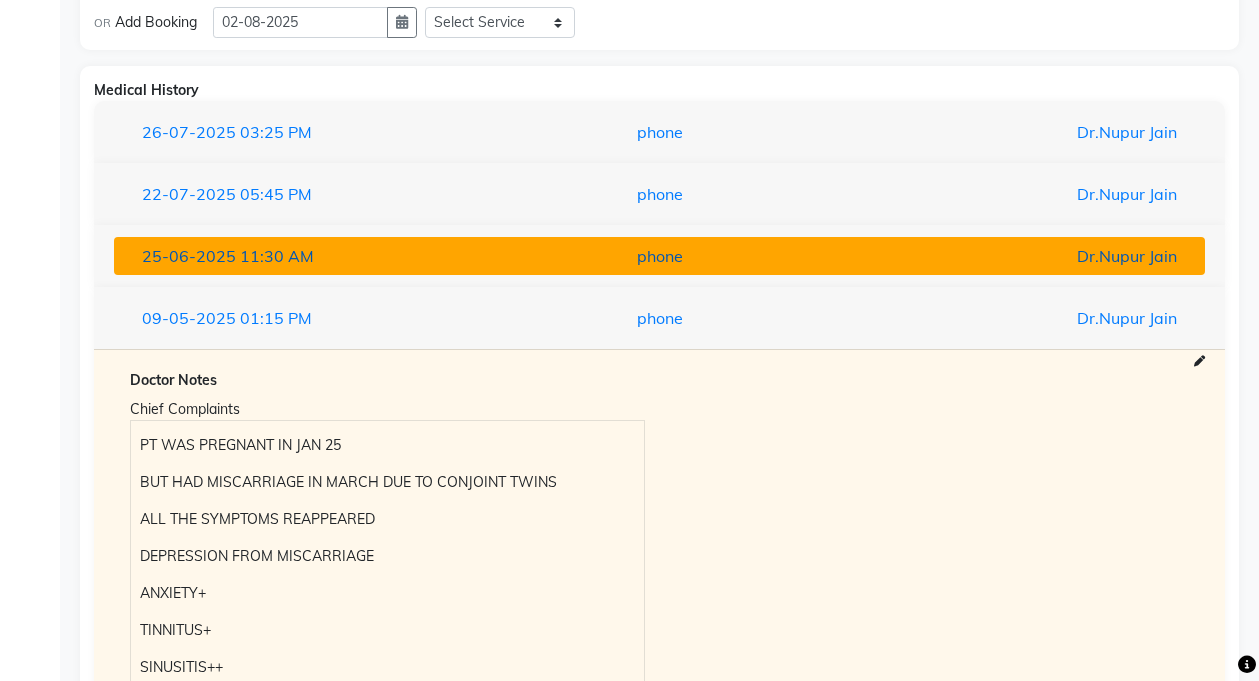 click on "Dr.Nupur Jain" at bounding box center [1014, 256] 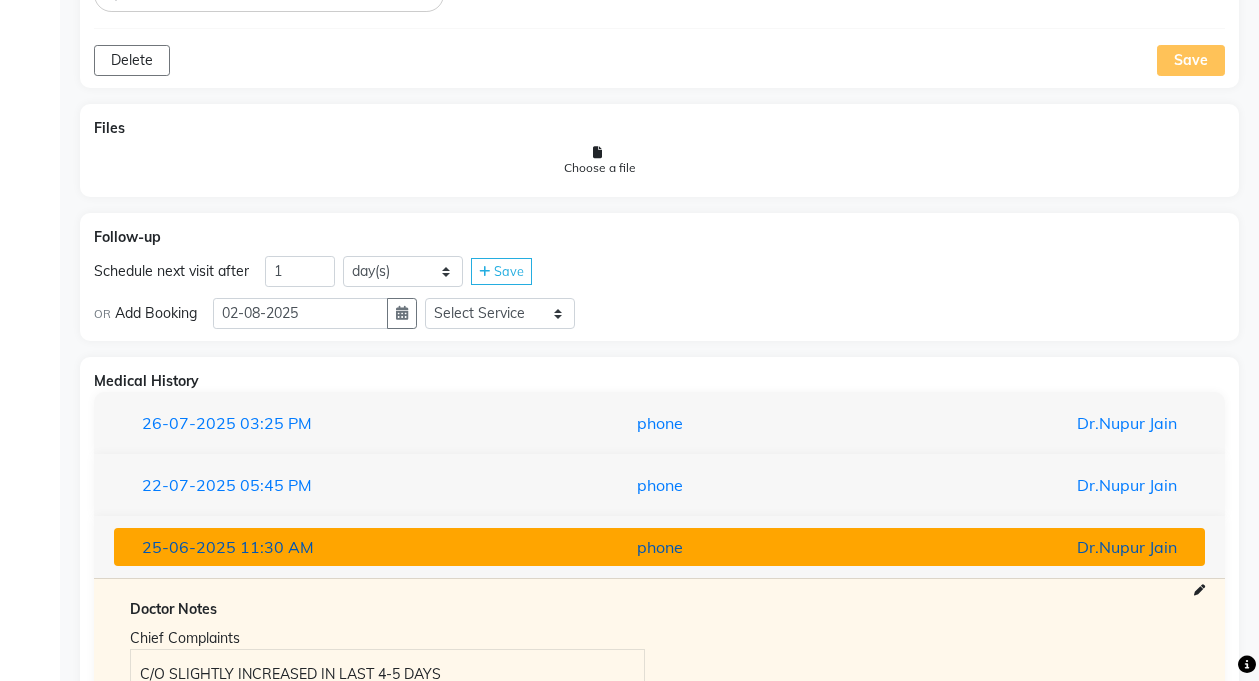 scroll, scrollTop: 1252, scrollLeft: 0, axis: vertical 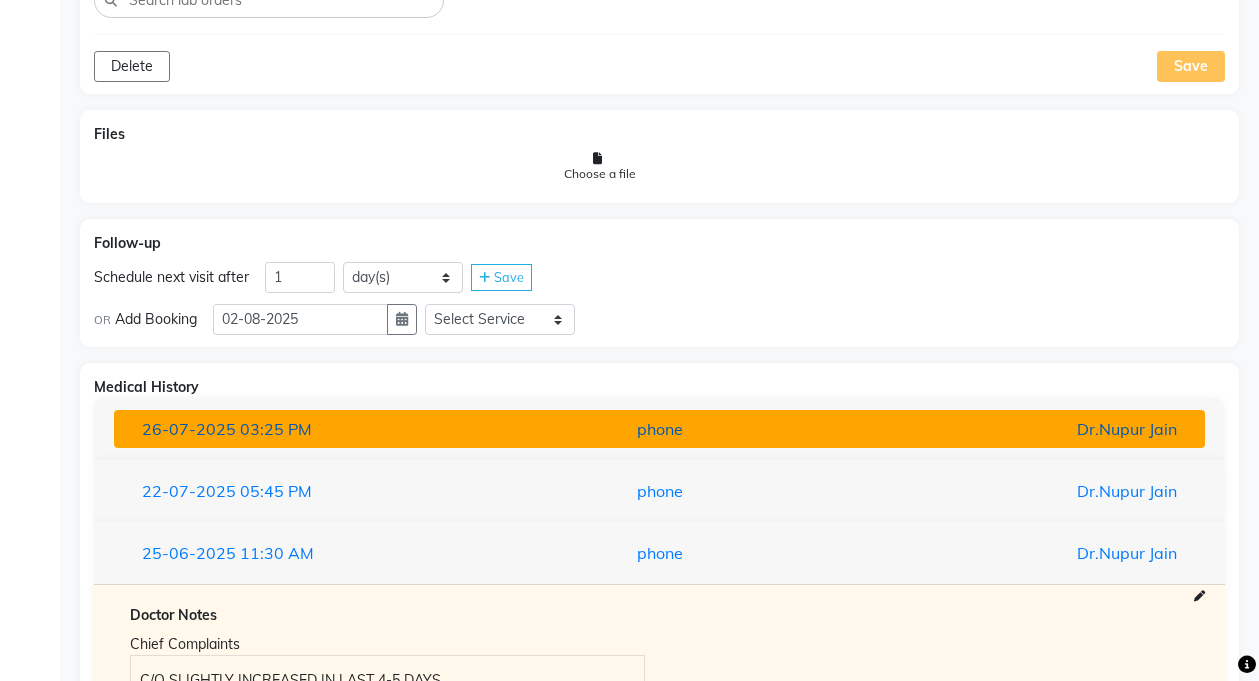 click on "Dr.Nupur Jain" at bounding box center (1014, 429) 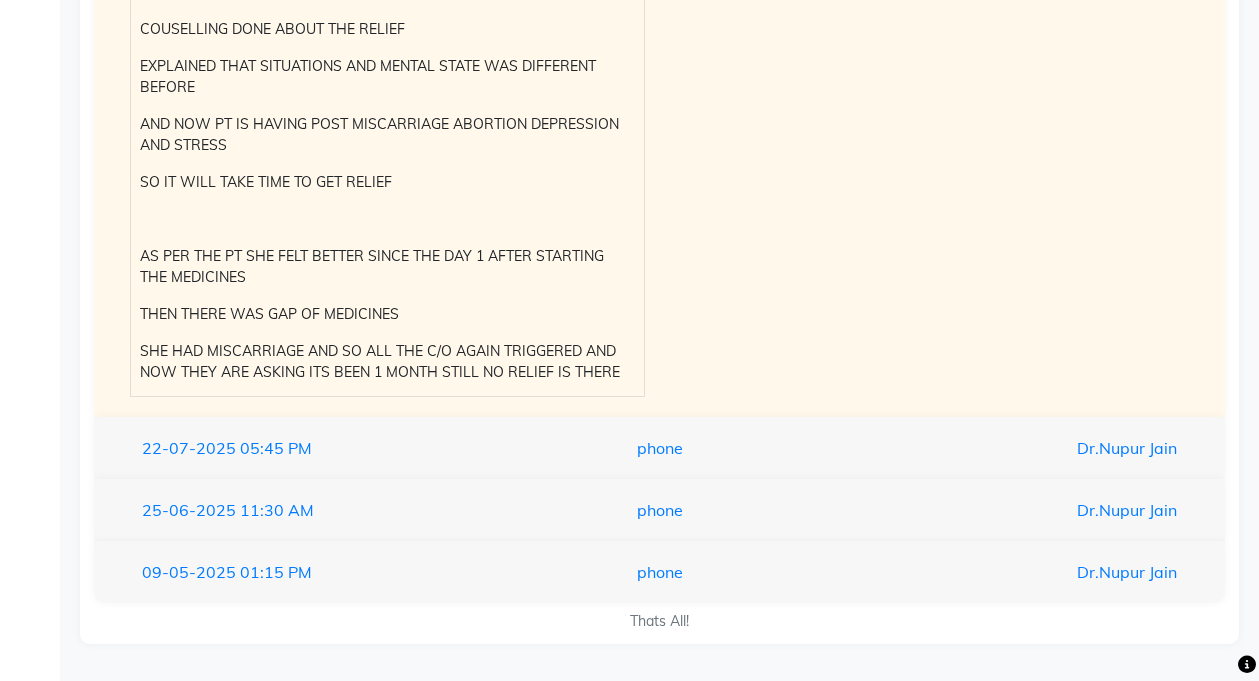 scroll, scrollTop: 1819, scrollLeft: 0, axis: vertical 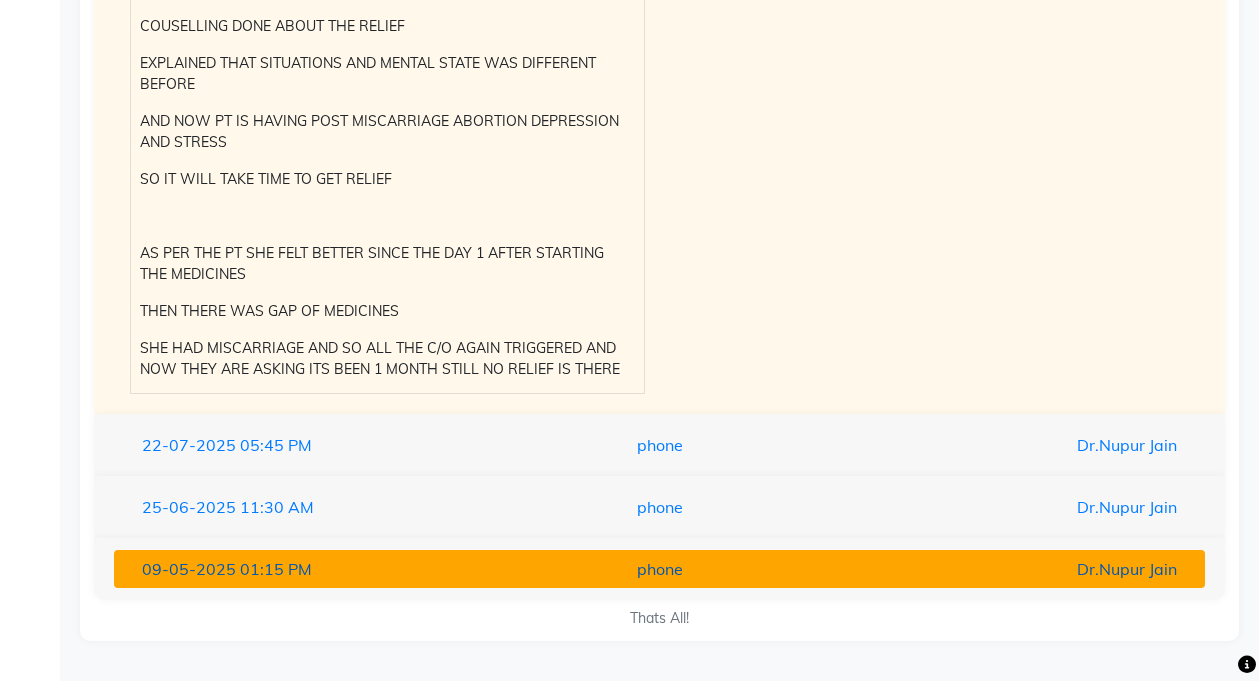 click on "[DATE] [TIME] phone Dr.[FIRST] [LAST]" at bounding box center (659, 569) 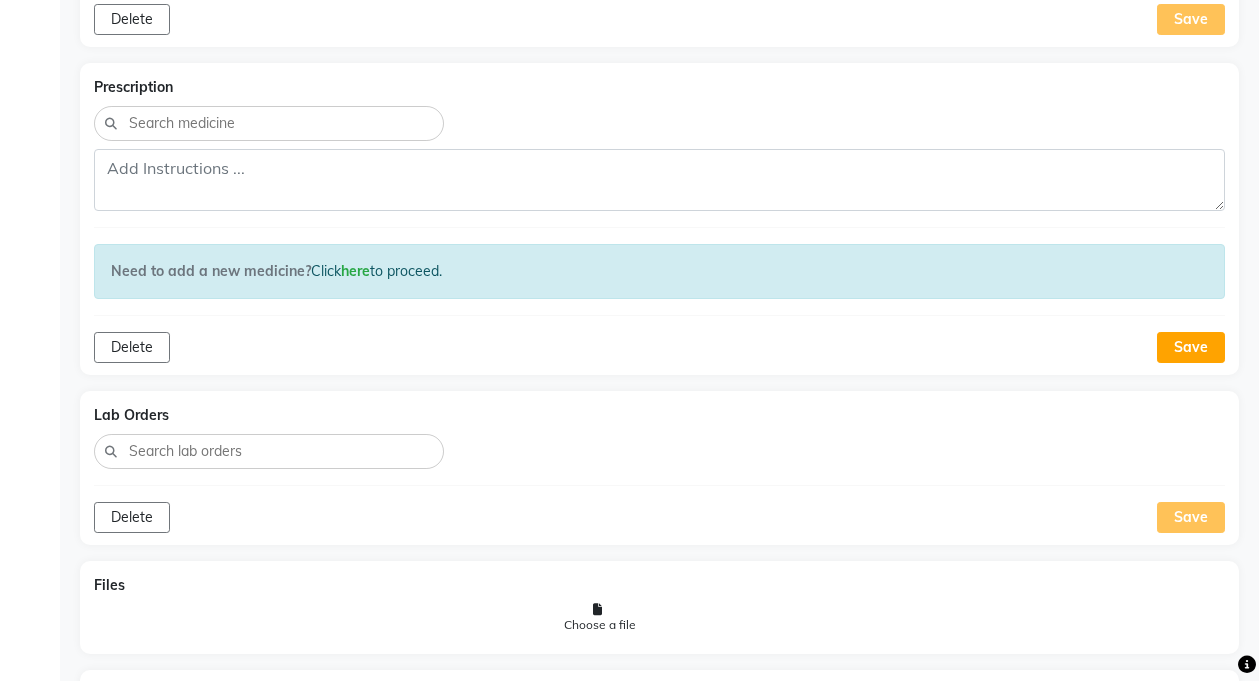 scroll, scrollTop: 725, scrollLeft: 0, axis: vertical 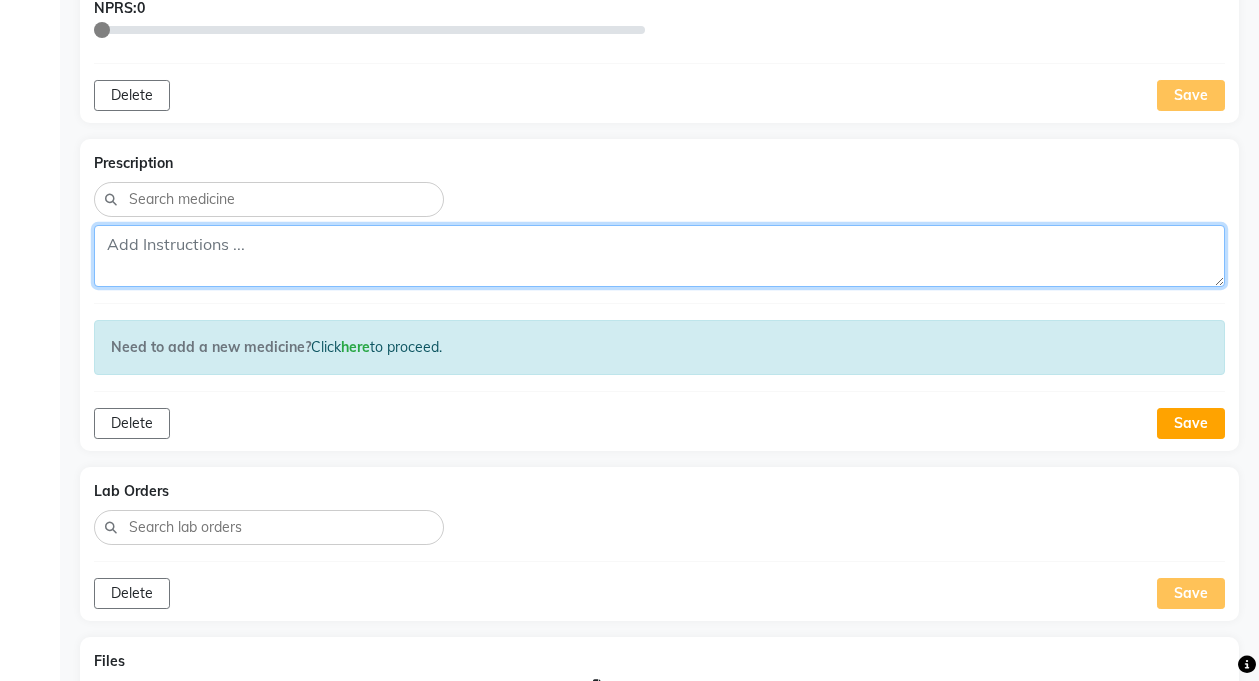 click 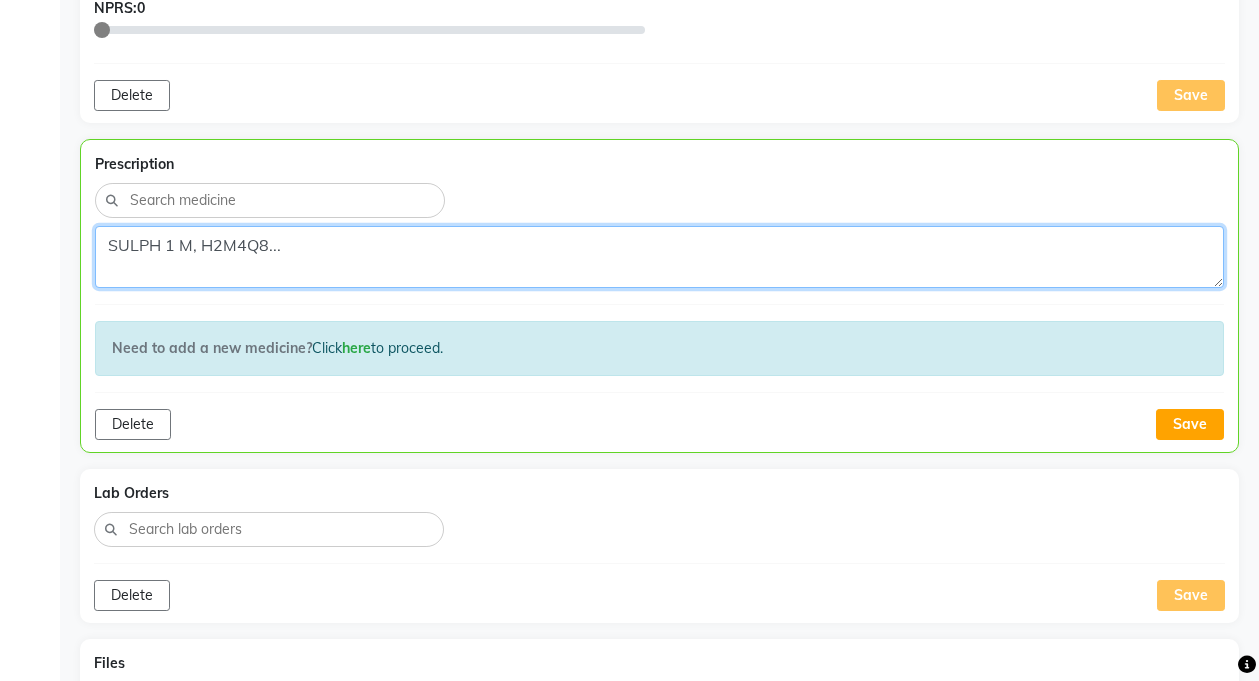 type on "SULPH 1 M, H2M4Q8...." 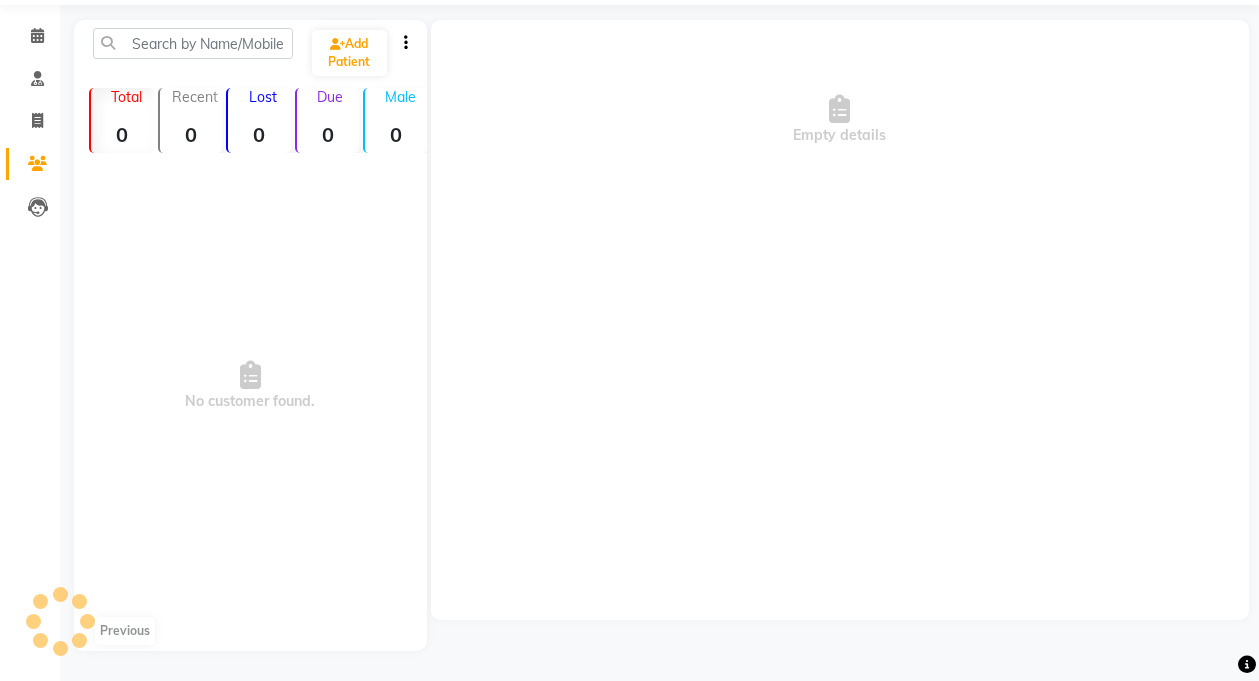 scroll, scrollTop: 0, scrollLeft: 0, axis: both 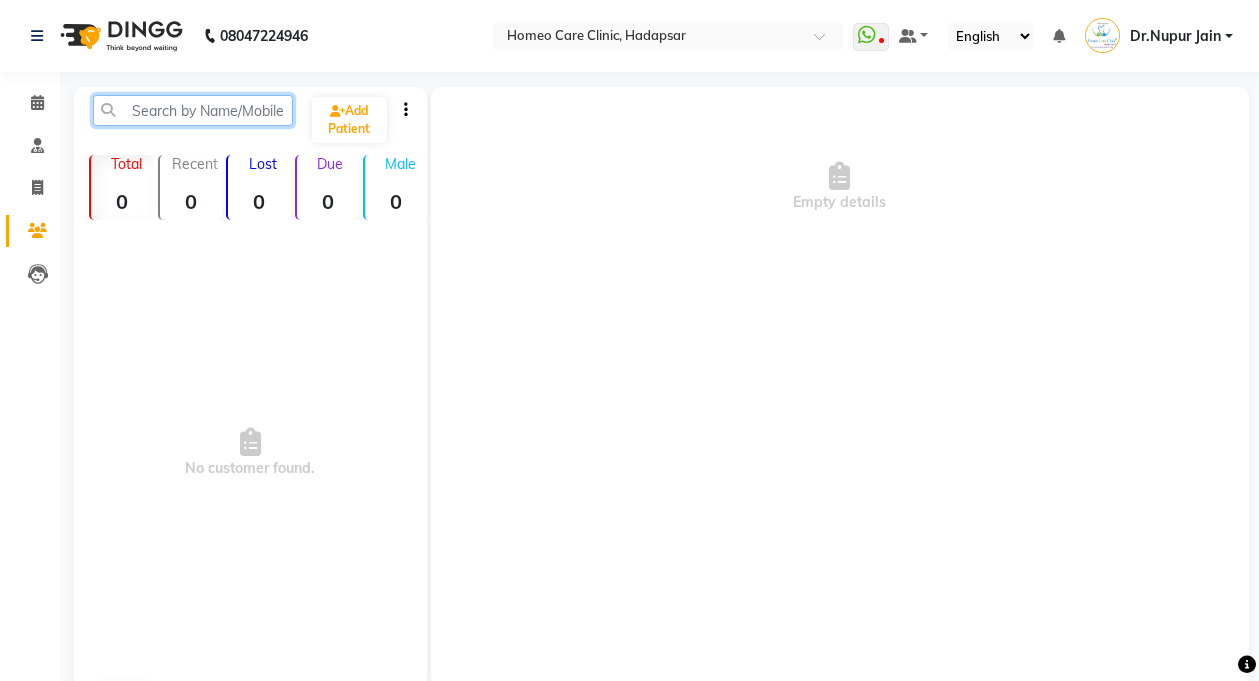 click 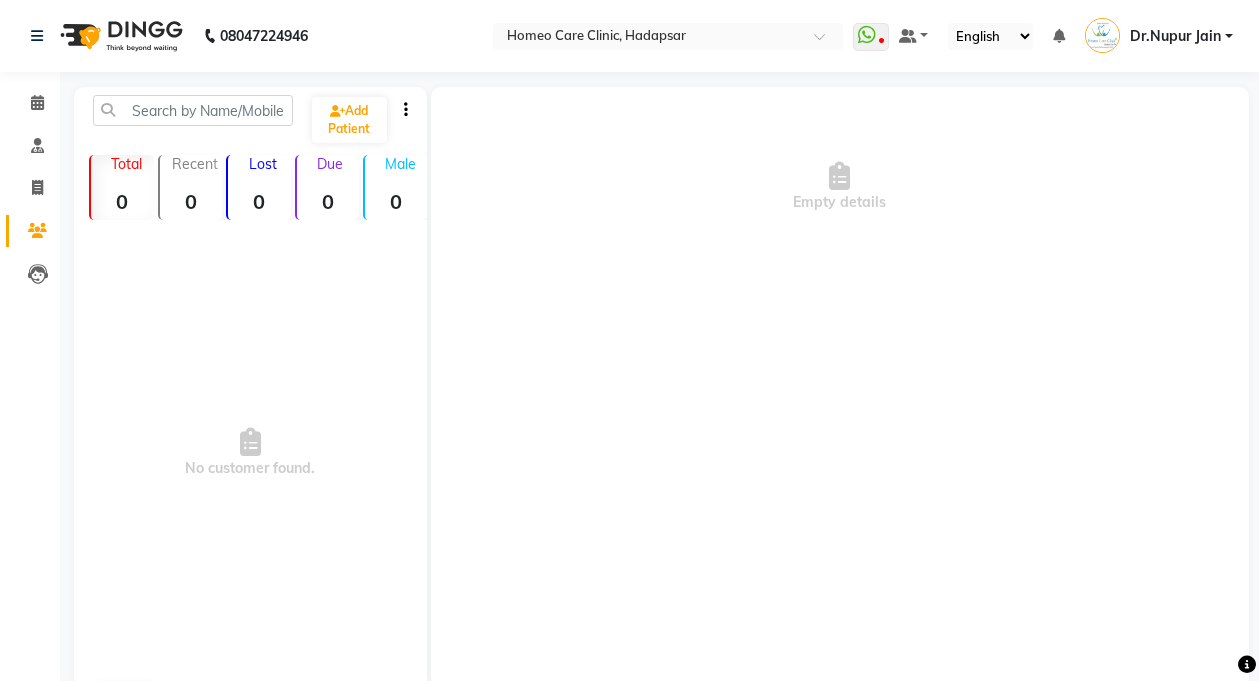 click on "Patients" 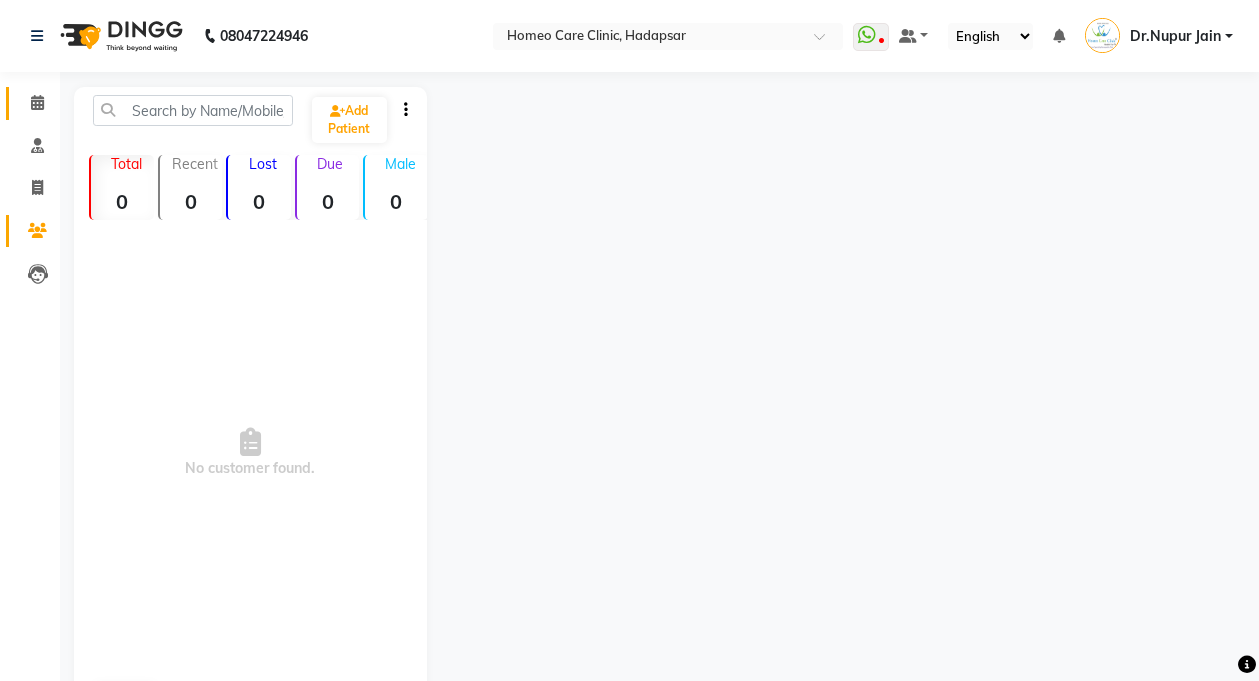 click 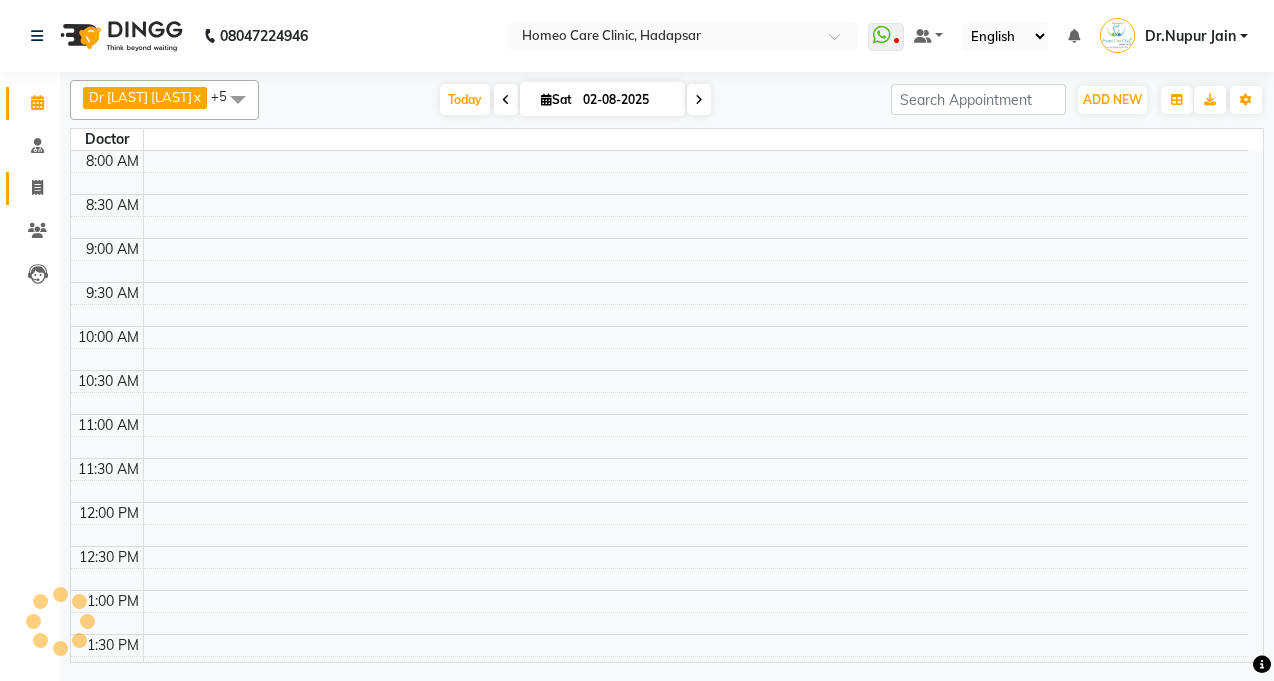 click on "Invoice" 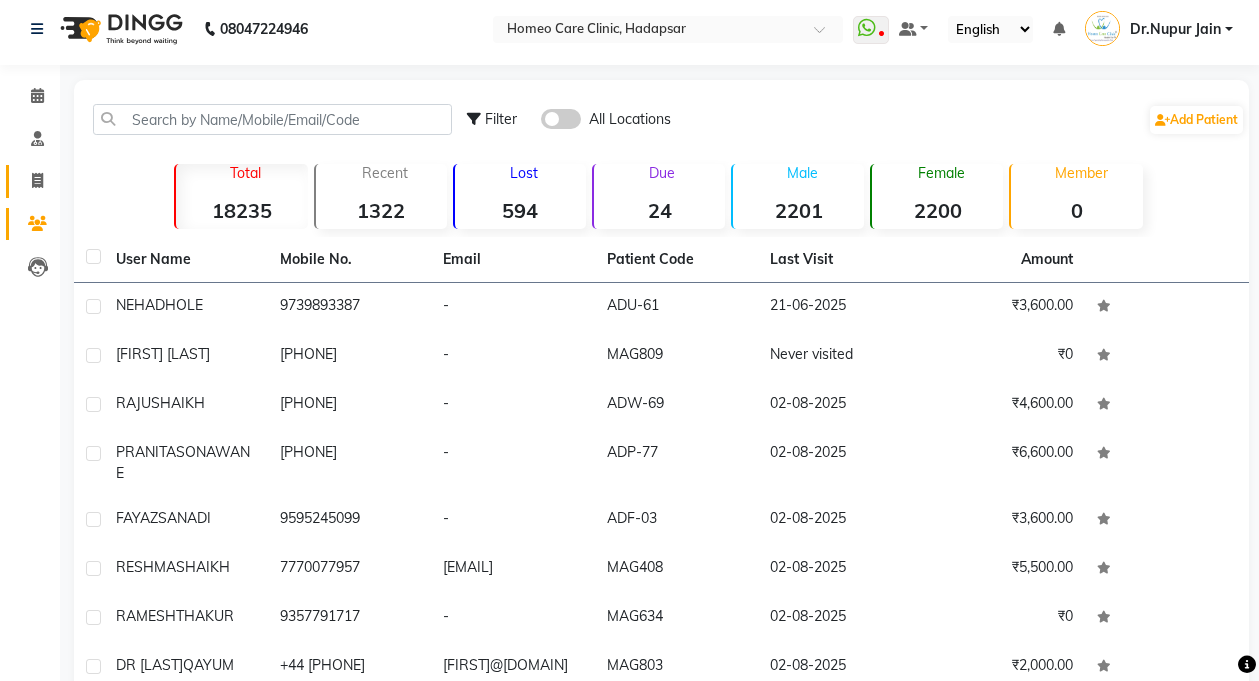 scroll, scrollTop: 0, scrollLeft: 0, axis: both 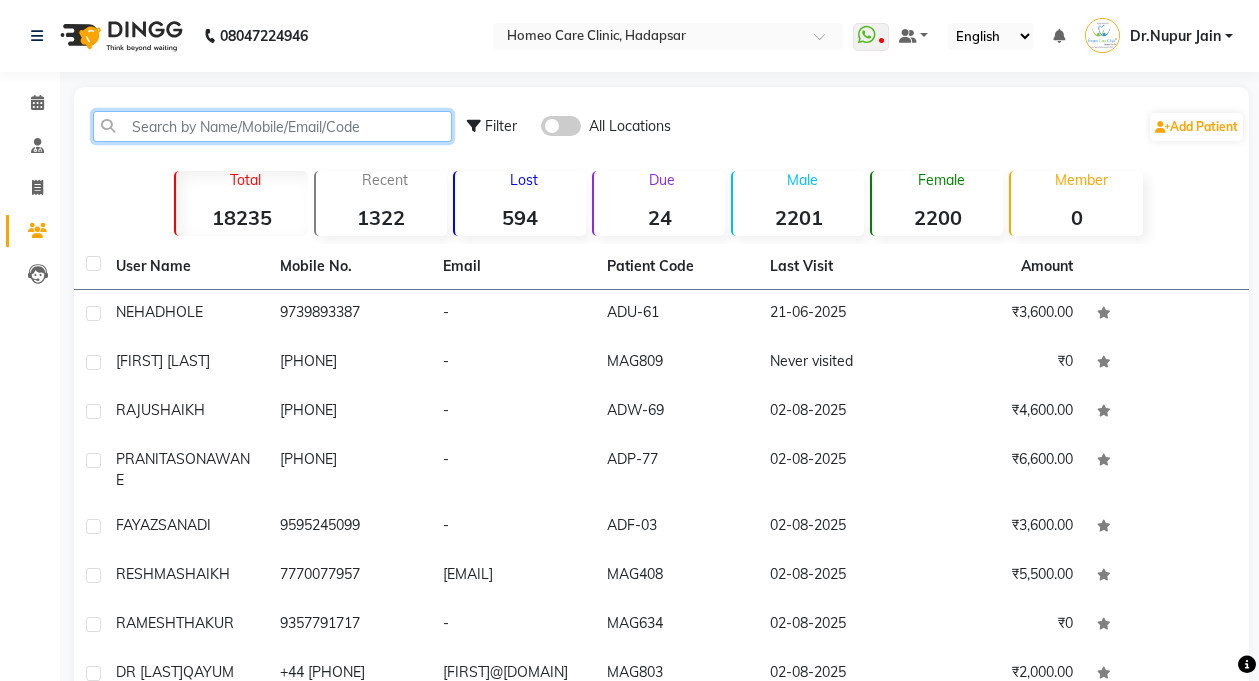 click 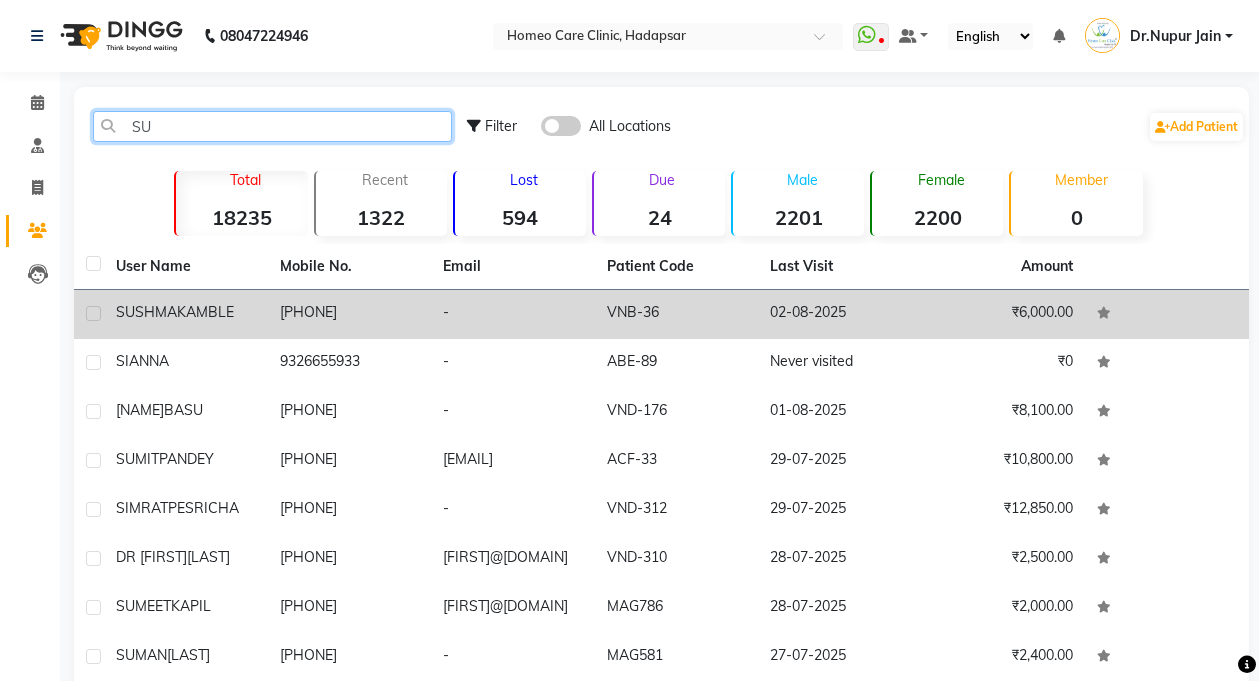 type on "SU" 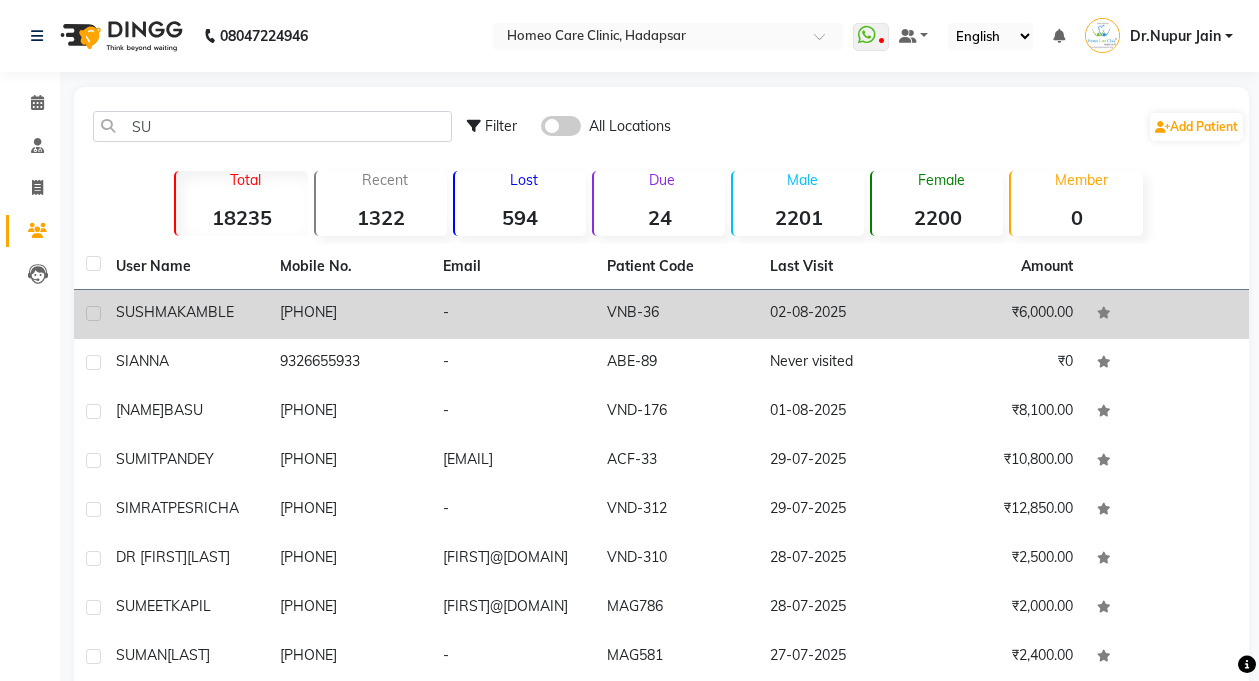 click on "[FIRST] [LAST]" 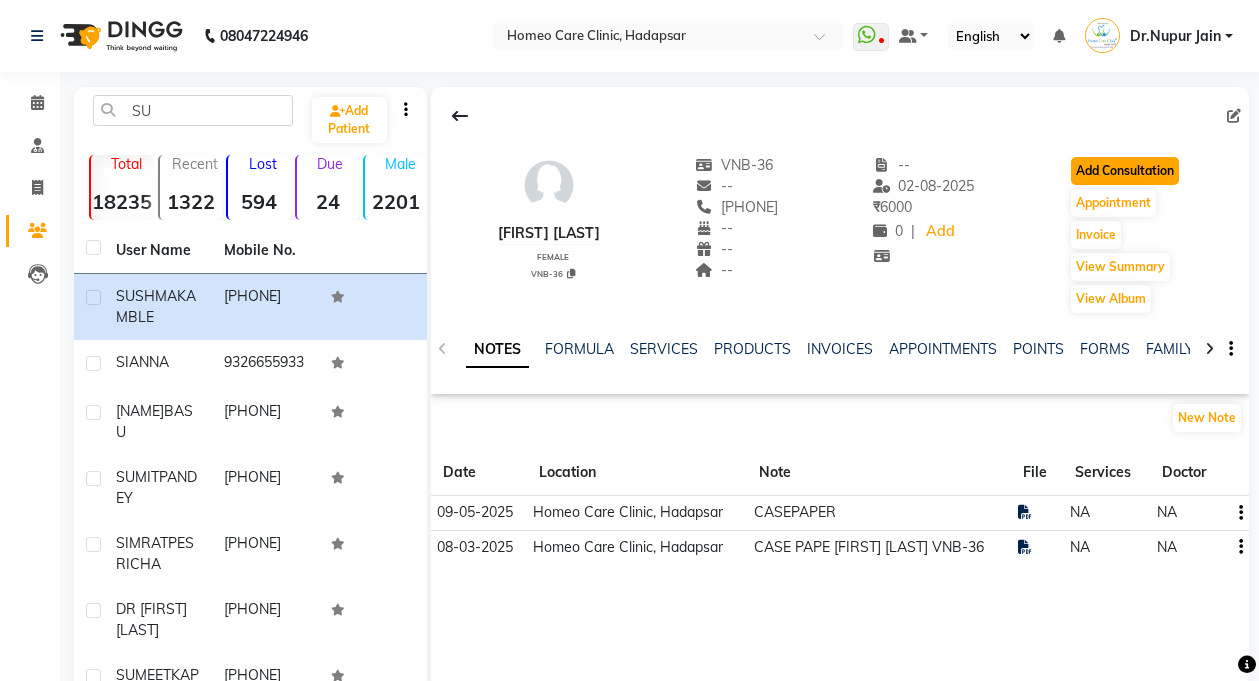 click on "Add Consultation" 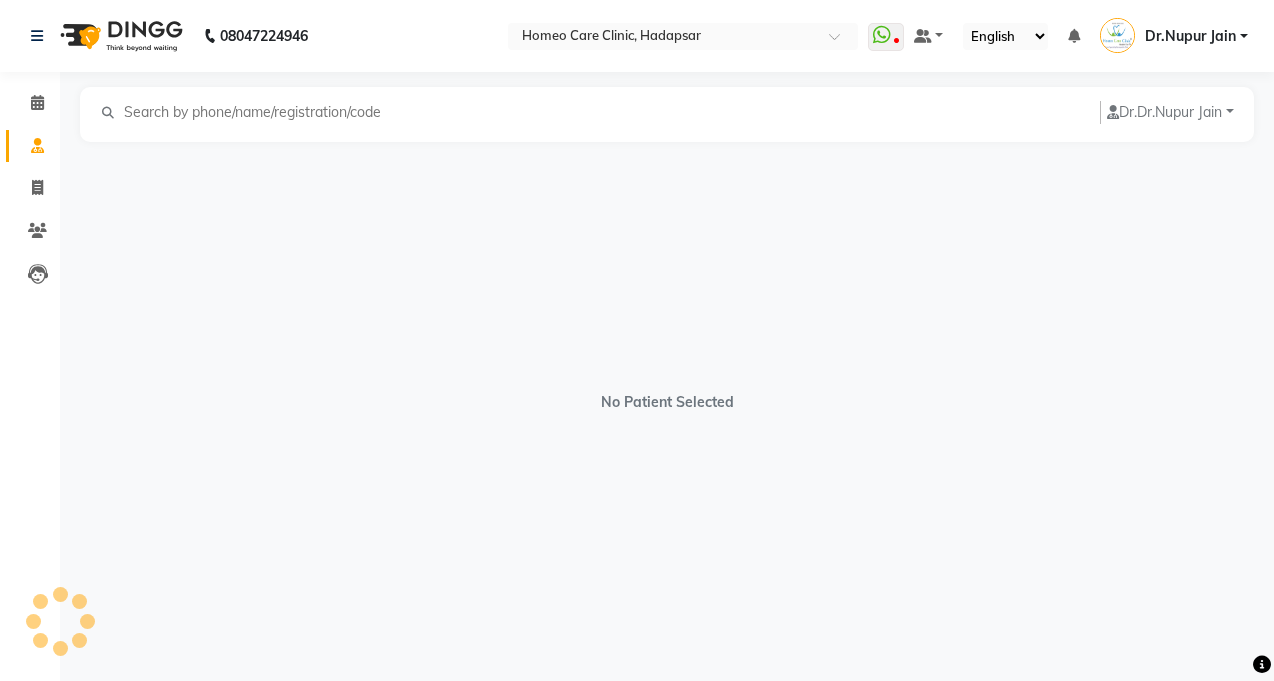 select on "female" 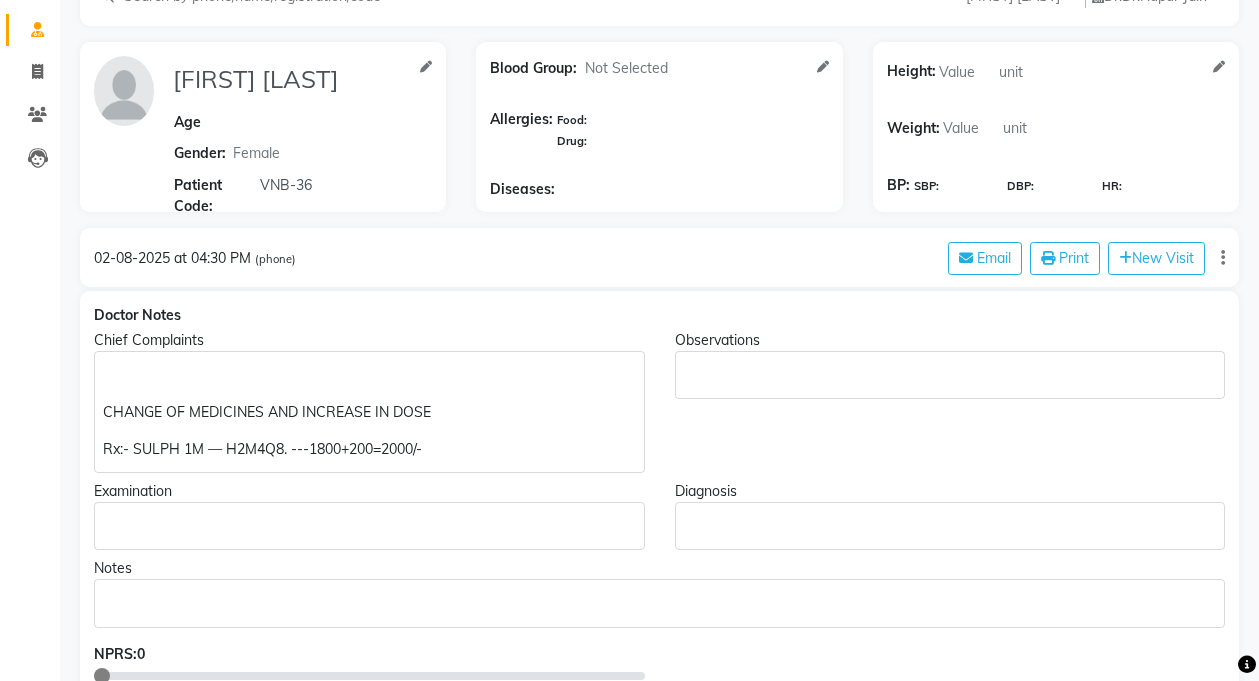 scroll, scrollTop: 0, scrollLeft: 0, axis: both 